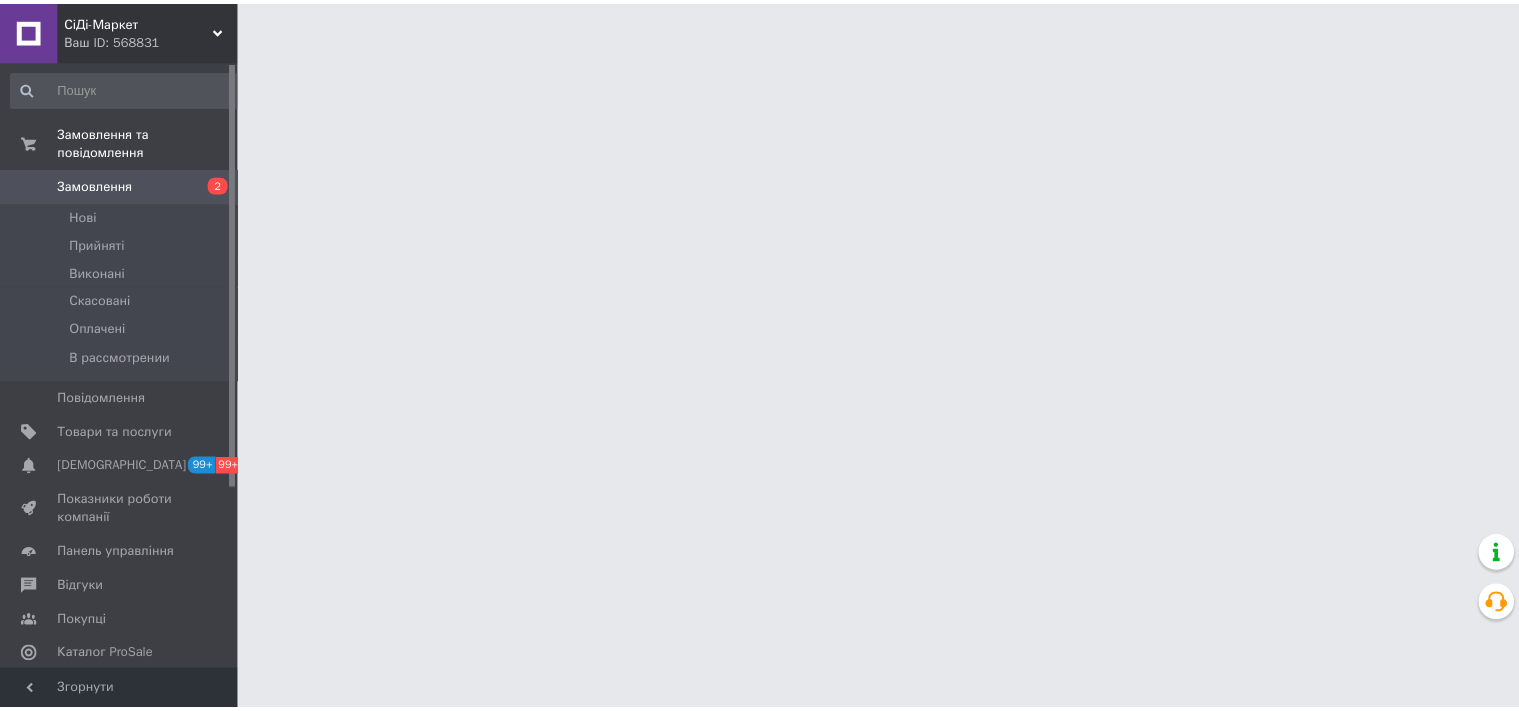 scroll, scrollTop: 0, scrollLeft: 0, axis: both 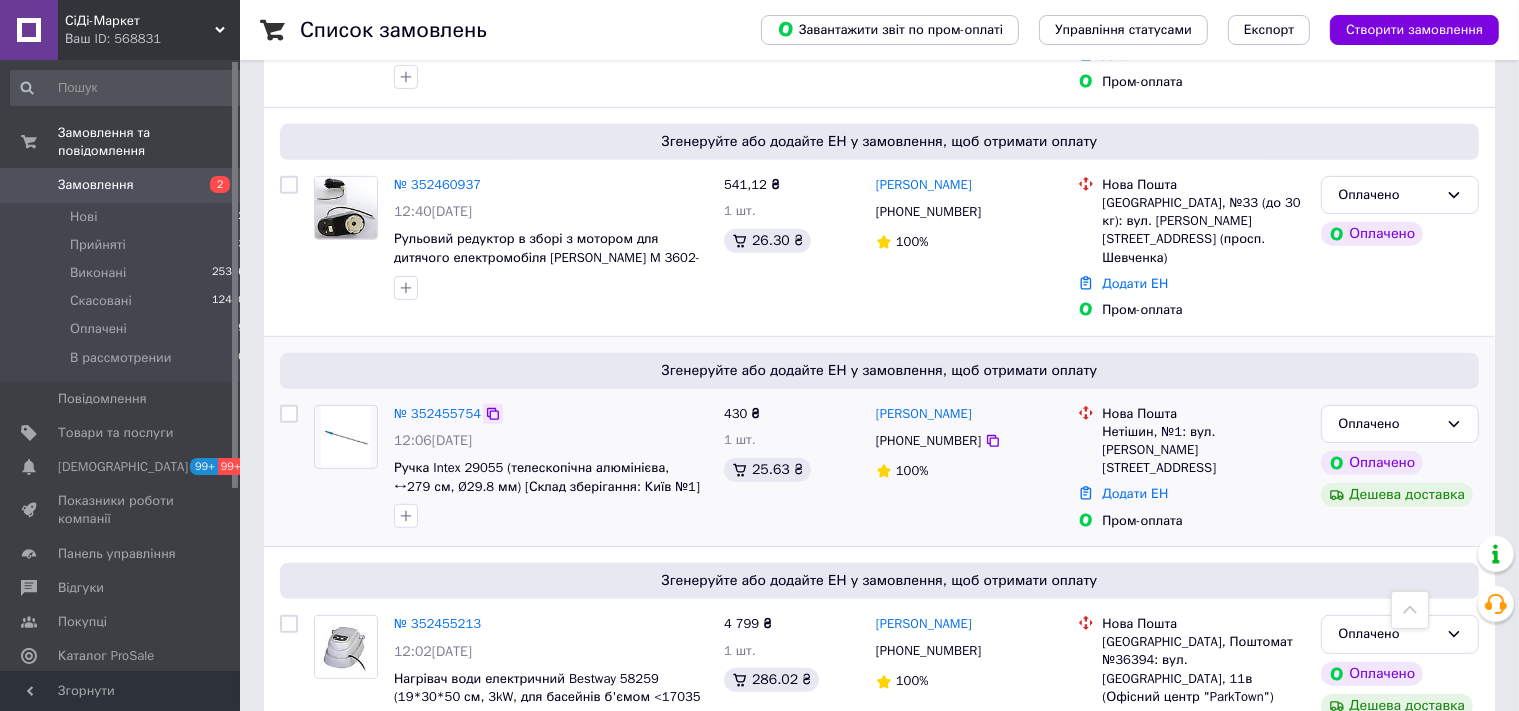 click 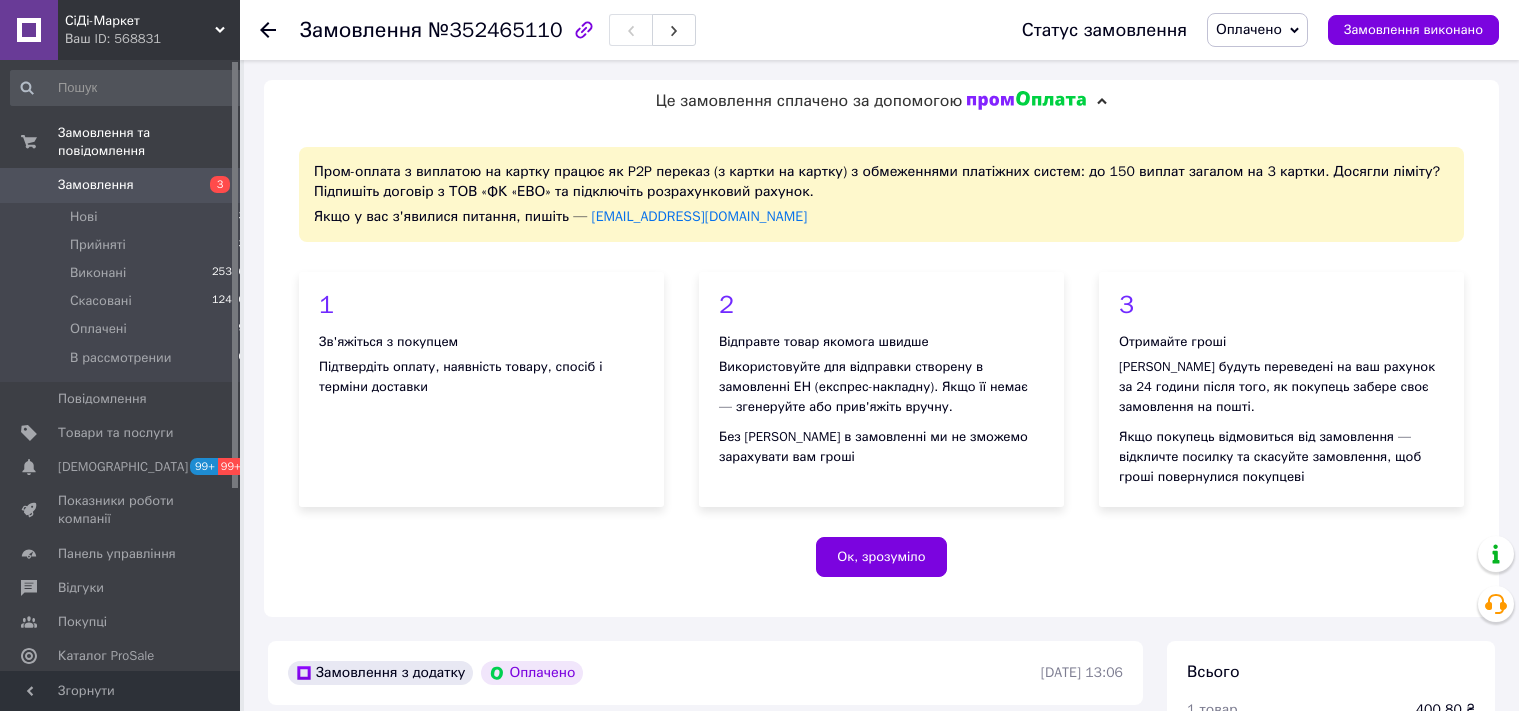 scroll, scrollTop: 0, scrollLeft: 0, axis: both 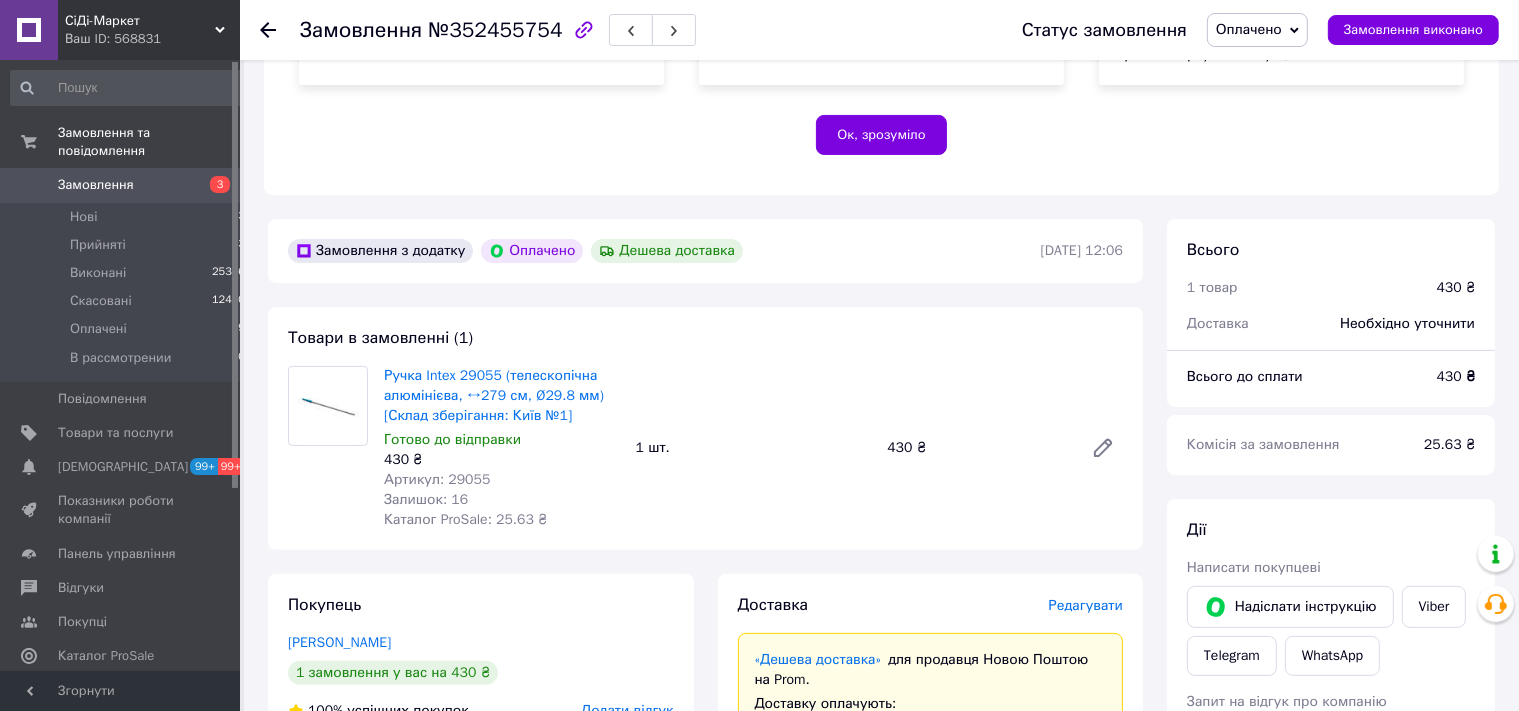 click on "Артикул: 29055" at bounding box center (437, 479) 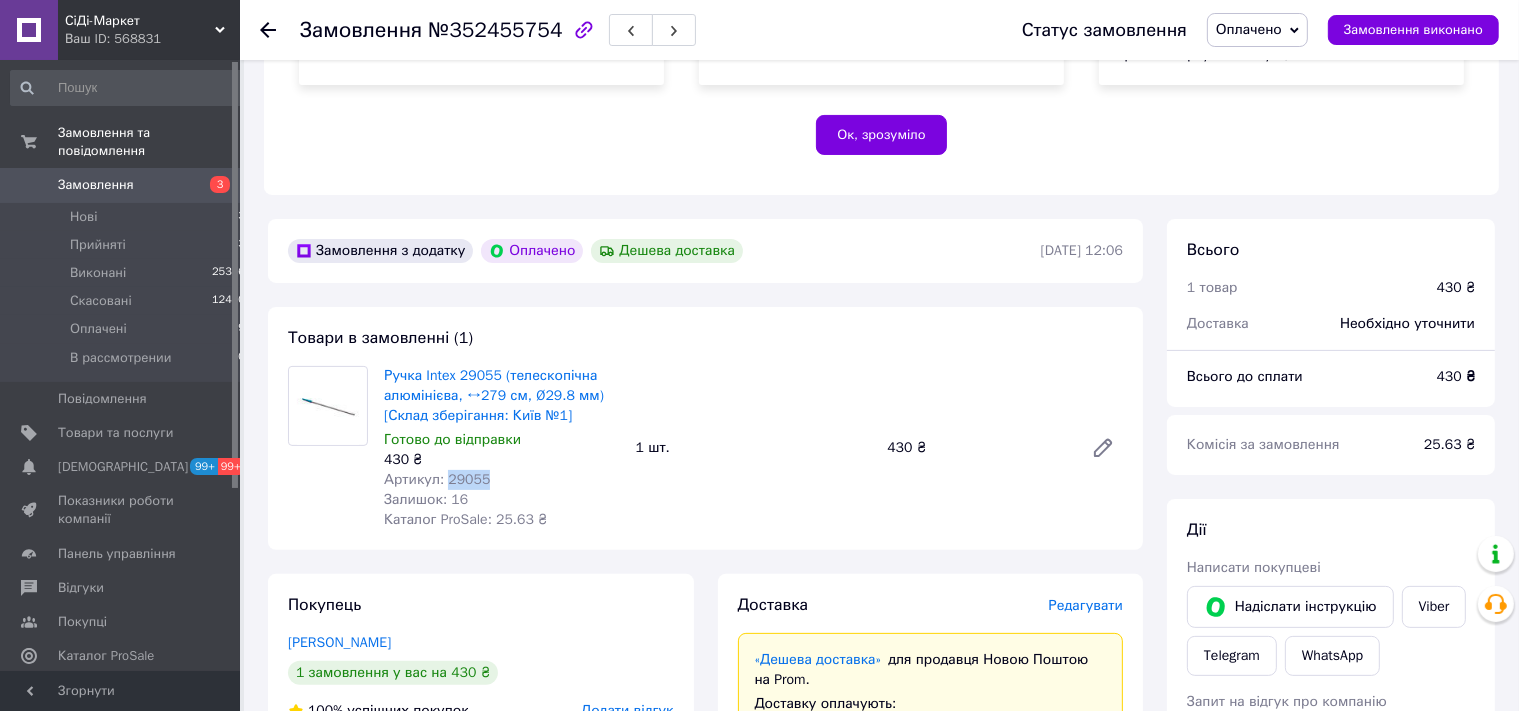 click on "Артикул: 29055" at bounding box center (437, 479) 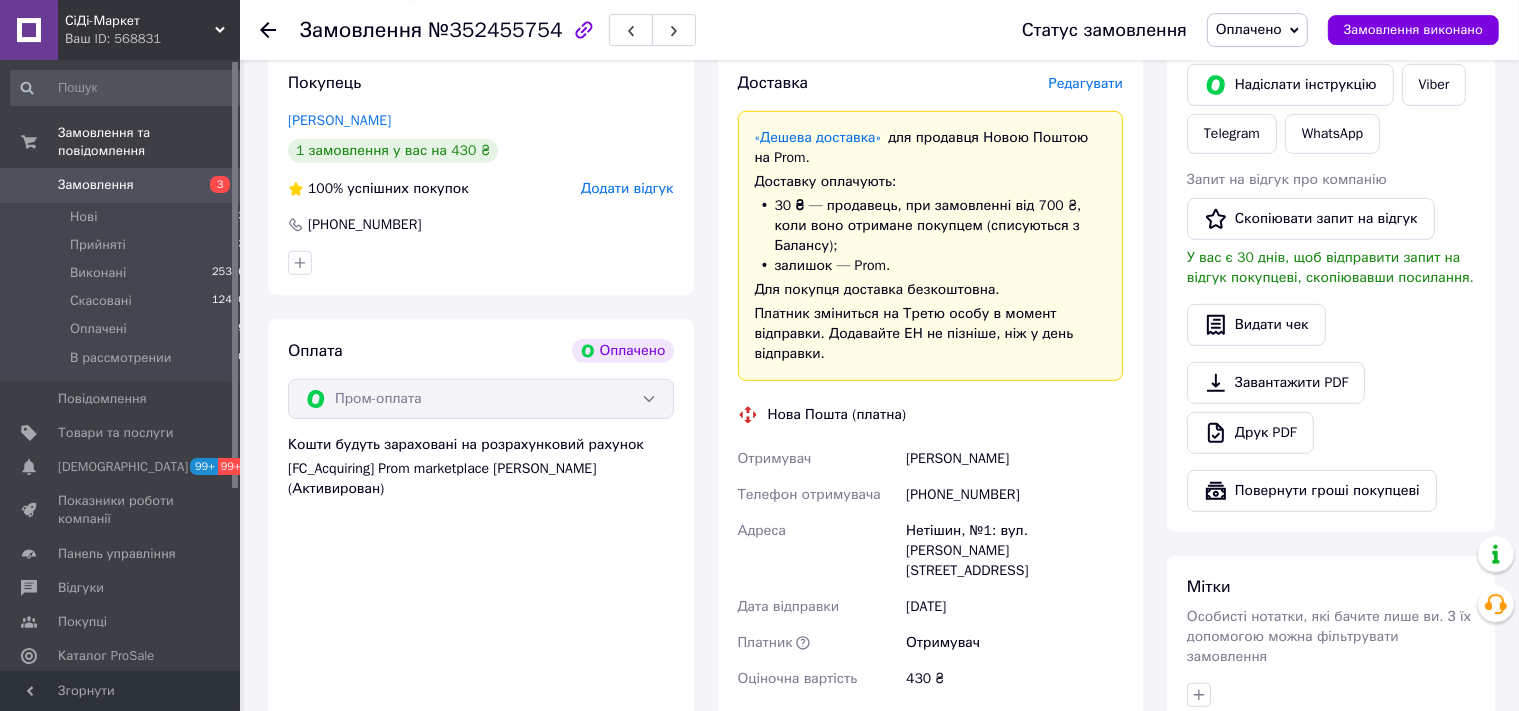 scroll, scrollTop: 950, scrollLeft: 0, axis: vertical 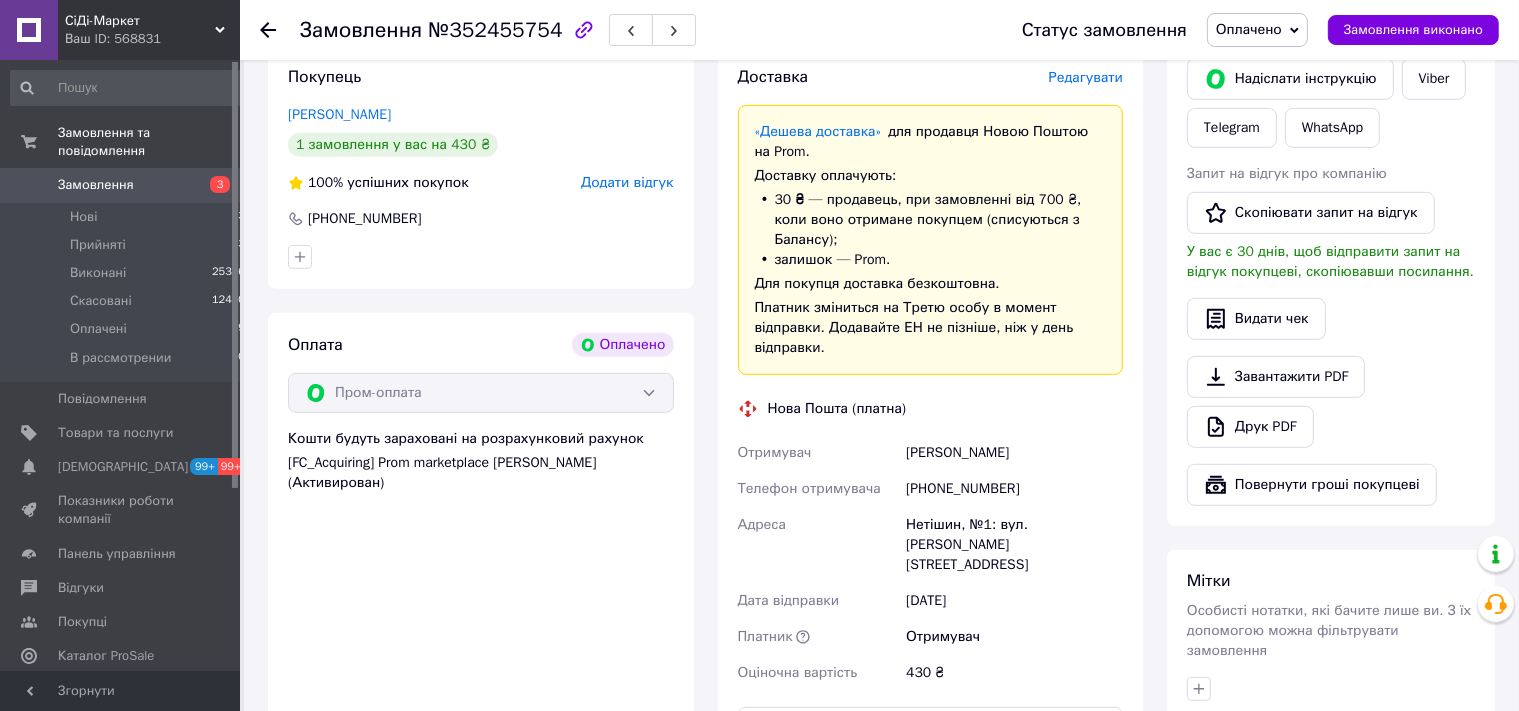 drag, startPoint x: 1024, startPoint y: 433, endPoint x: 898, endPoint y: 438, distance: 126.09917 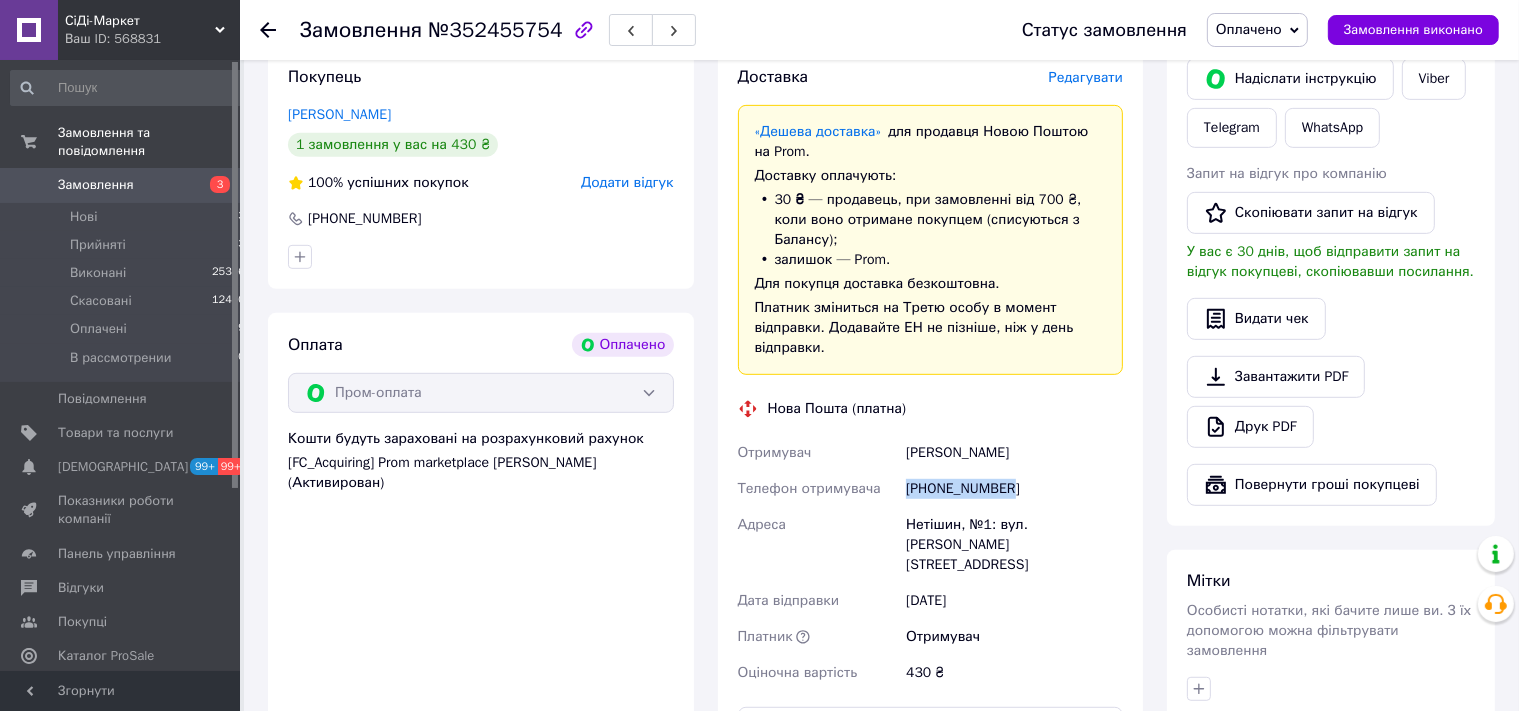drag, startPoint x: 1017, startPoint y: 470, endPoint x: 889, endPoint y: 483, distance: 128.65846 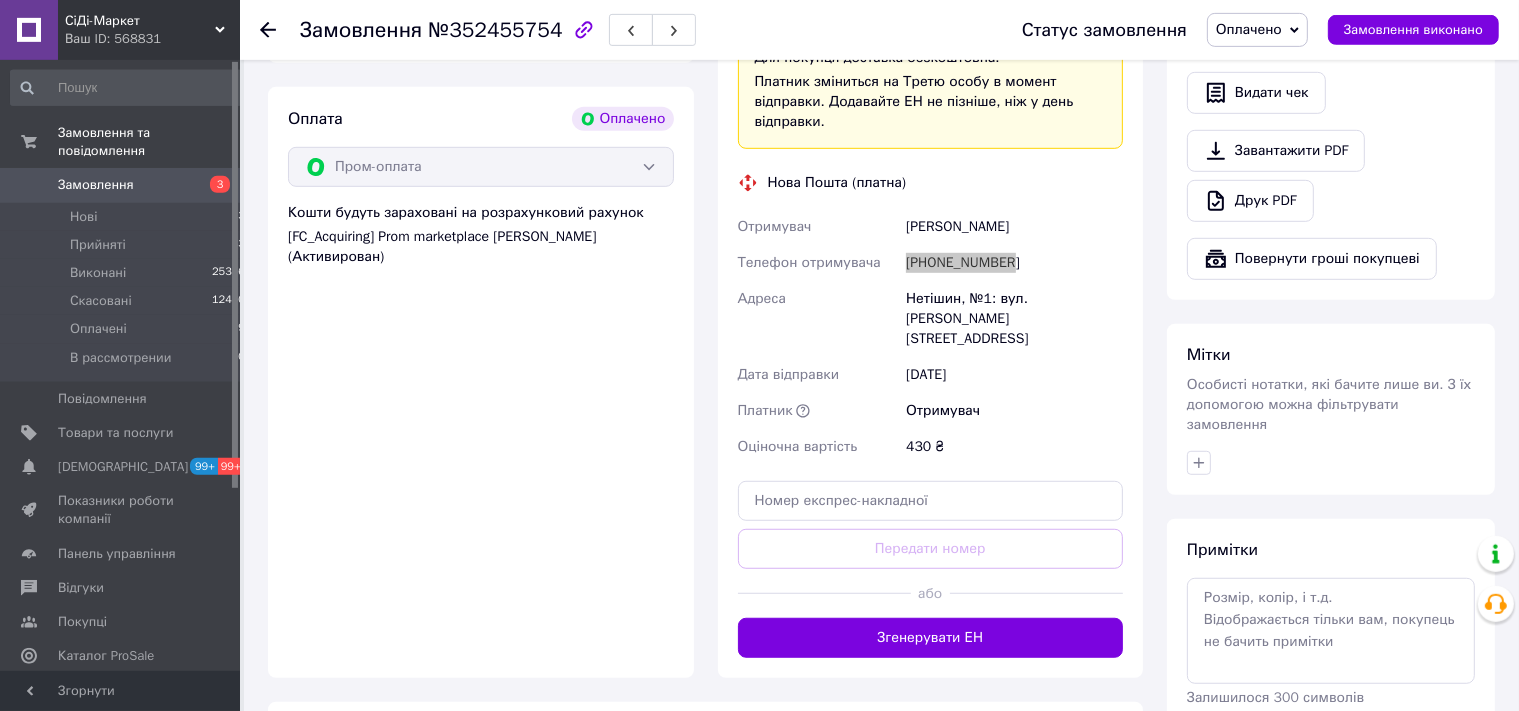scroll, scrollTop: 1267, scrollLeft: 0, axis: vertical 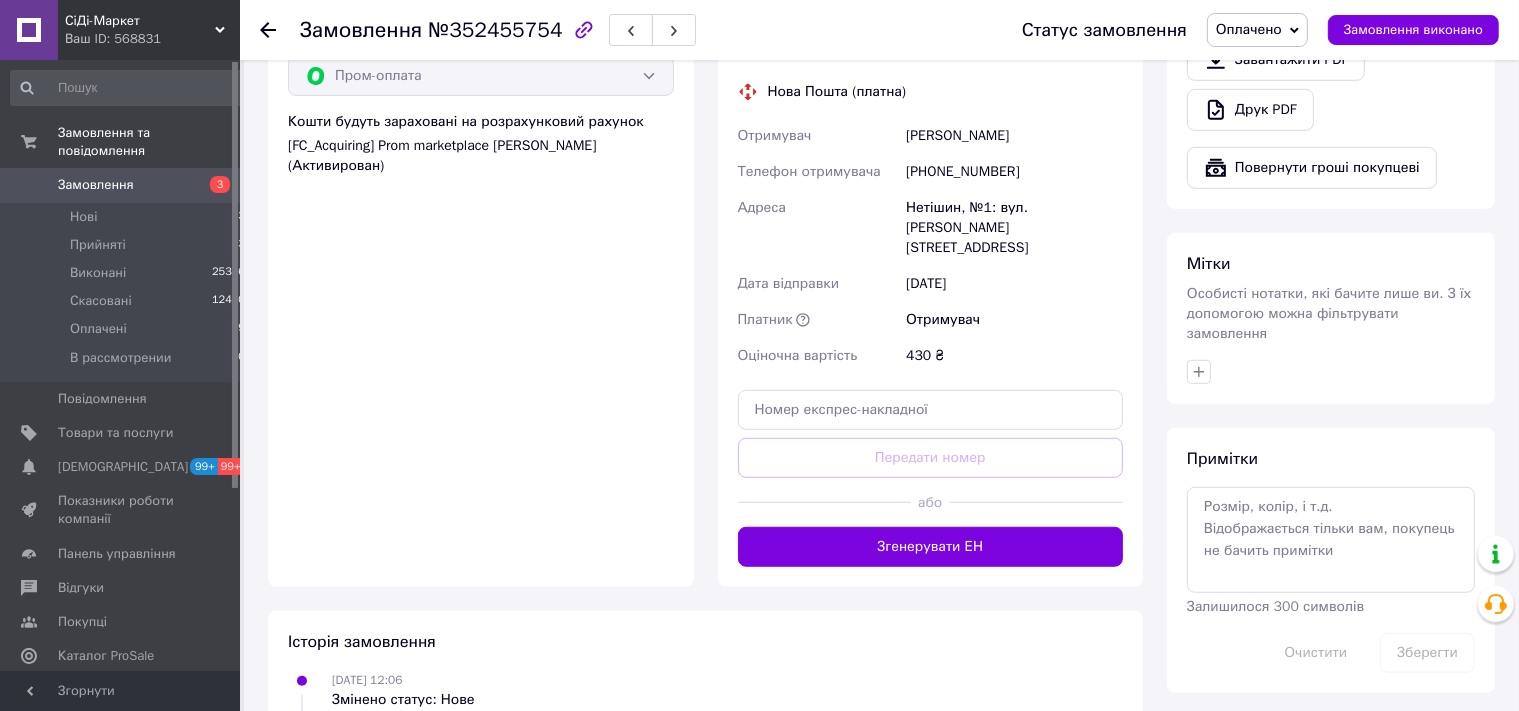 click on "Нетішин, №1: вул. Василя Стуса, 3" at bounding box center [1014, 228] 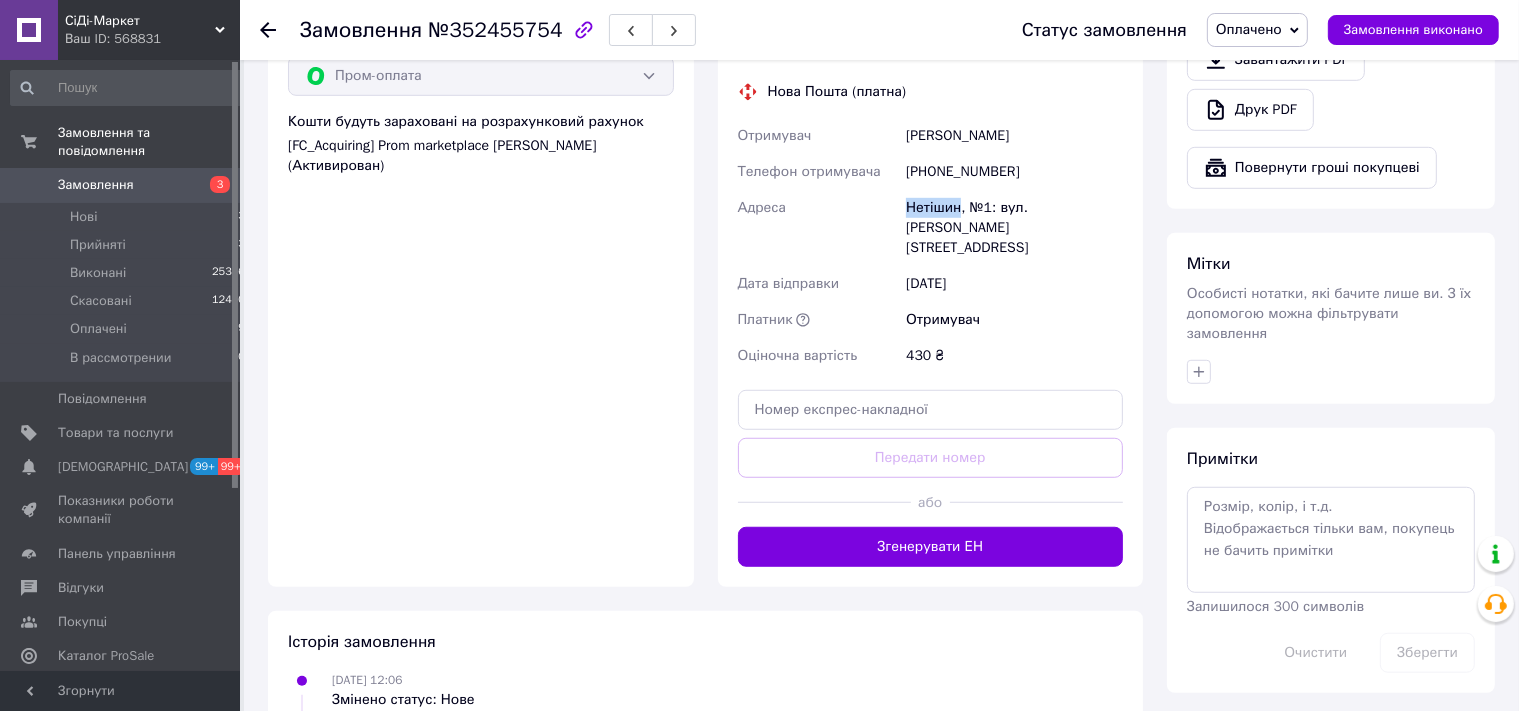 click on "Нетішин, №1: вул. Василя Стуса, 3" at bounding box center [1014, 228] 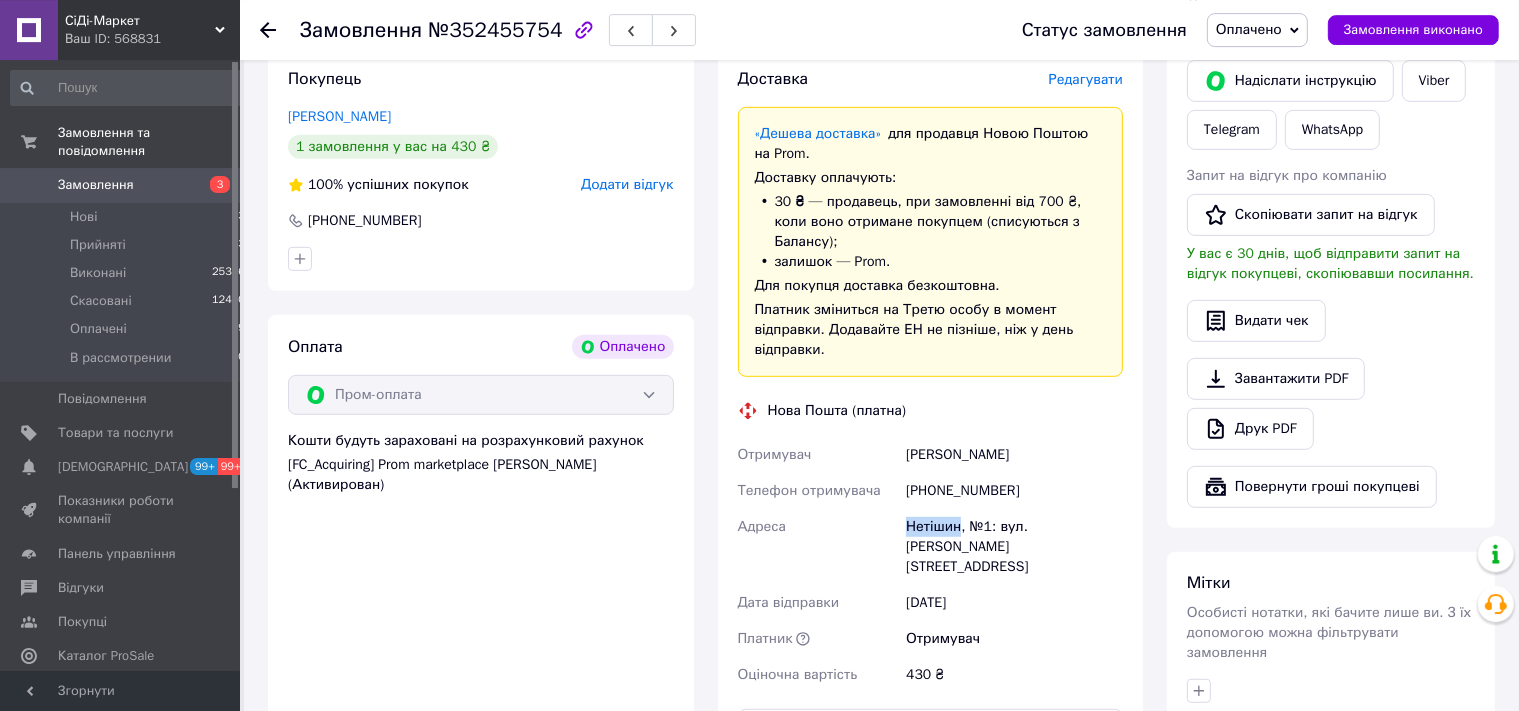 scroll, scrollTop: 950, scrollLeft: 0, axis: vertical 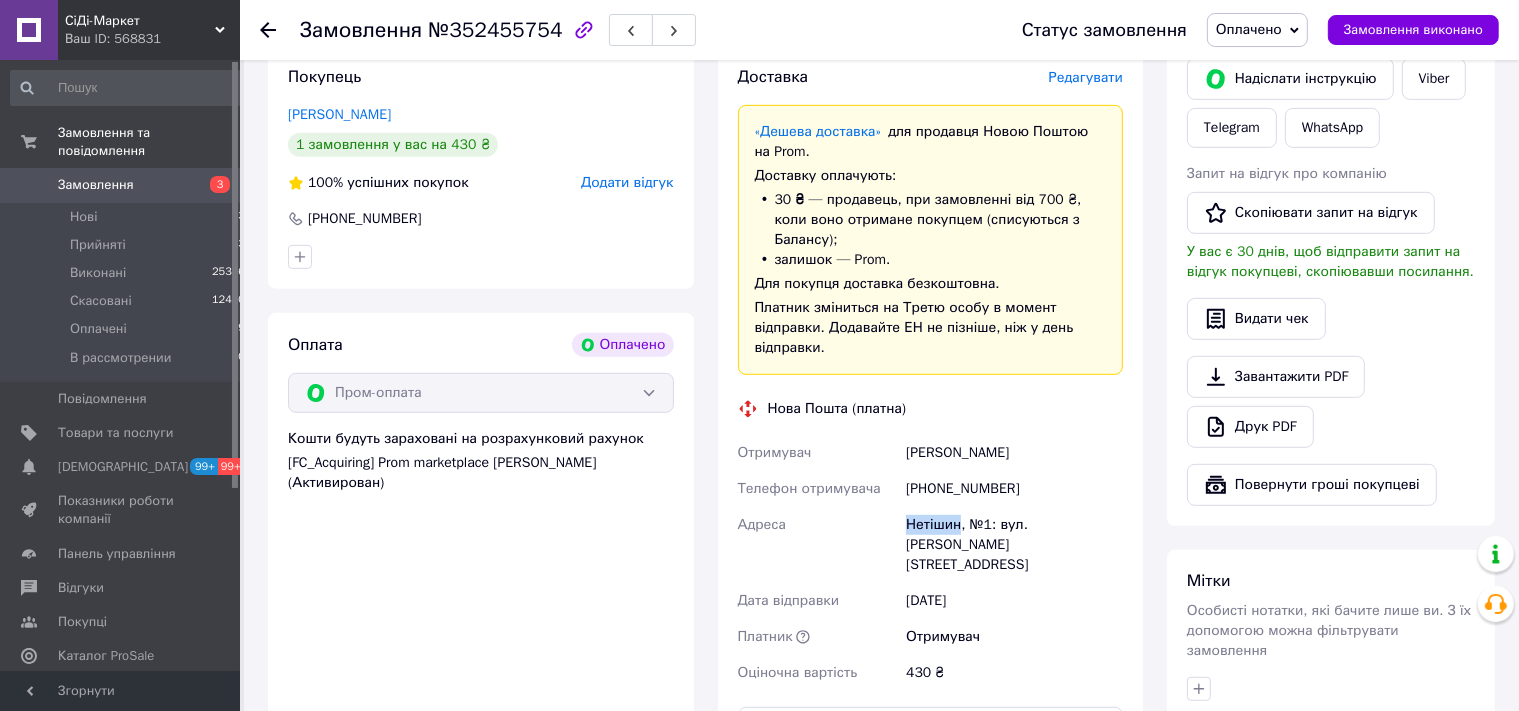 click on "Оплачено" at bounding box center (1257, 30) 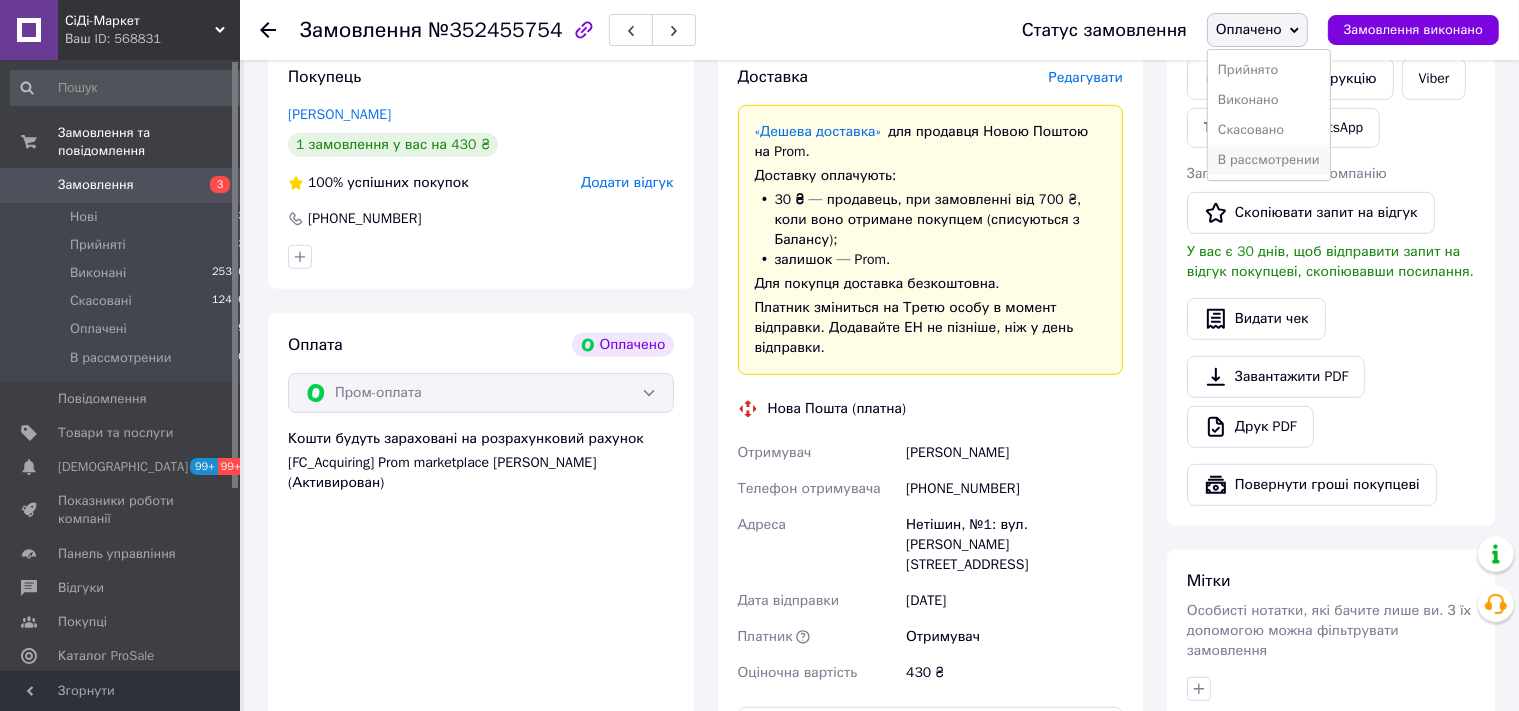 click on "В рассмотрении" at bounding box center (1269, 160) 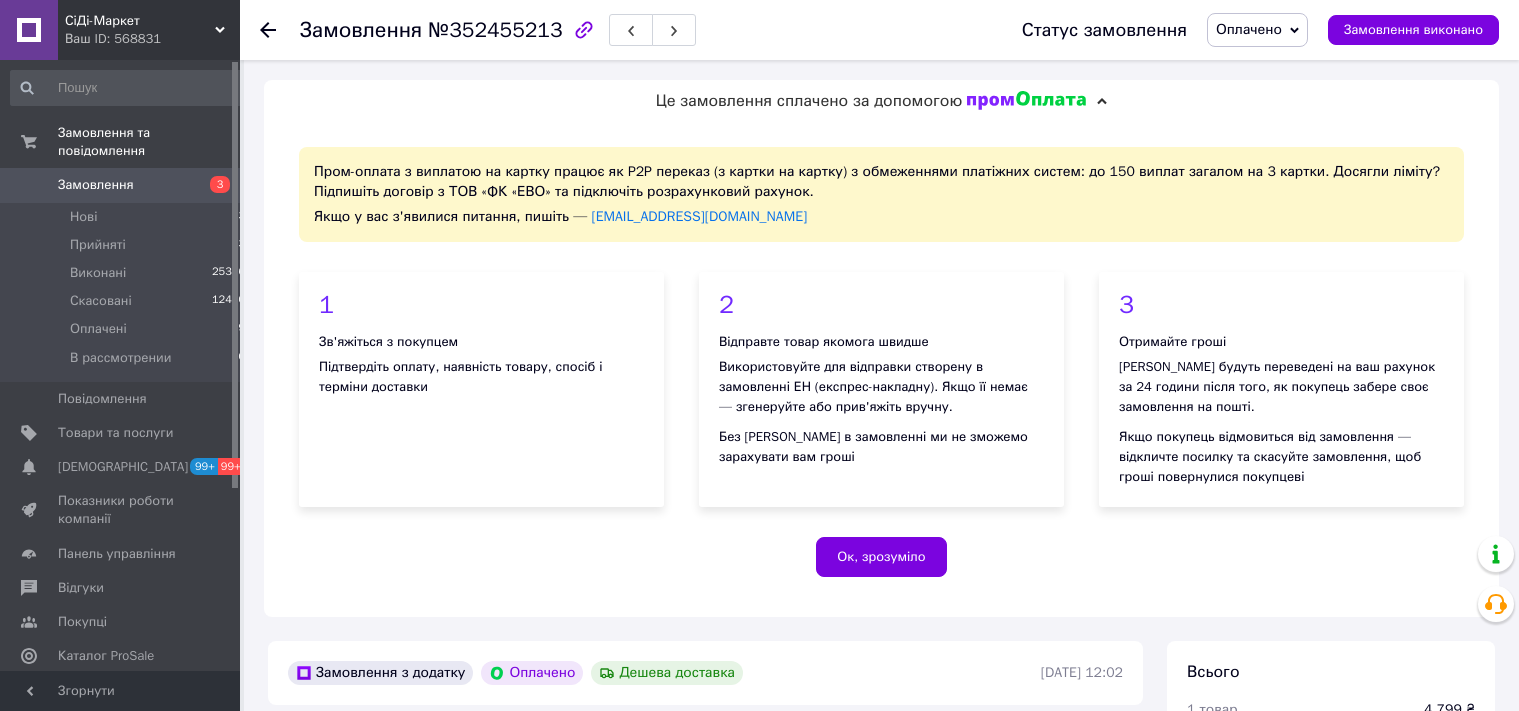 scroll, scrollTop: 0, scrollLeft: 0, axis: both 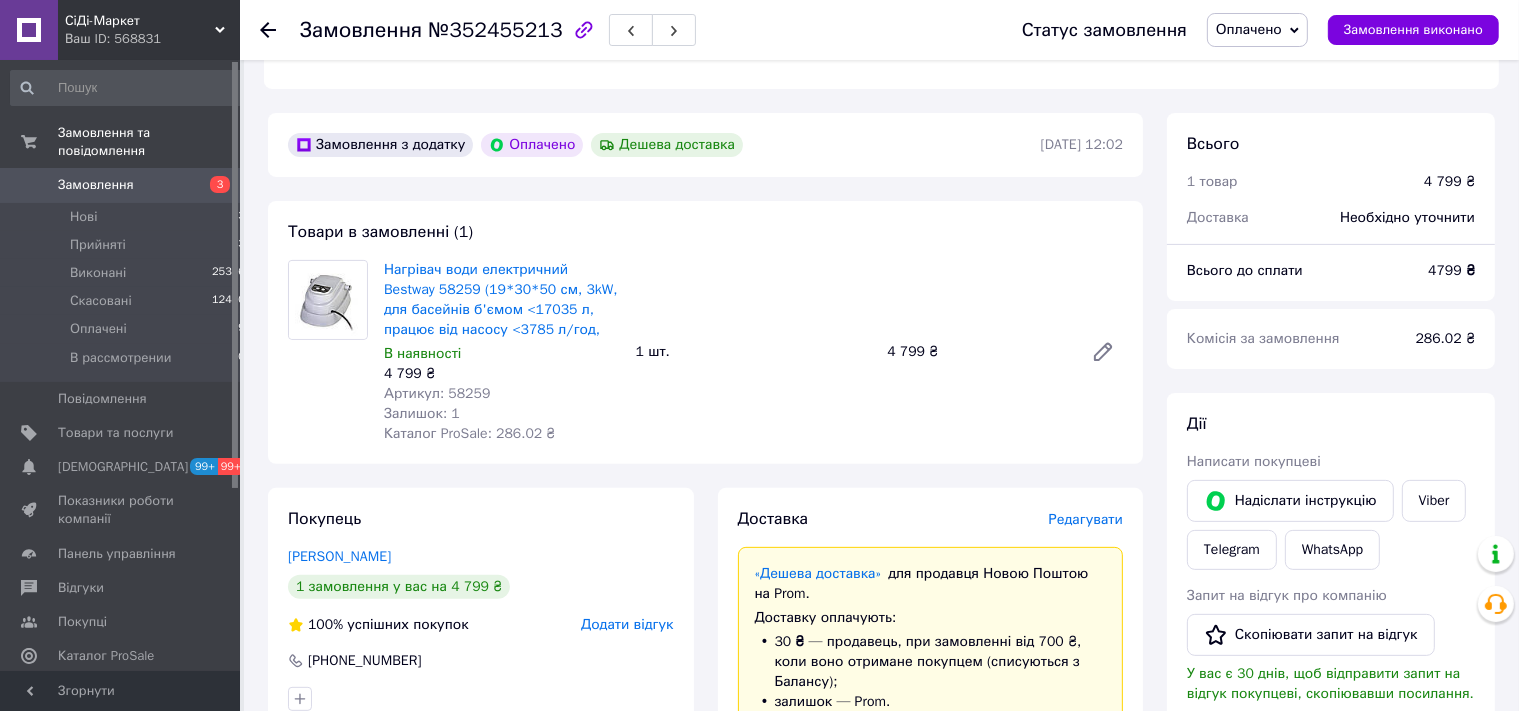 click on "Артикул: 58259" at bounding box center [437, 393] 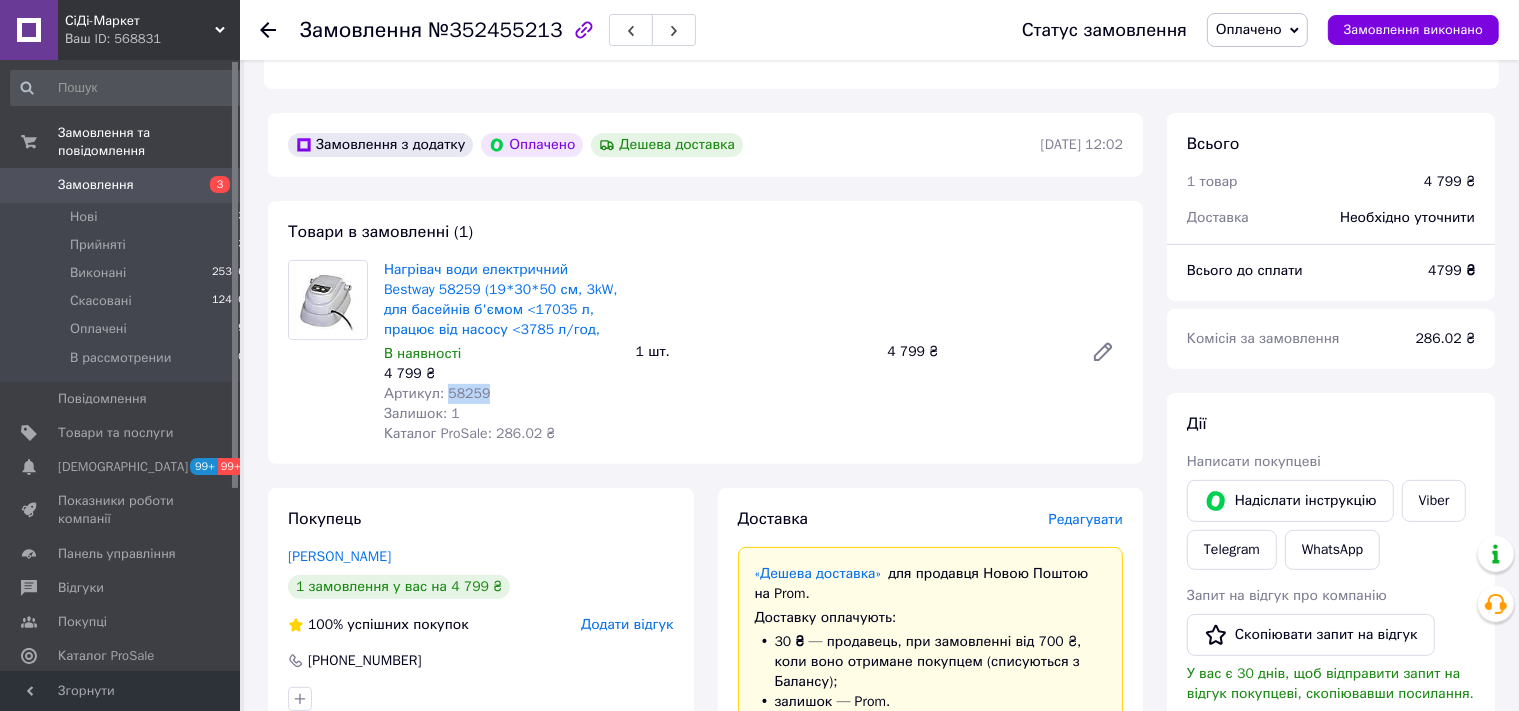click on "Артикул: 58259" at bounding box center [437, 393] 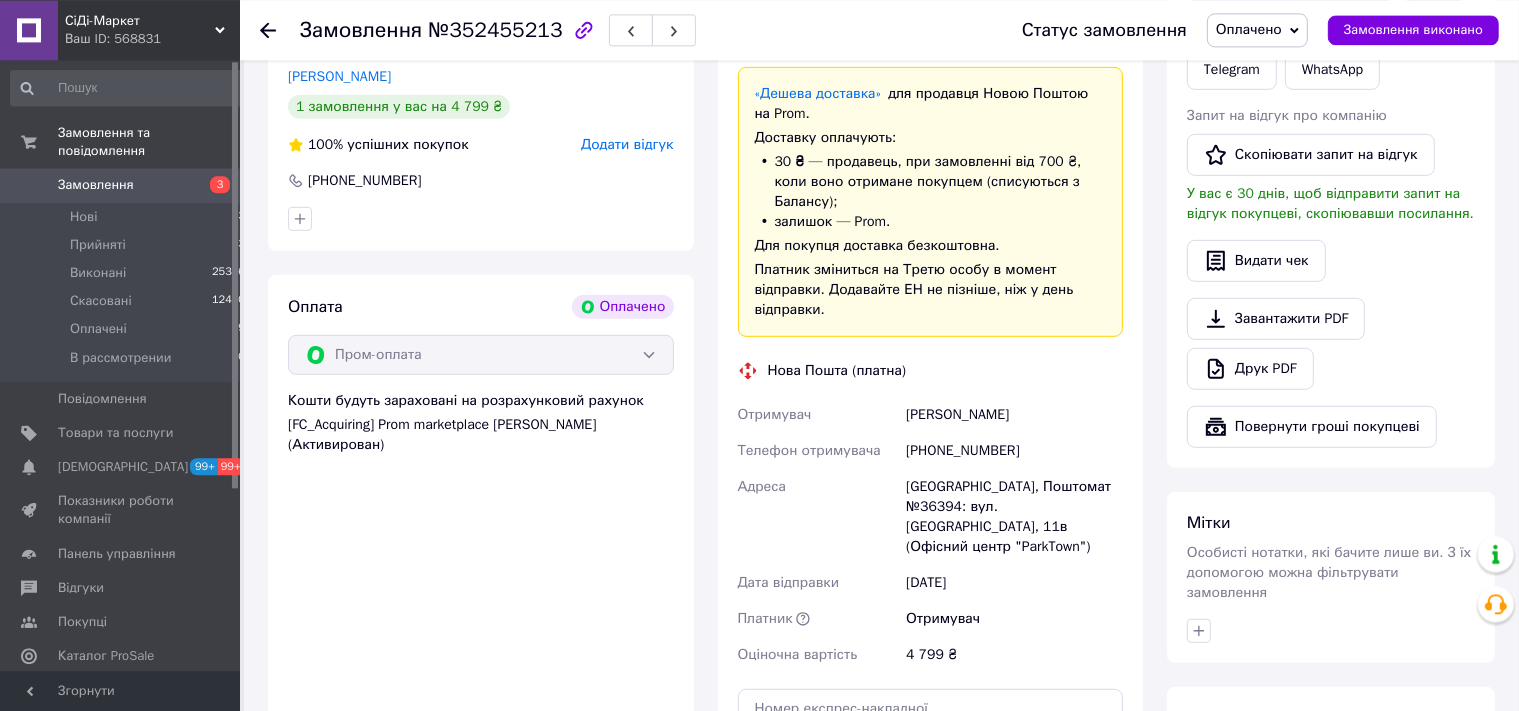 scroll, scrollTop: 1056, scrollLeft: 0, axis: vertical 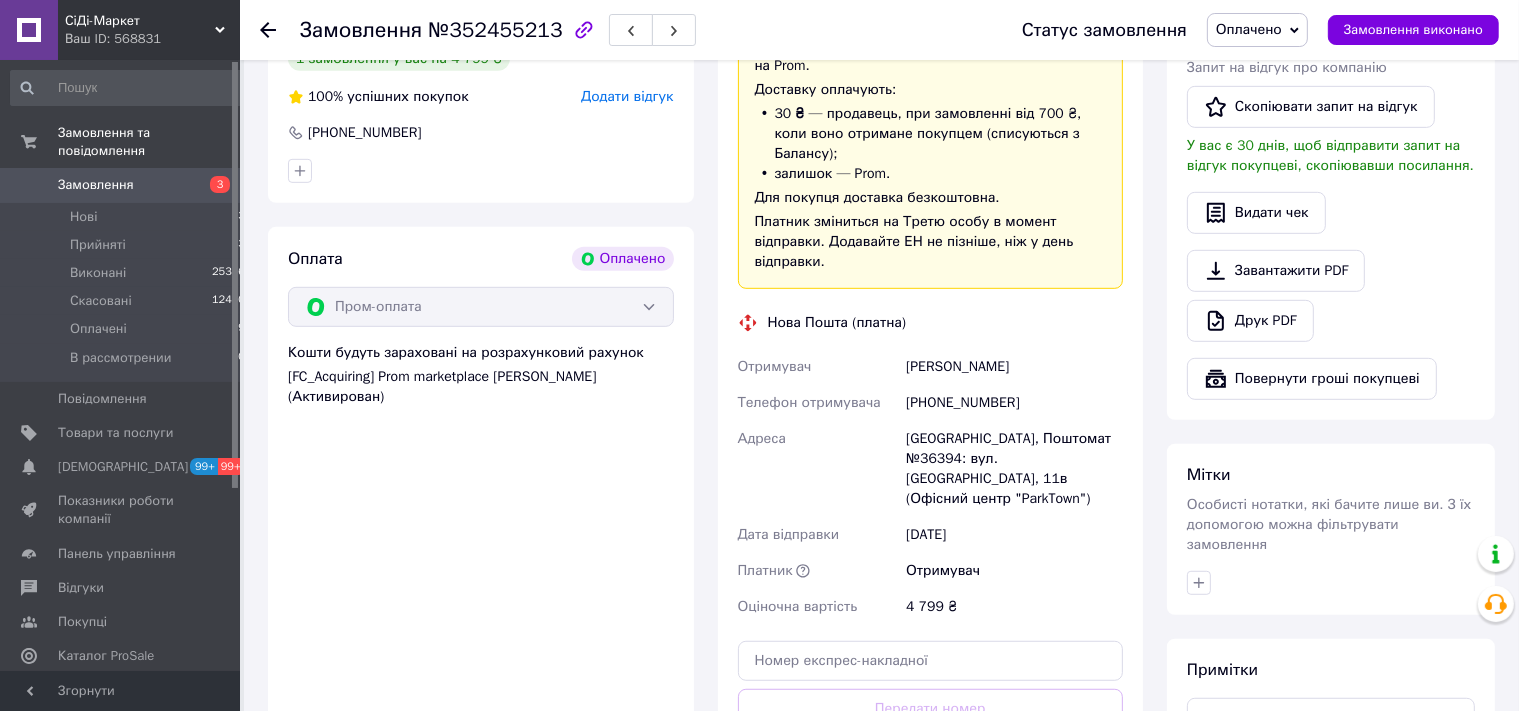 drag, startPoint x: 1009, startPoint y: 346, endPoint x: 872, endPoint y: 350, distance: 137.05838 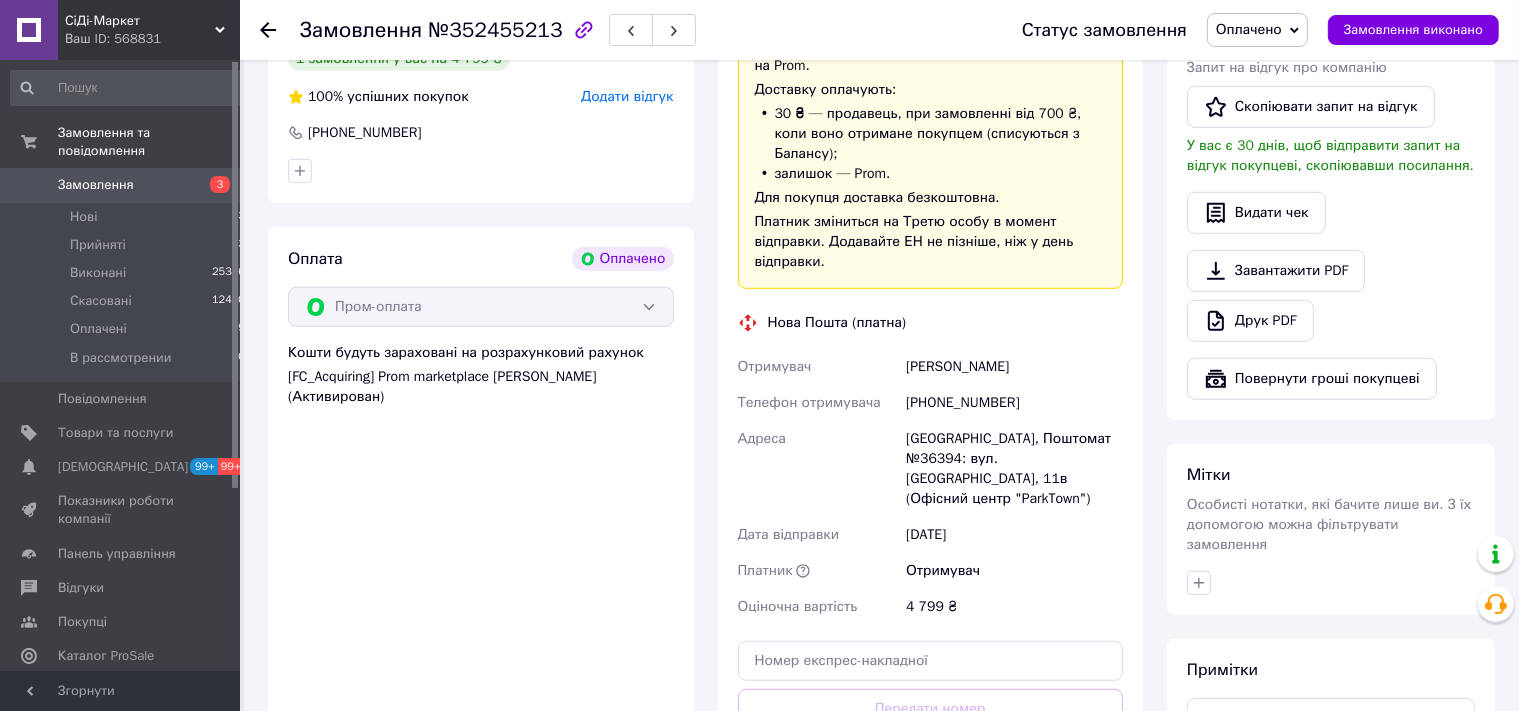 click on "+380676642607" at bounding box center [1014, 403] 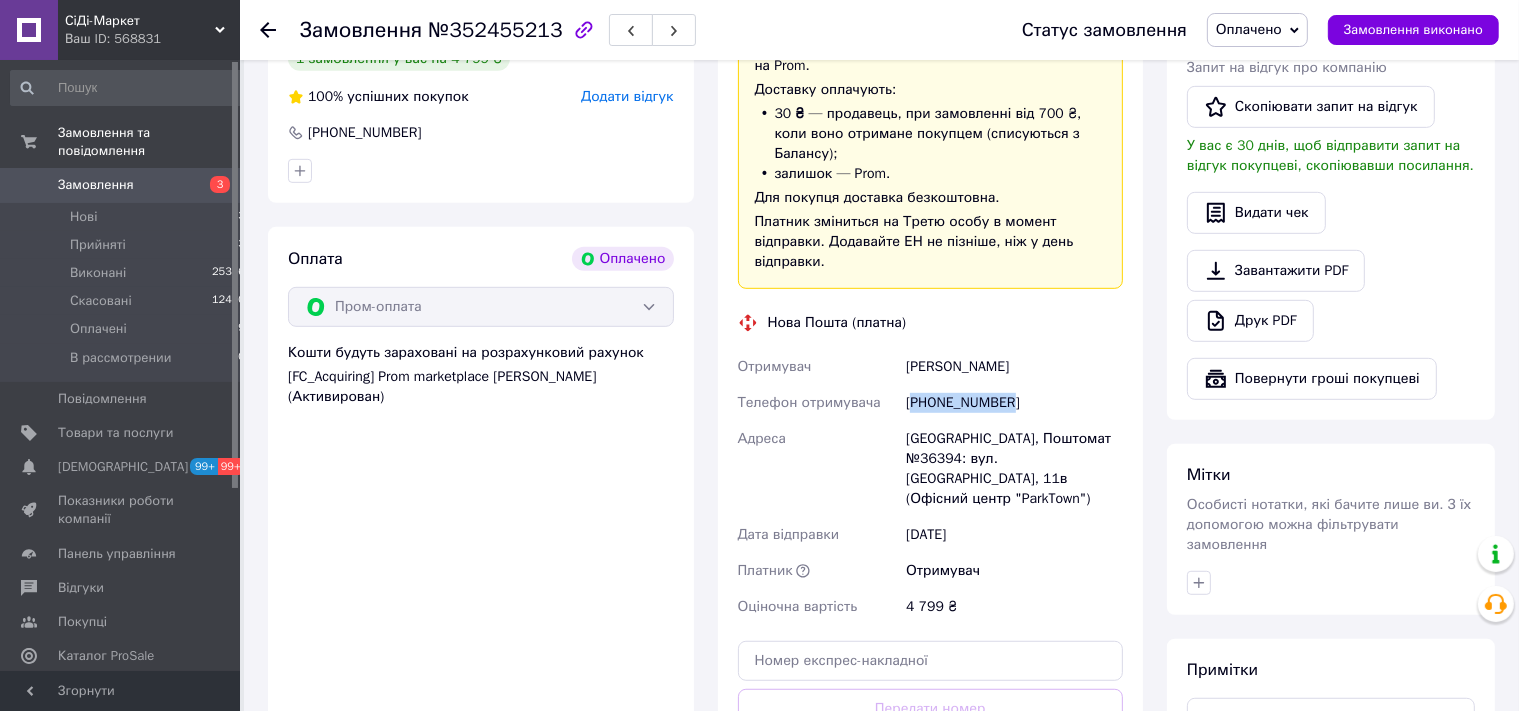 click on "+380676642607" at bounding box center [1014, 403] 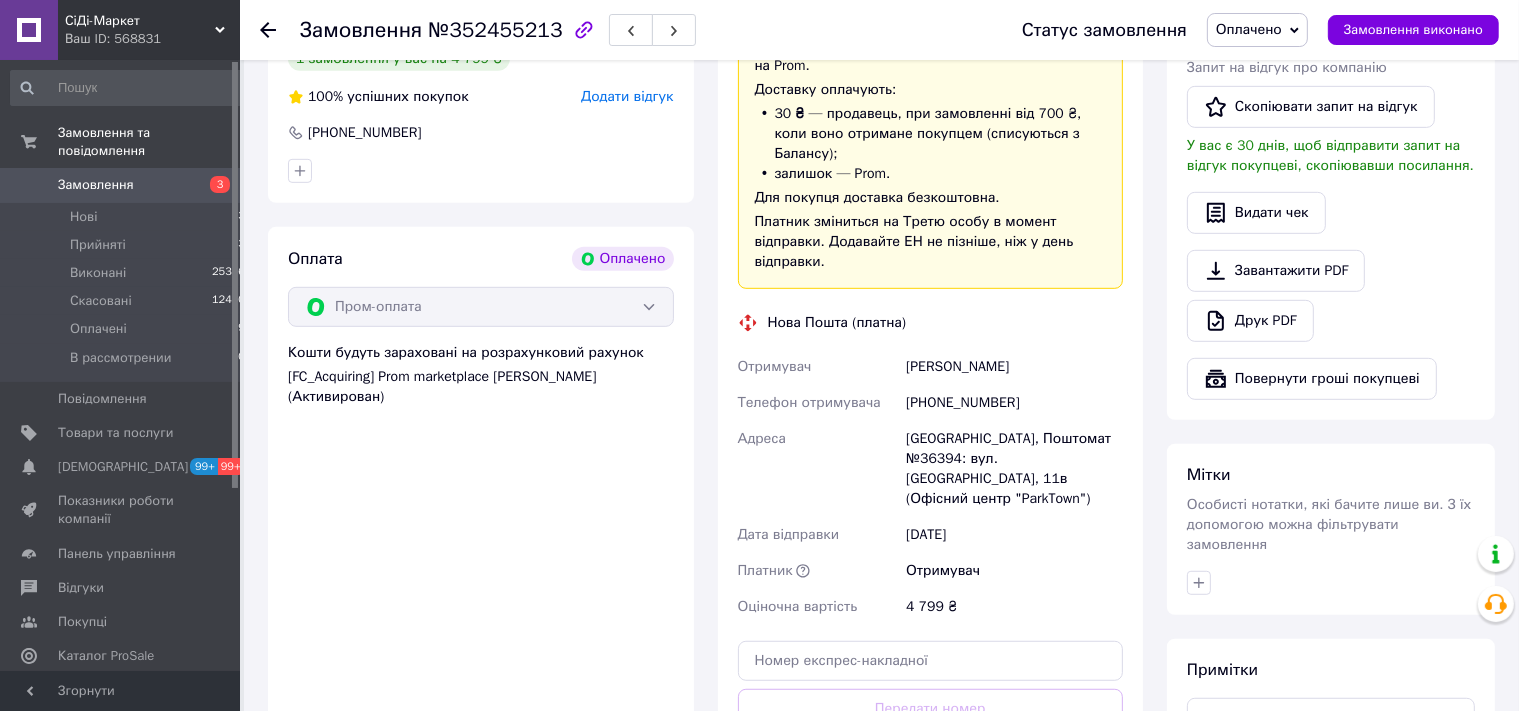 click on "+380676642607" at bounding box center [1014, 403] 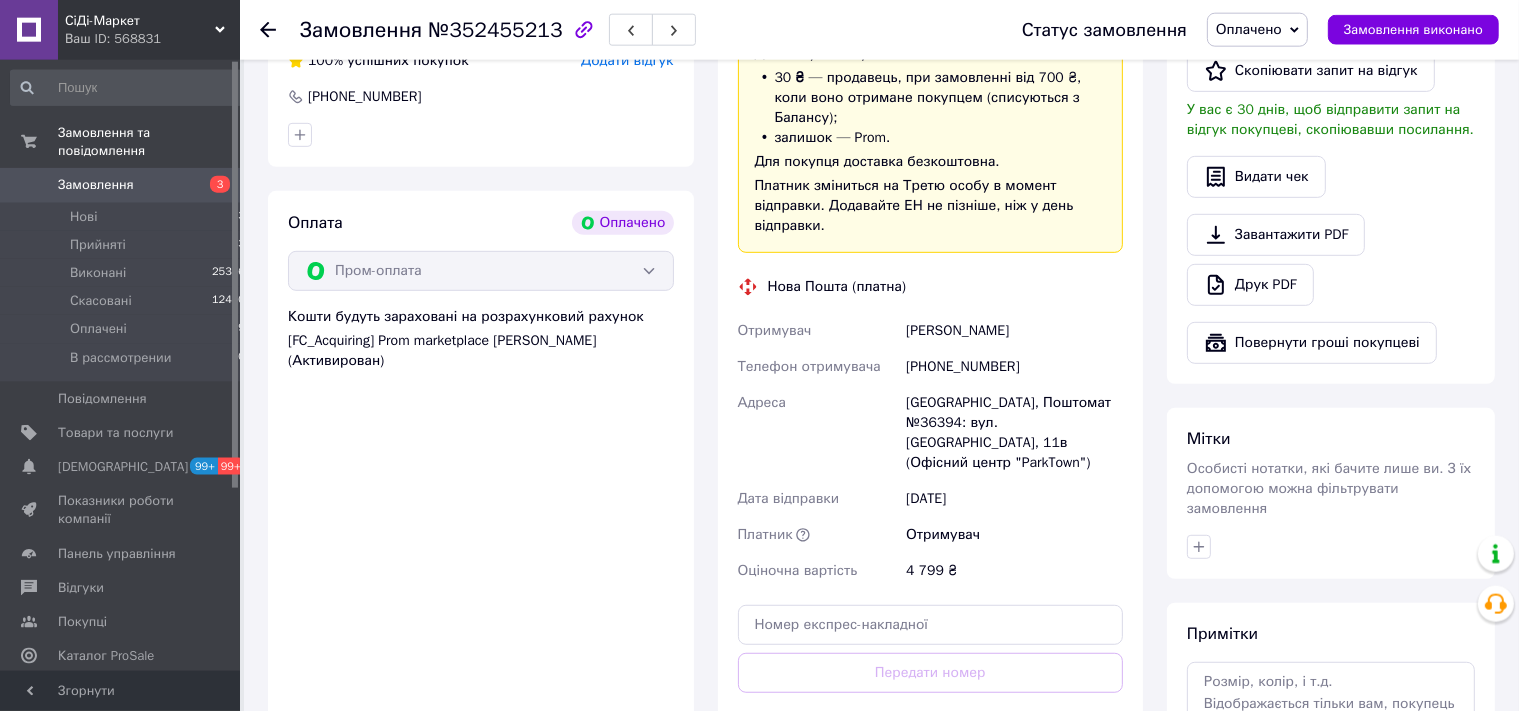 scroll, scrollTop: 1267, scrollLeft: 0, axis: vertical 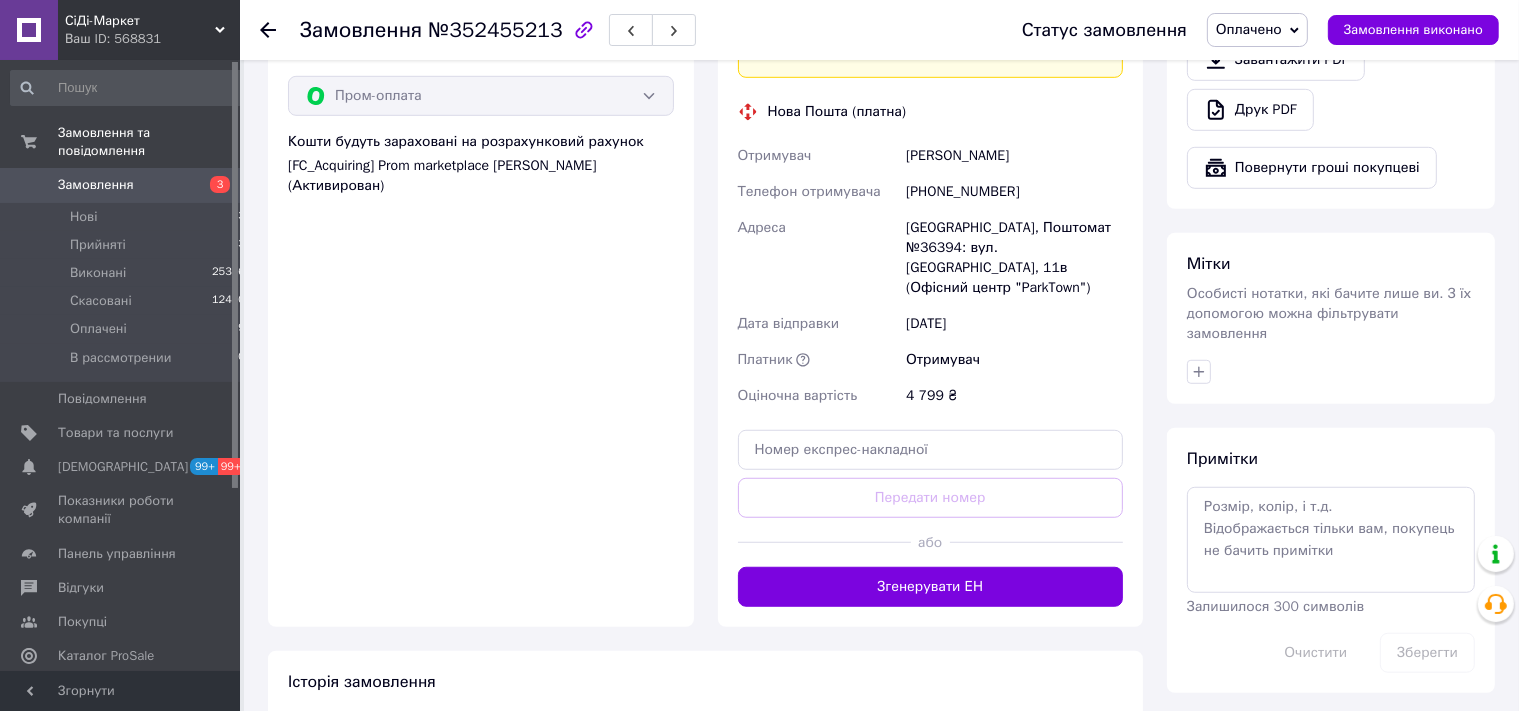 click on "Тернопіль, Поштомат №36394: вул. Торговиця, 11в (Офісний центр "ParkTown")" at bounding box center [1014, 258] 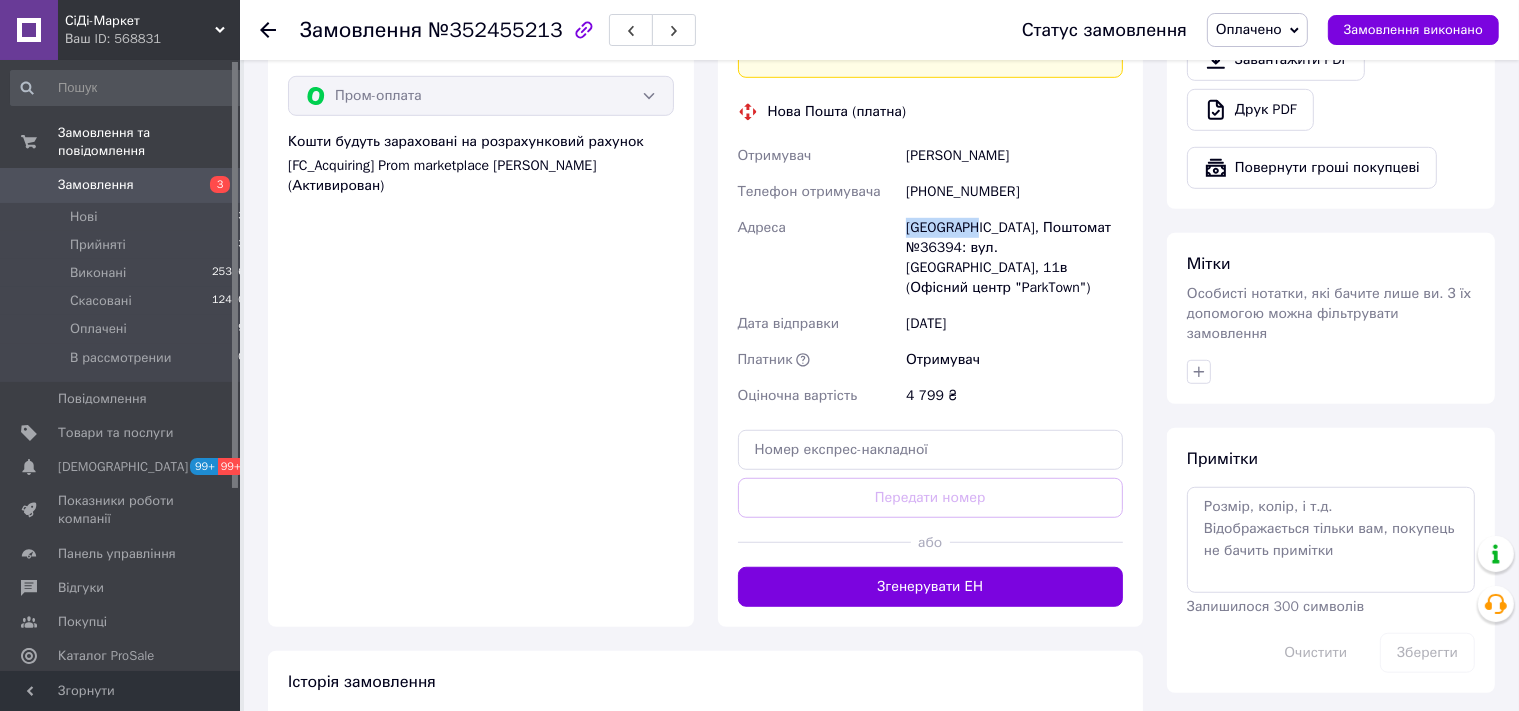 click on "Тернопіль, Поштомат №36394: вул. Торговиця, 11в (Офісний центр "ParkTown")" at bounding box center (1014, 258) 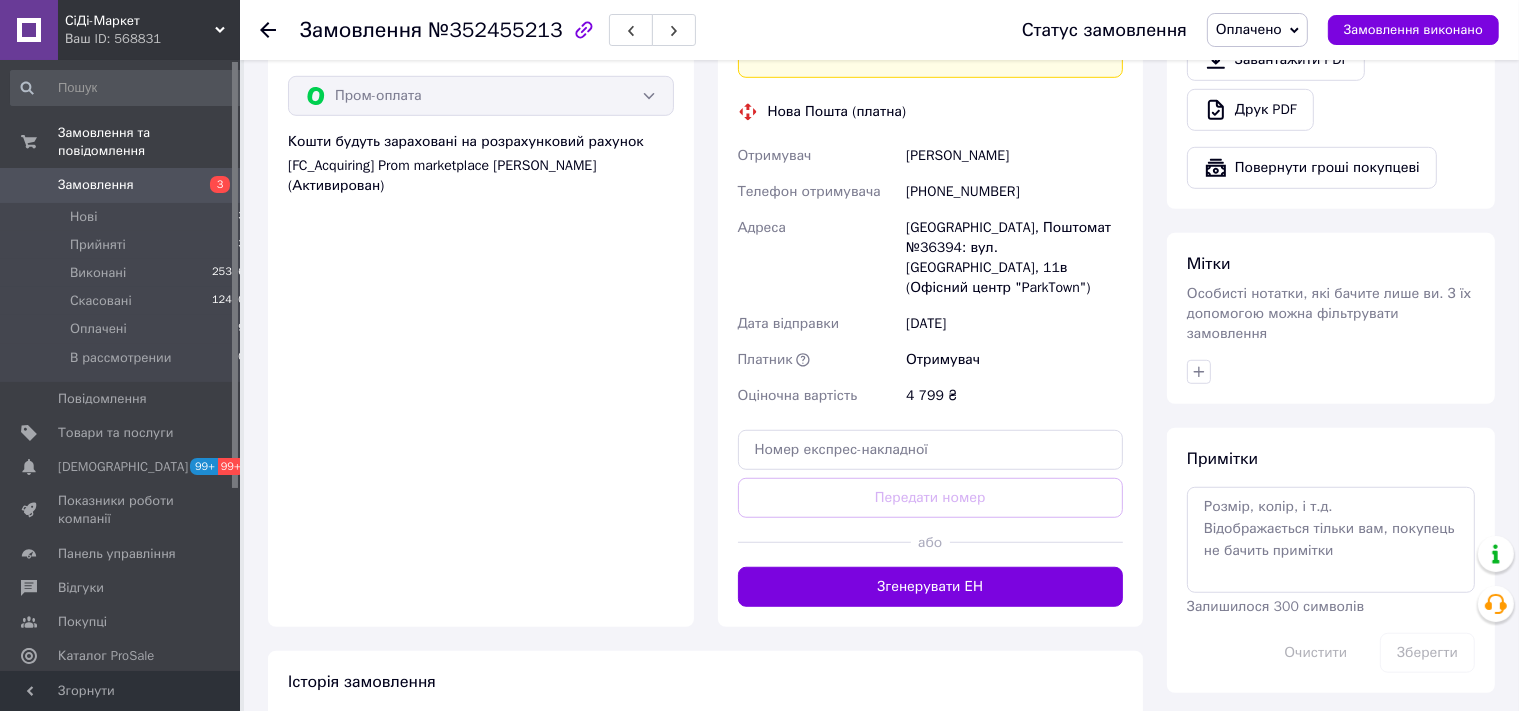 click on "Тернопіль, Поштомат №36394: вул. Торговиця, 11в (Офісний центр "ParkTown")" at bounding box center [1014, 258] 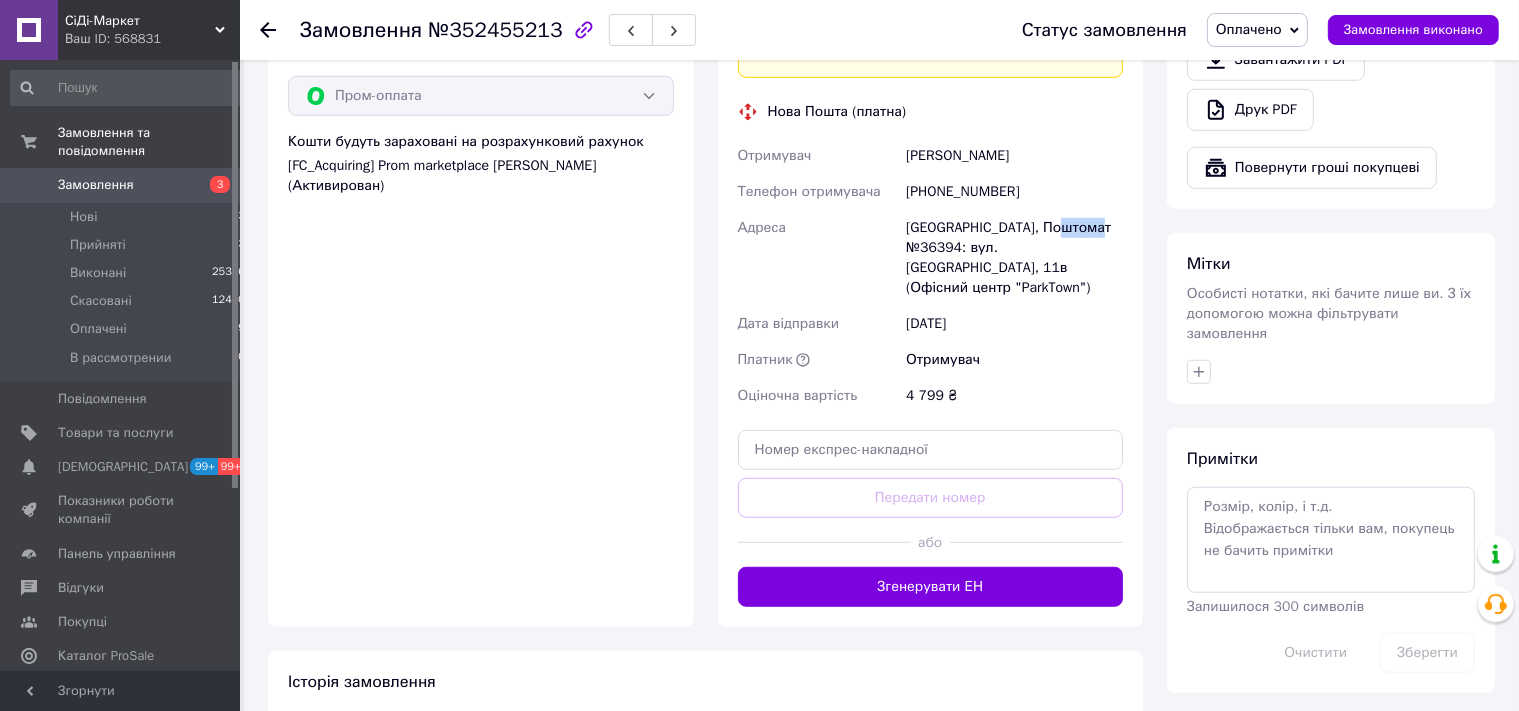 click on "Тернопіль, Поштомат №36394: вул. Торговиця, 11в (Офісний центр "ParkTown")" at bounding box center [1014, 258] 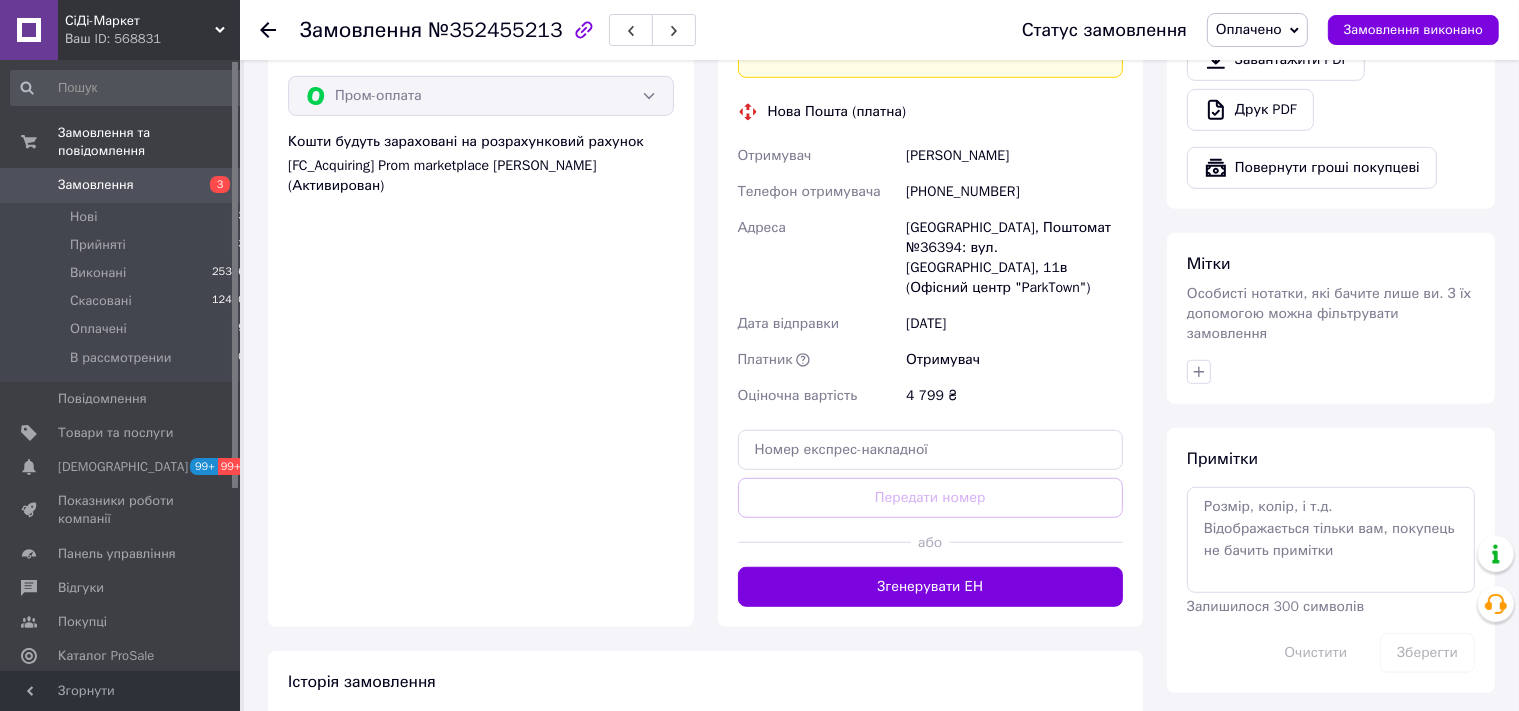 click on "№352455213" at bounding box center (495, 30) 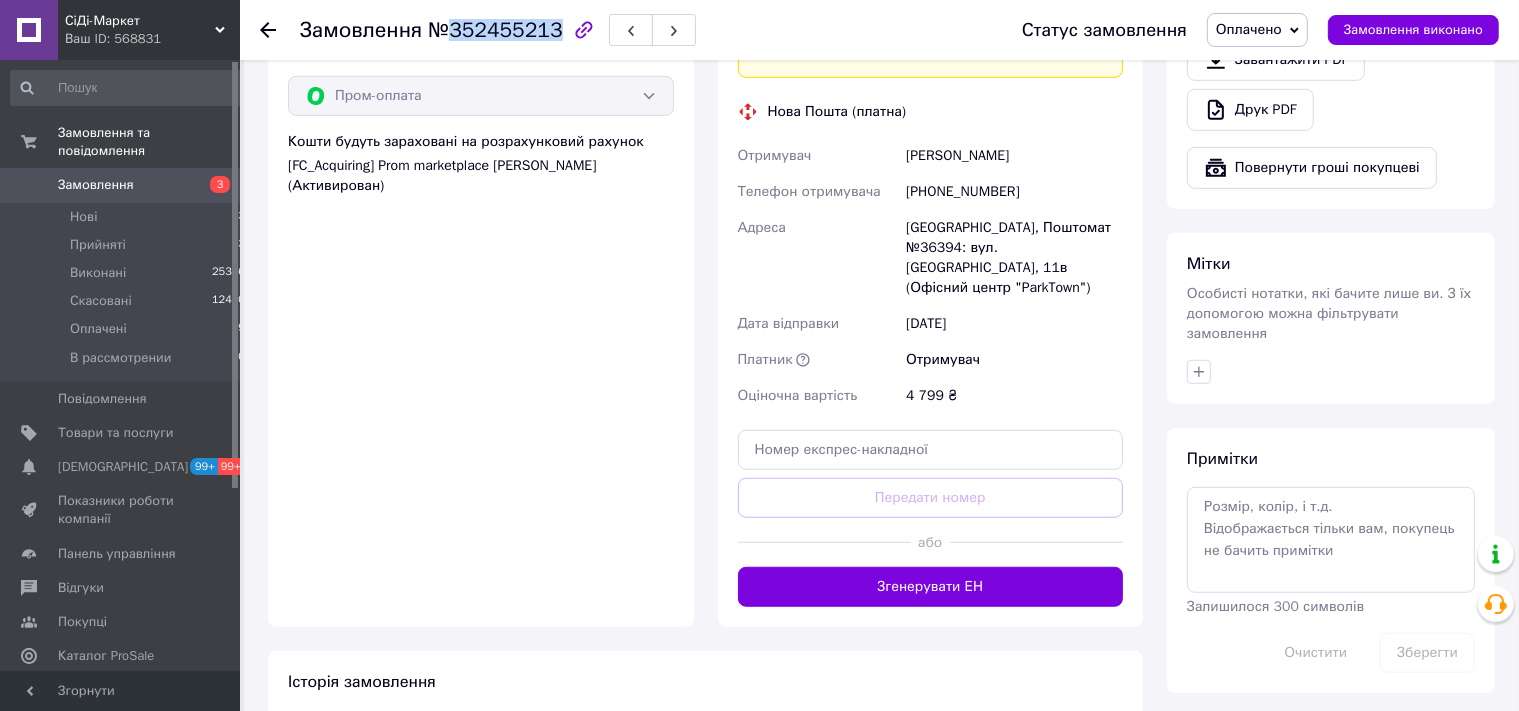 click on "№352455213" at bounding box center [495, 30] 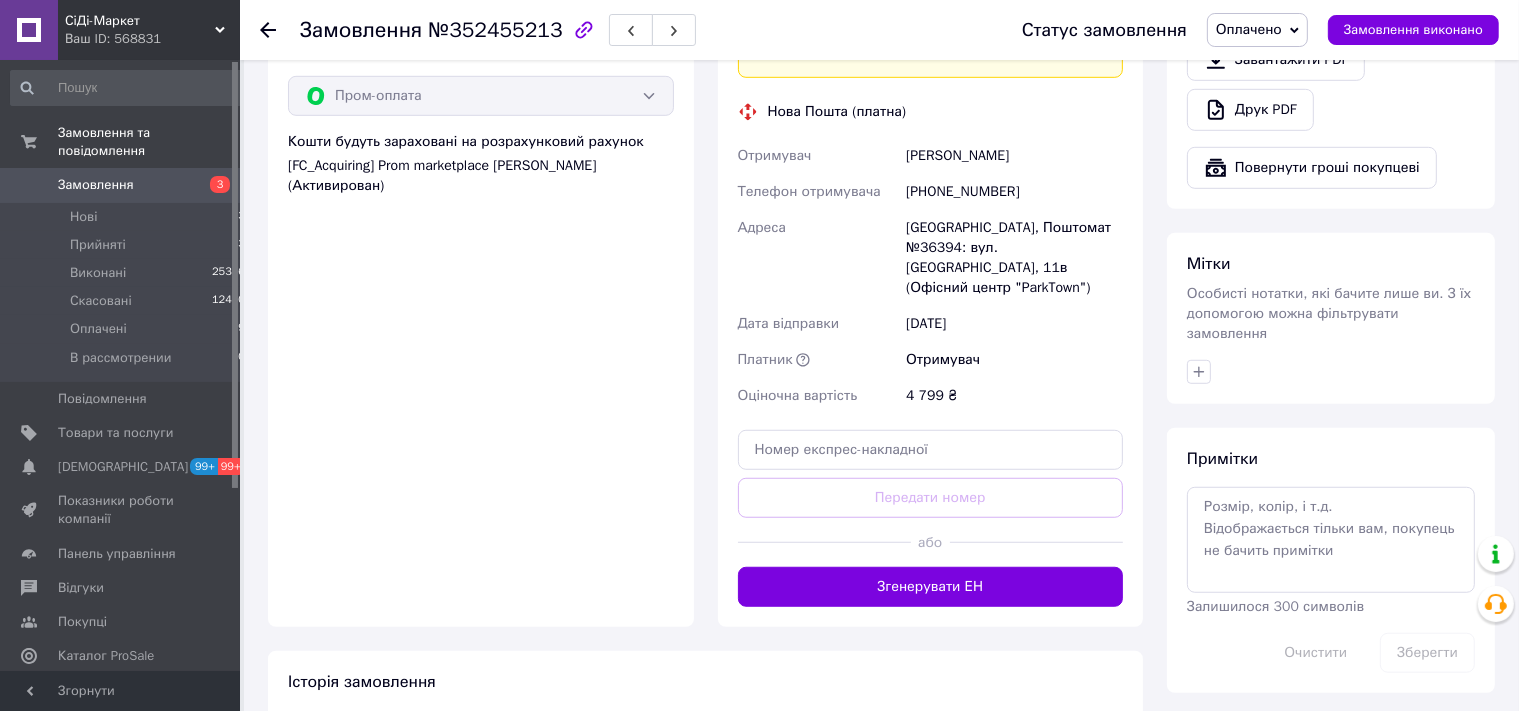 click on "№352455213" at bounding box center [495, 30] 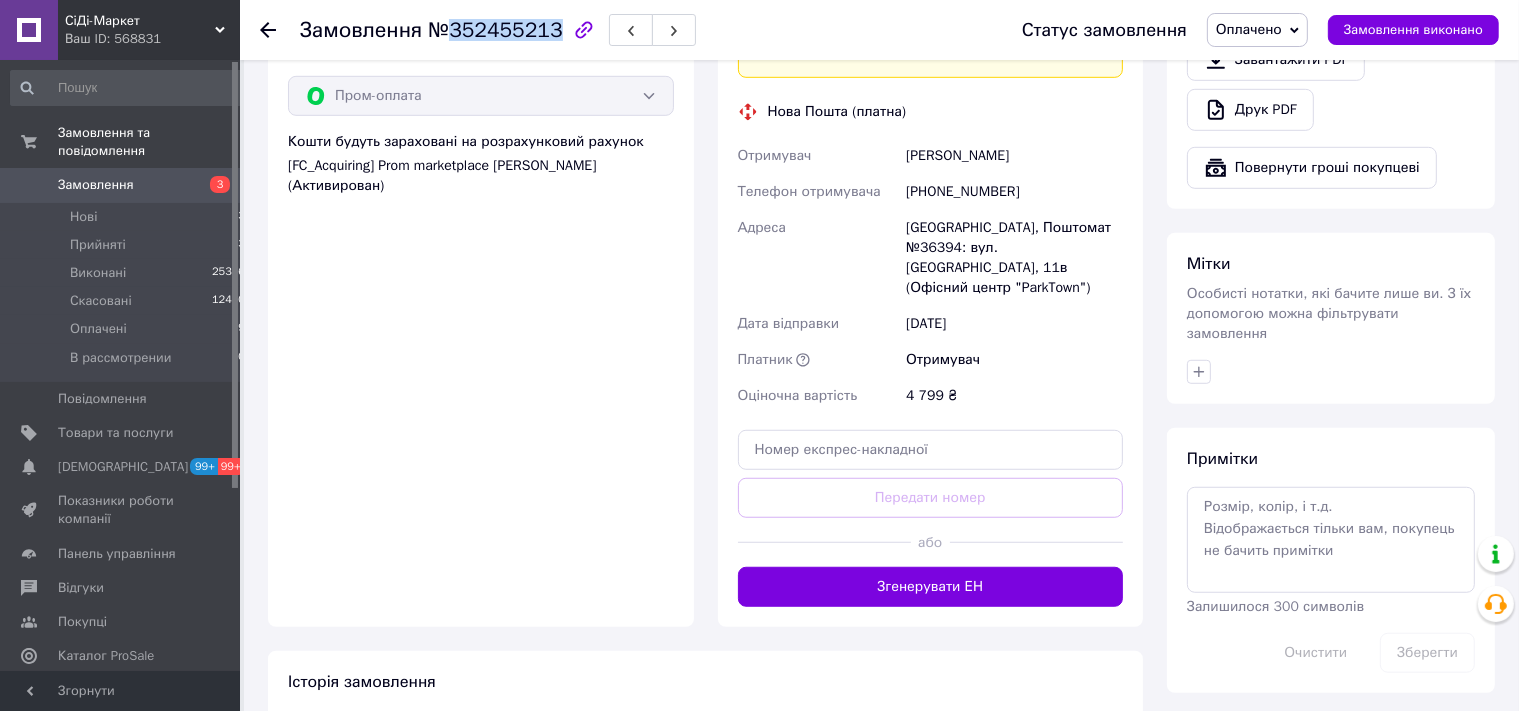 click on "№352455213" at bounding box center [495, 30] 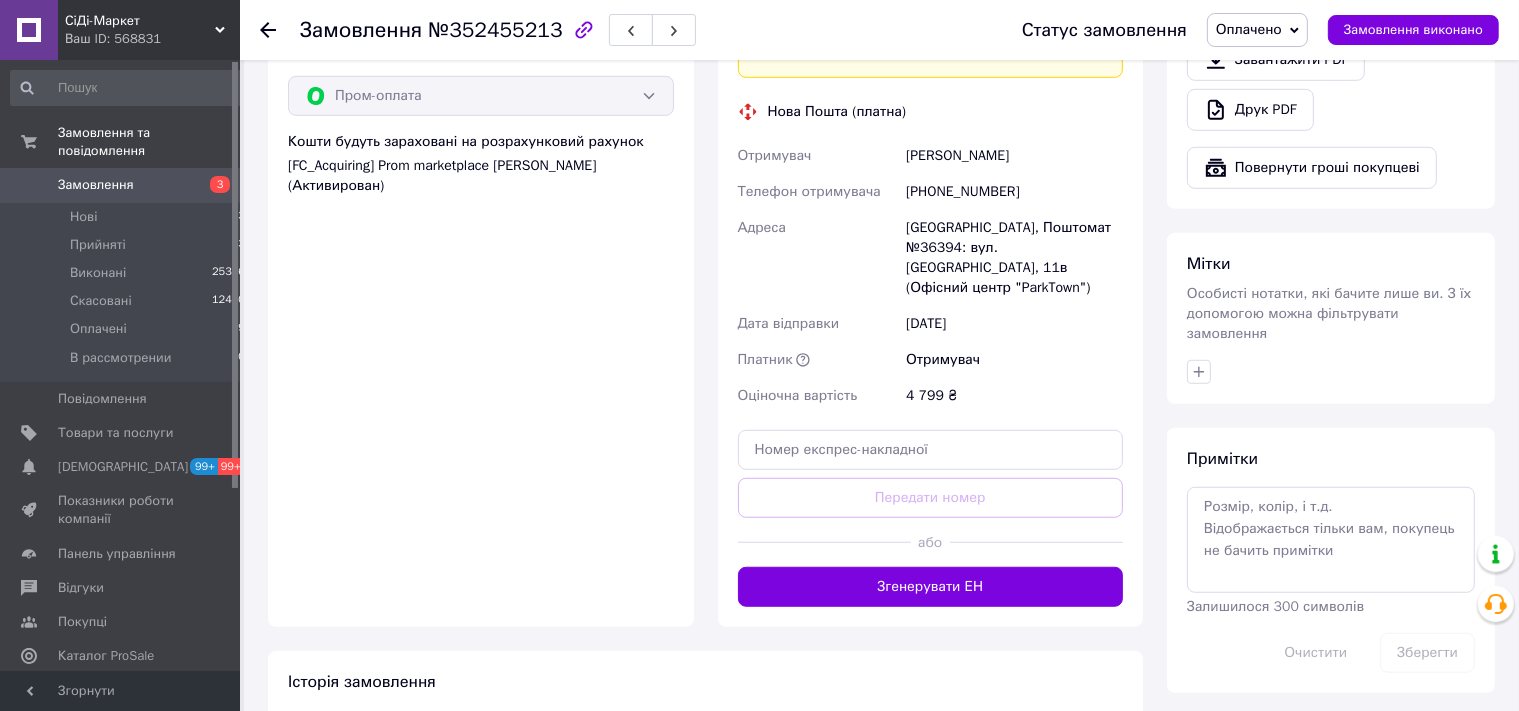 click 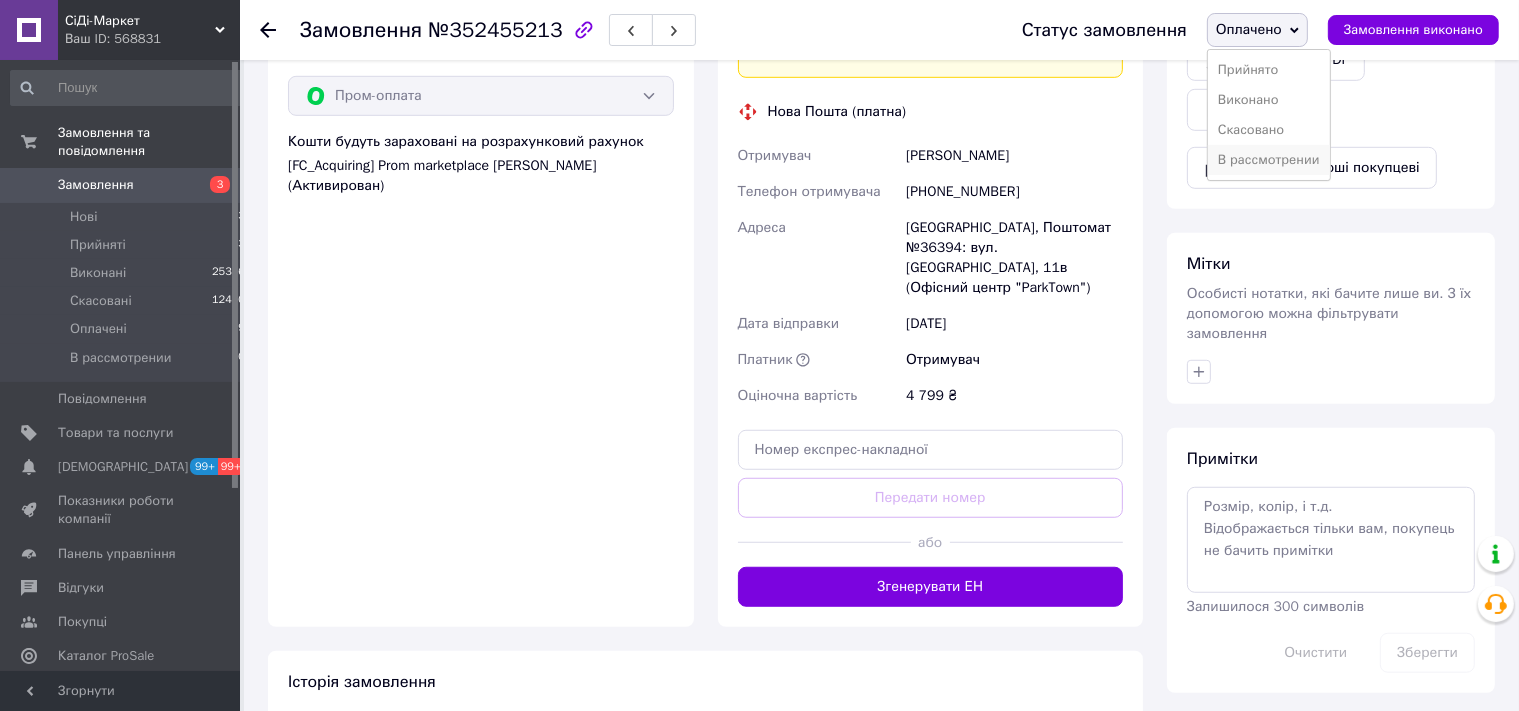click on "В рассмотрении" at bounding box center [1269, 160] 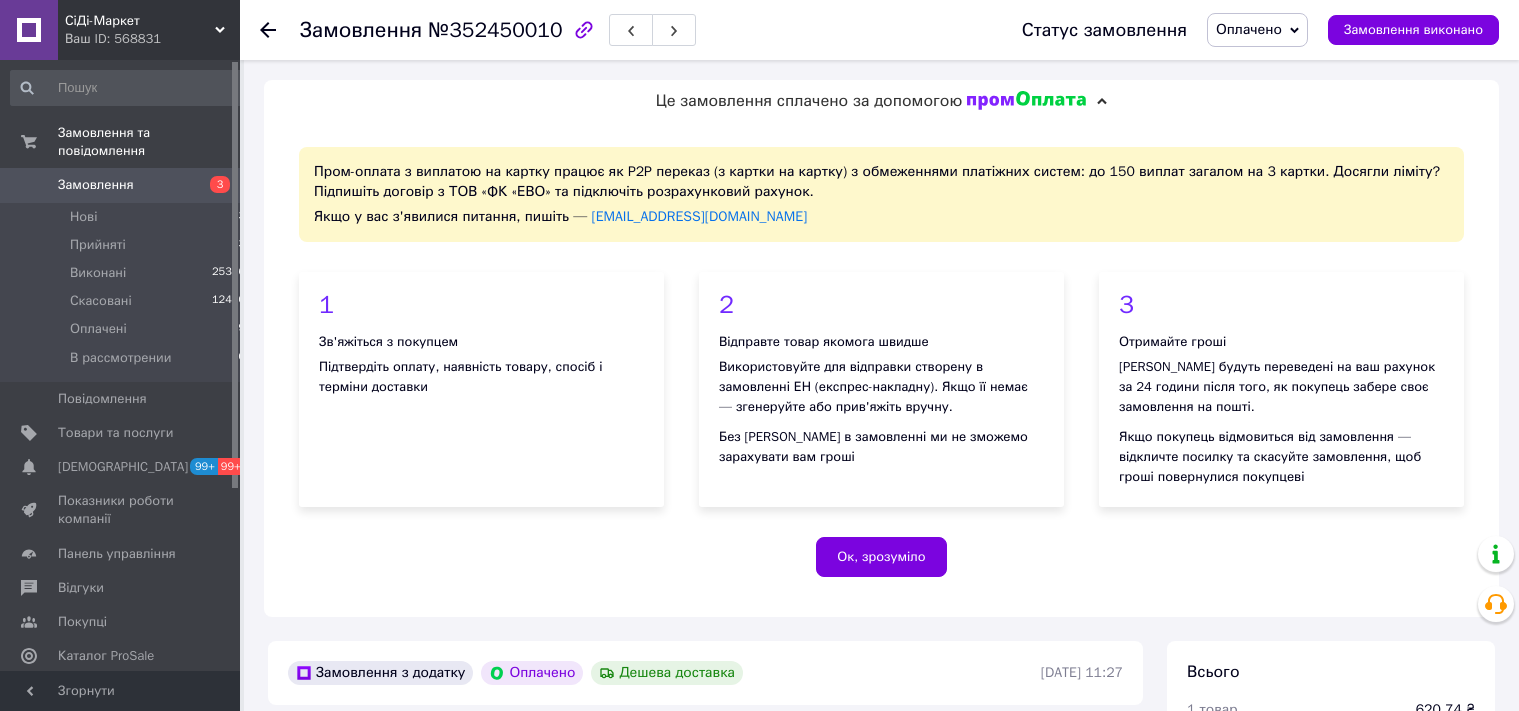 scroll, scrollTop: 0, scrollLeft: 0, axis: both 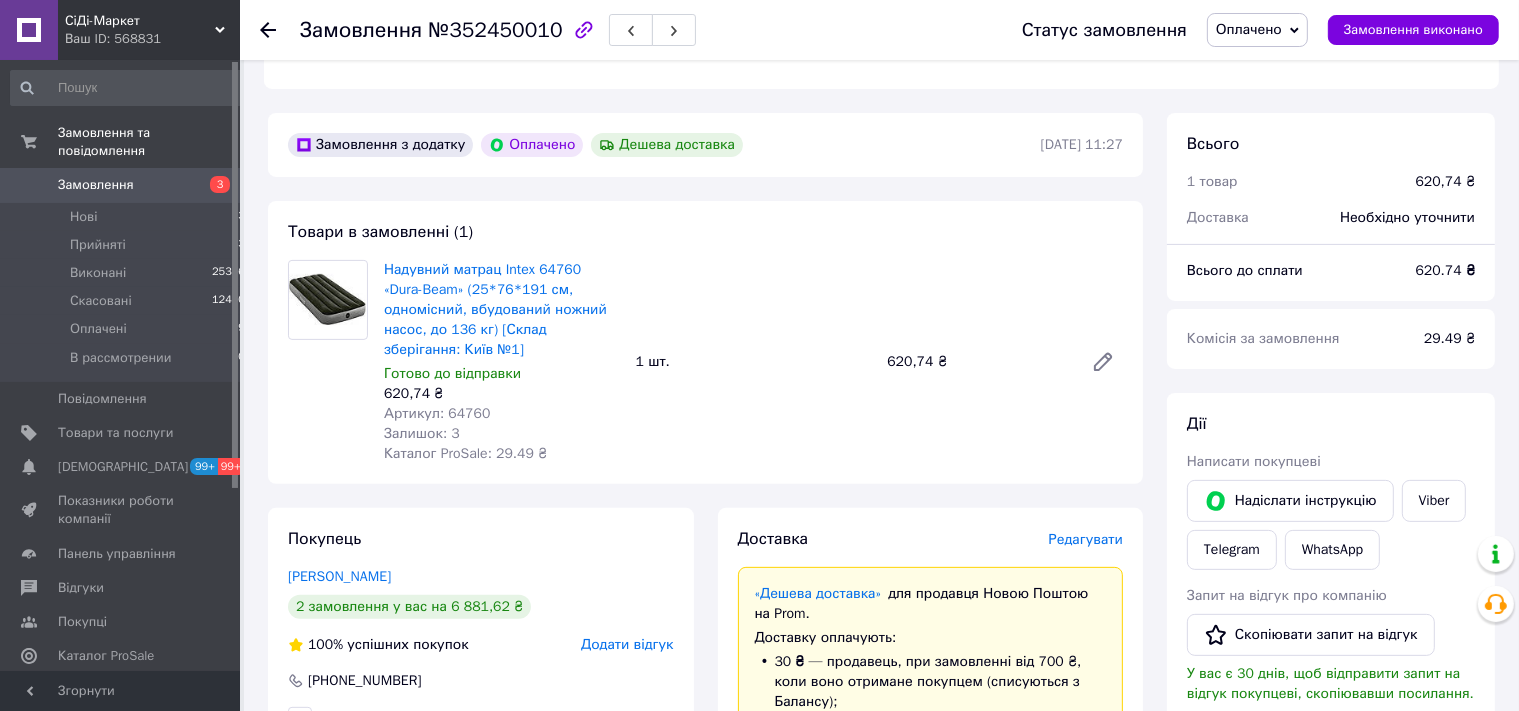 click on "Артикул: 64760" at bounding box center [437, 413] 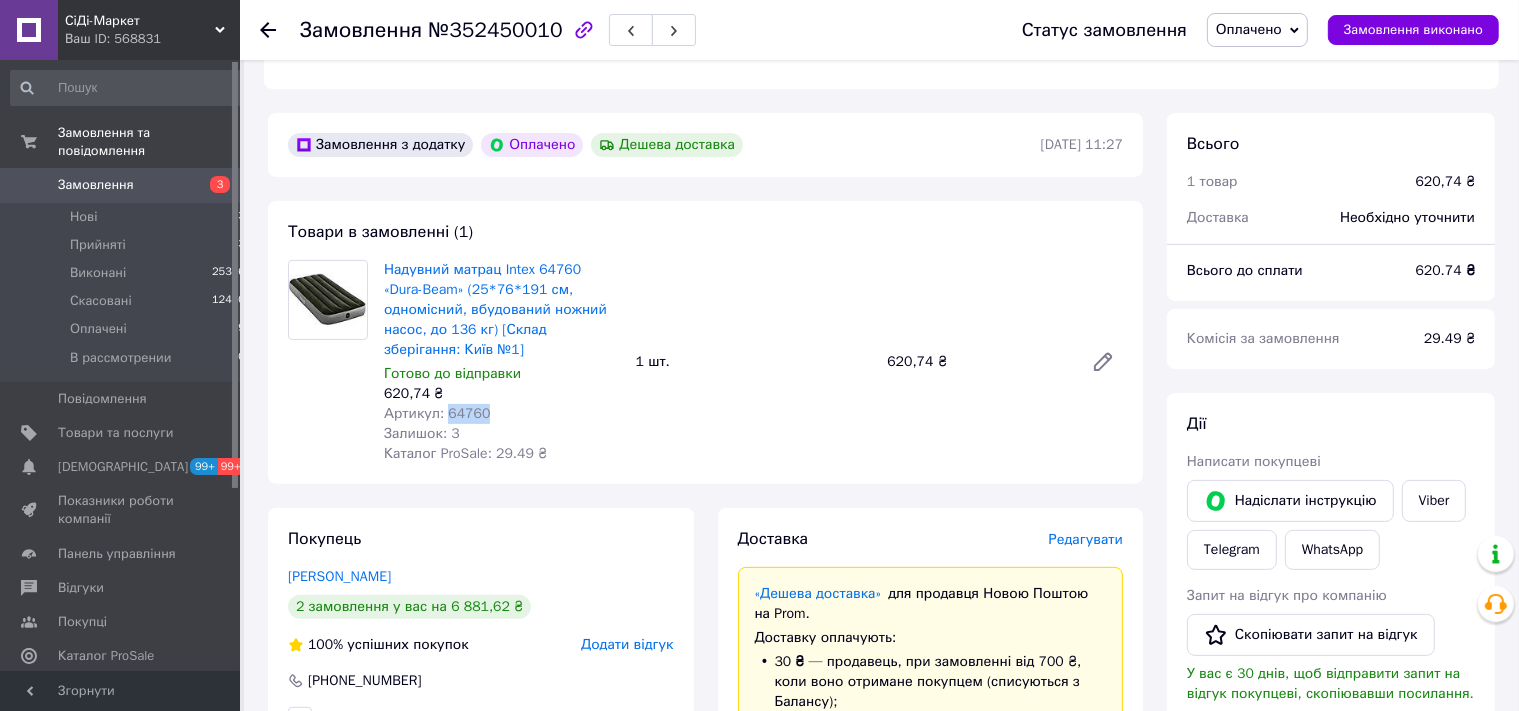 click on "Артикул: 64760" at bounding box center [437, 413] 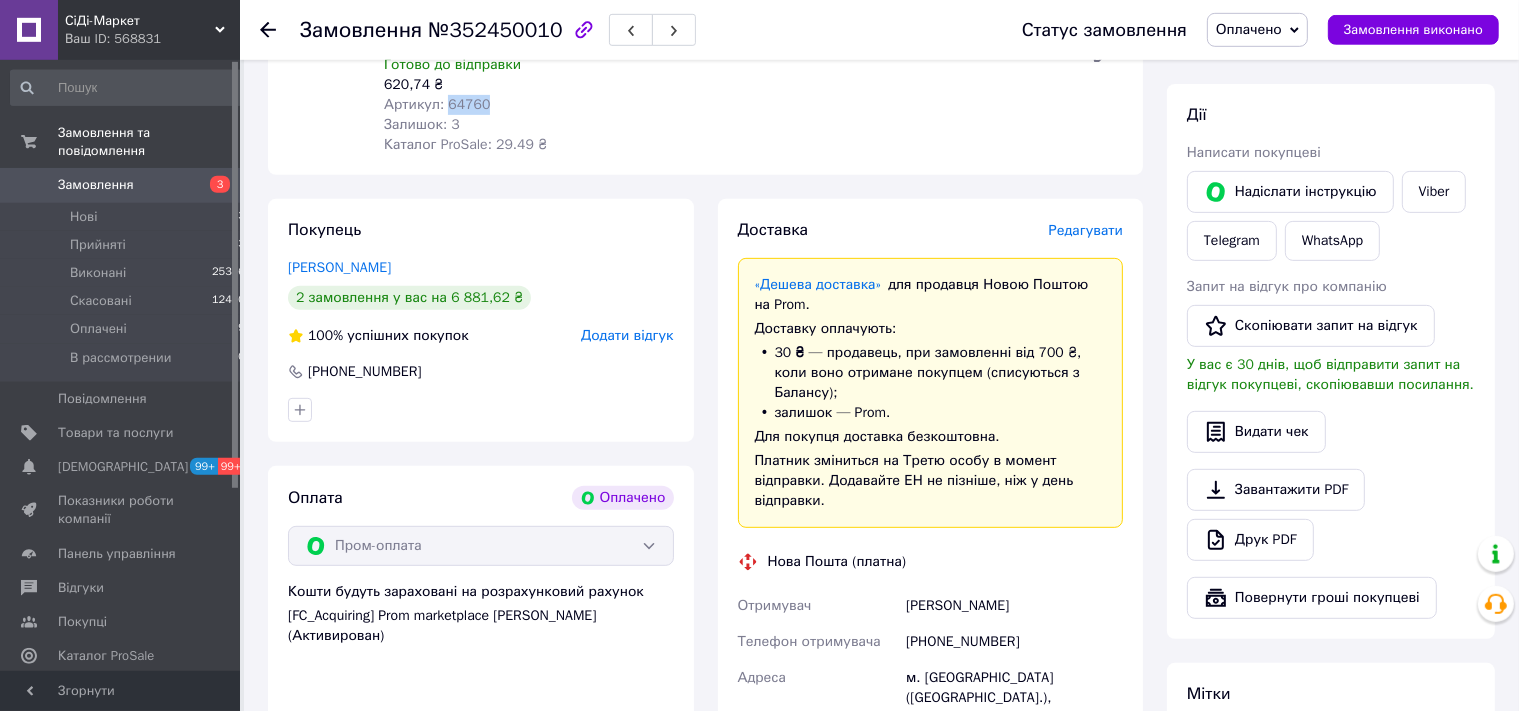 scroll, scrollTop: 950, scrollLeft: 0, axis: vertical 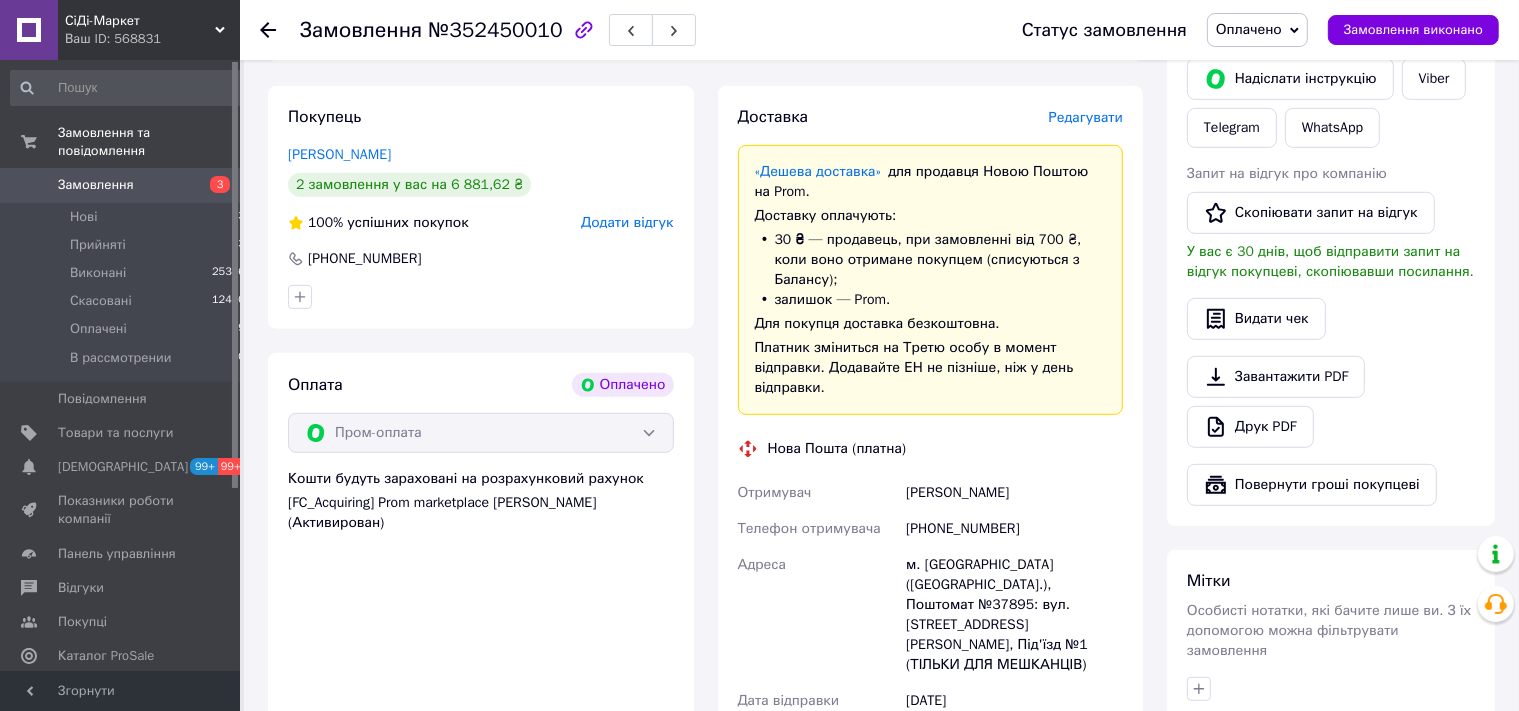 drag, startPoint x: 1027, startPoint y: 451, endPoint x: 897, endPoint y: 461, distance: 130.38405 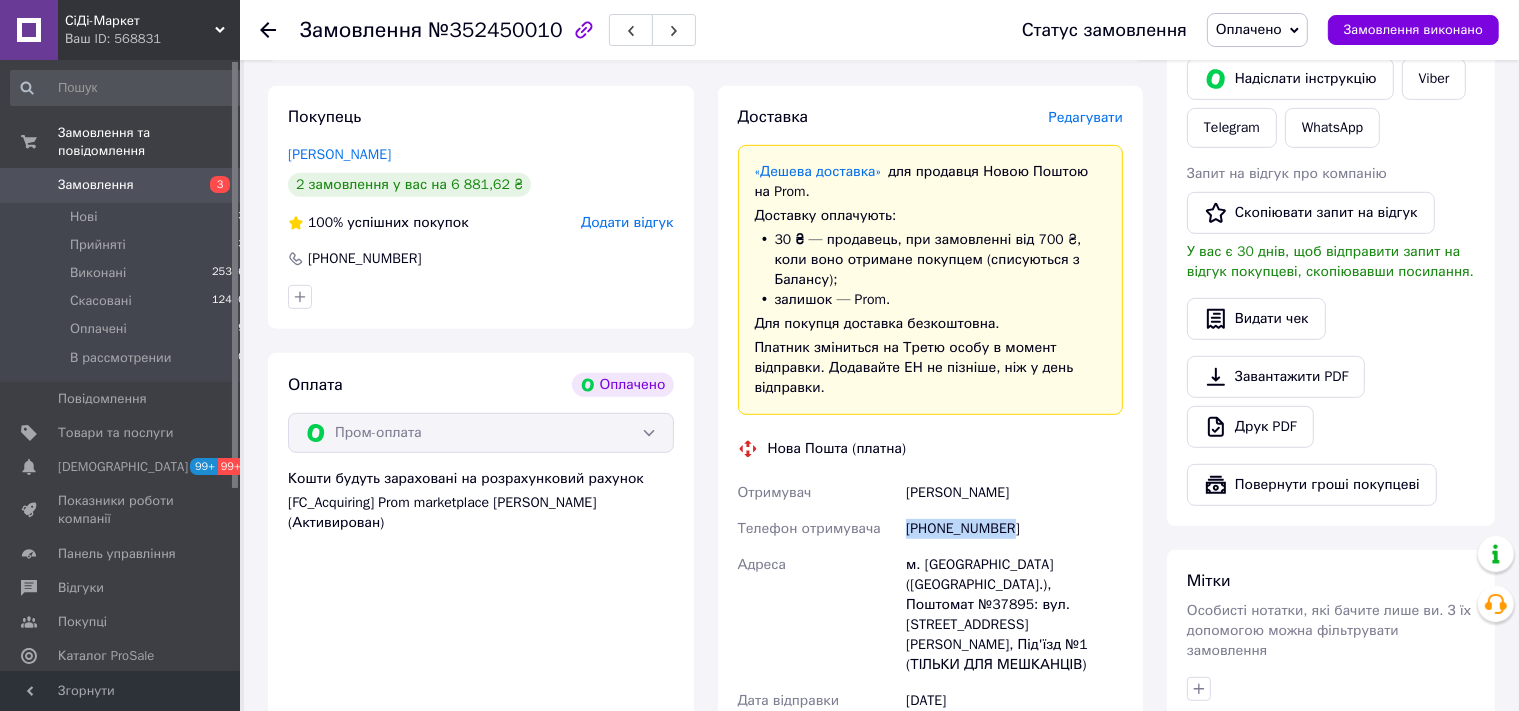 drag, startPoint x: 1019, startPoint y: 492, endPoint x: 902, endPoint y: 500, distance: 117.273186 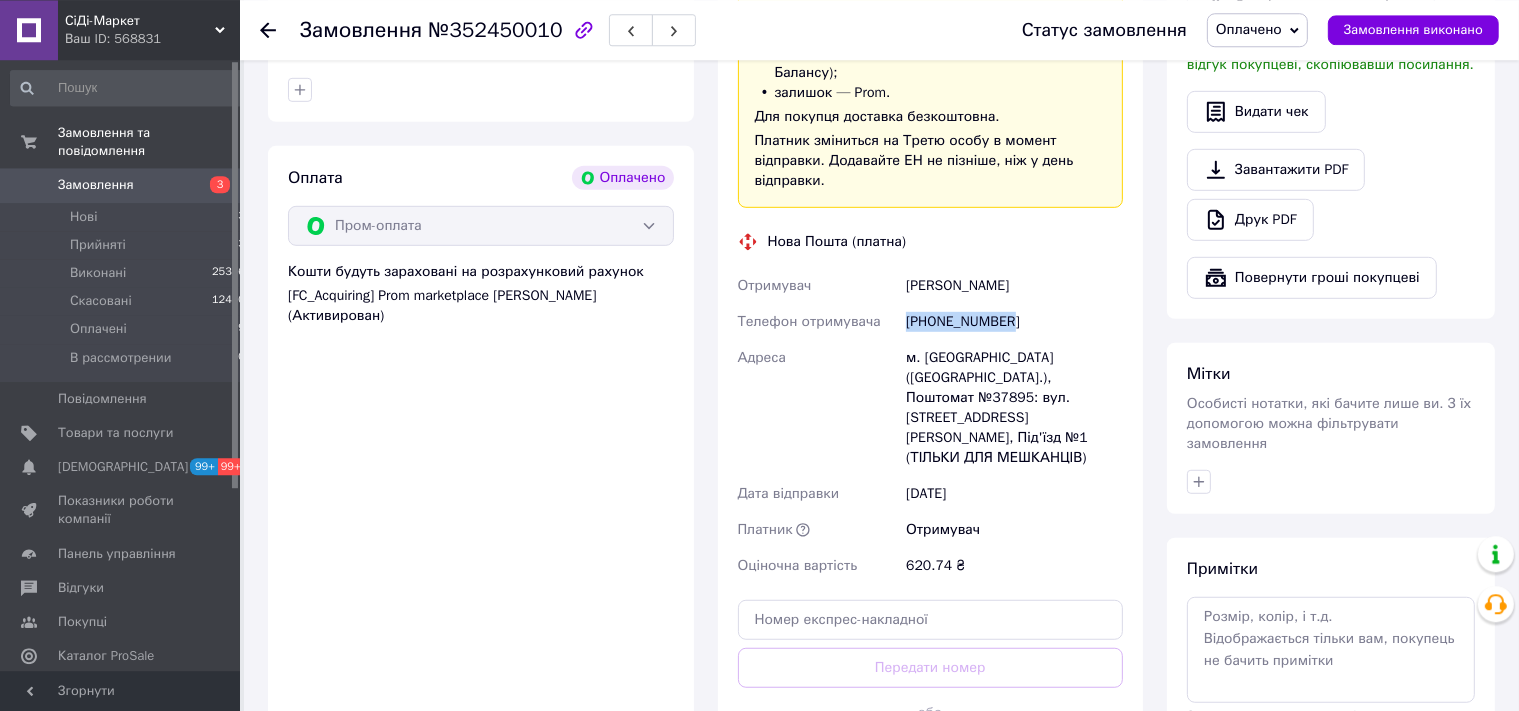scroll, scrollTop: 1161, scrollLeft: 0, axis: vertical 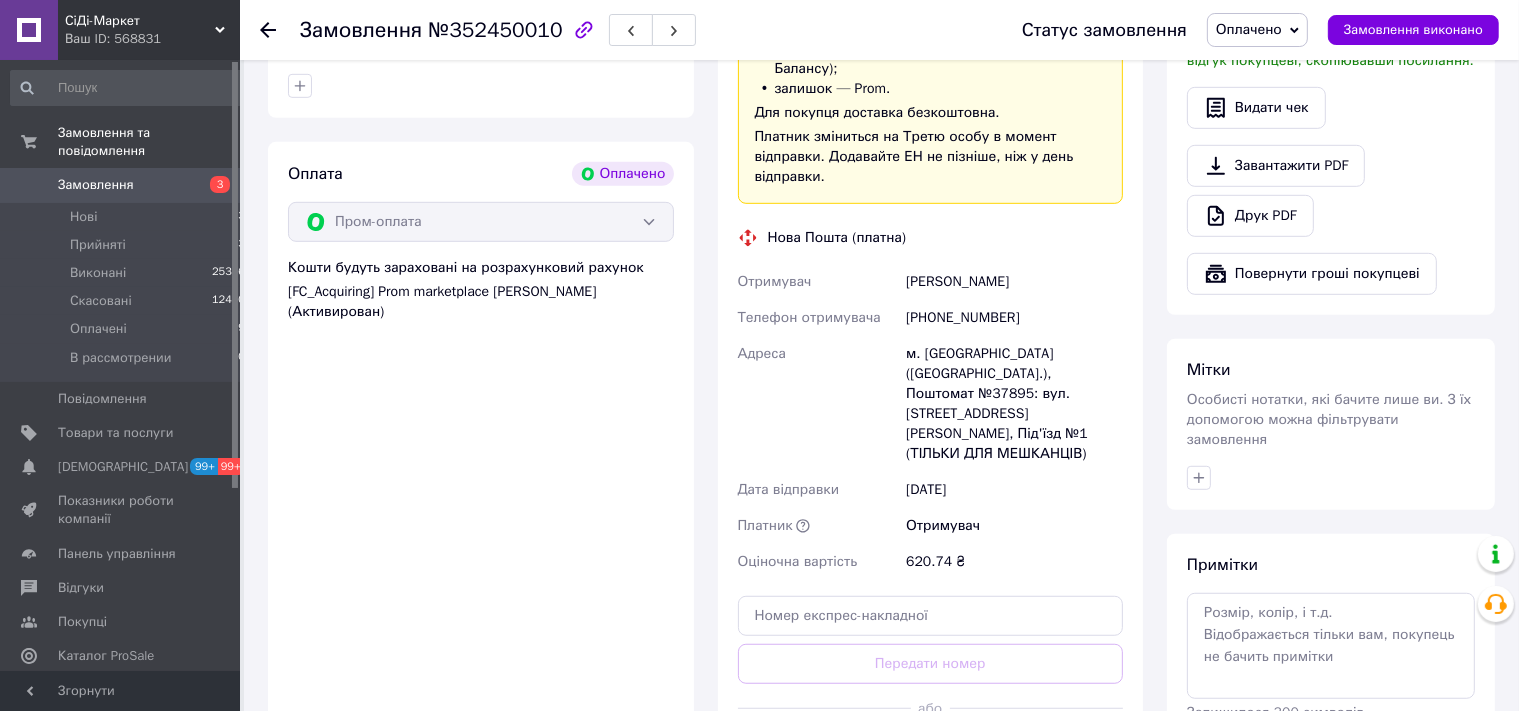 click on "м. Київ (Київська обл.), Поштомат №37895: вул. Генерала Воробйова, 13е, Під'їзд №1 (ТІЛЬКИ ДЛЯ МЕШКАНЦІВ)" at bounding box center [1014, 404] 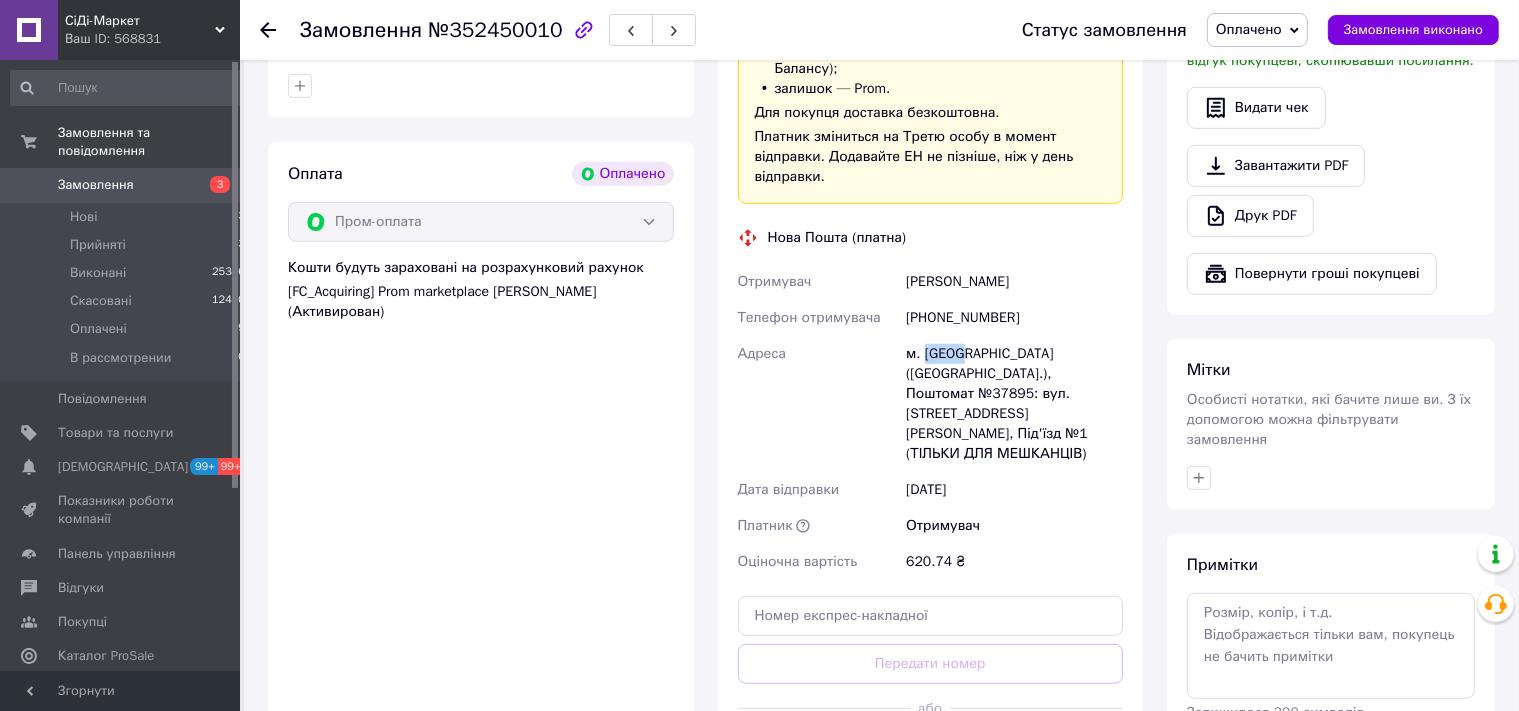 click on "м. Київ (Київська обл.), Поштомат №37895: вул. Генерала Воробйова, 13е, Під'їзд №1 (ТІЛЬКИ ДЛЯ МЕШКАНЦІВ)" at bounding box center [1014, 404] 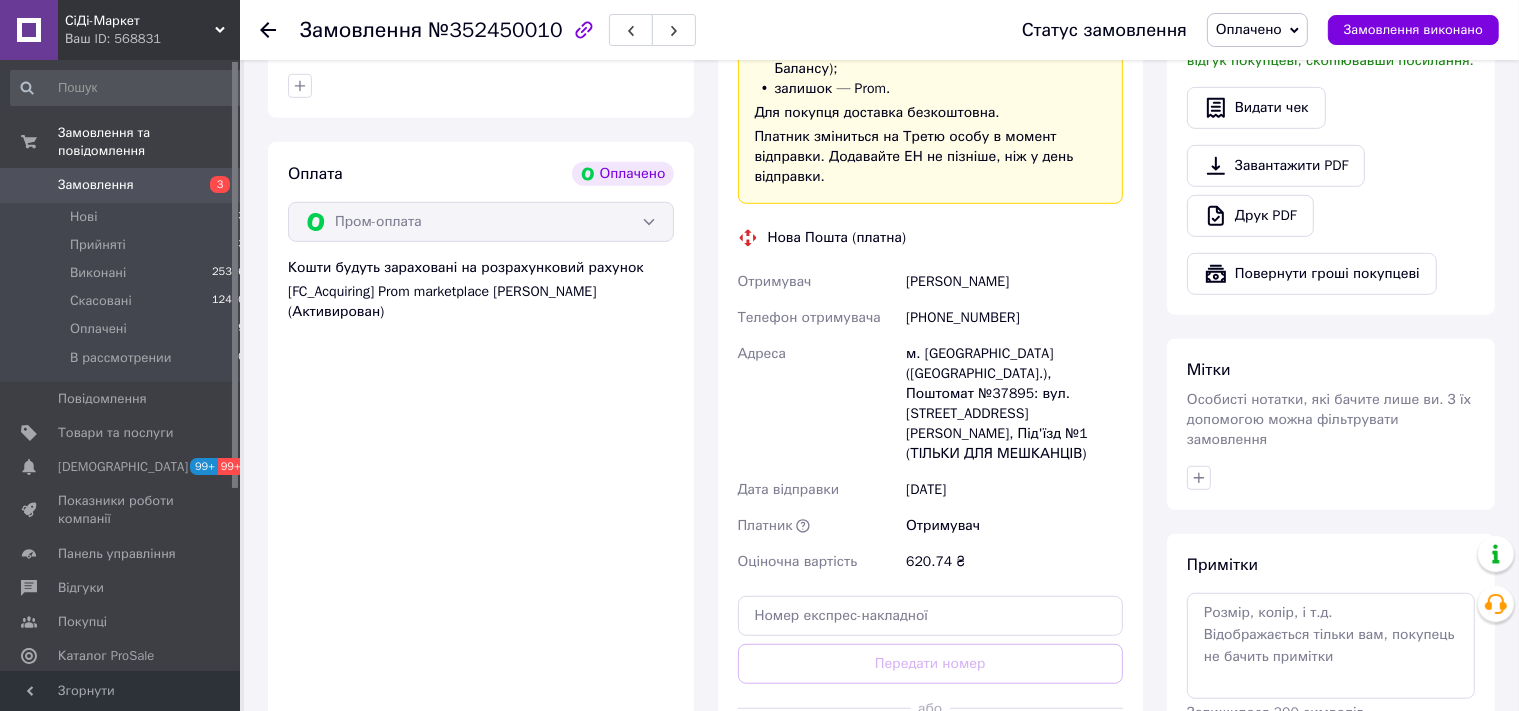 click on "м. Київ (Київська обл.), Поштомат №37895: вул. Генерала Воробйова, 13е, Під'їзд №1 (ТІЛЬКИ ДЛЯ МЕШКАНЦІВ)" at bounding box center (1014, 404) 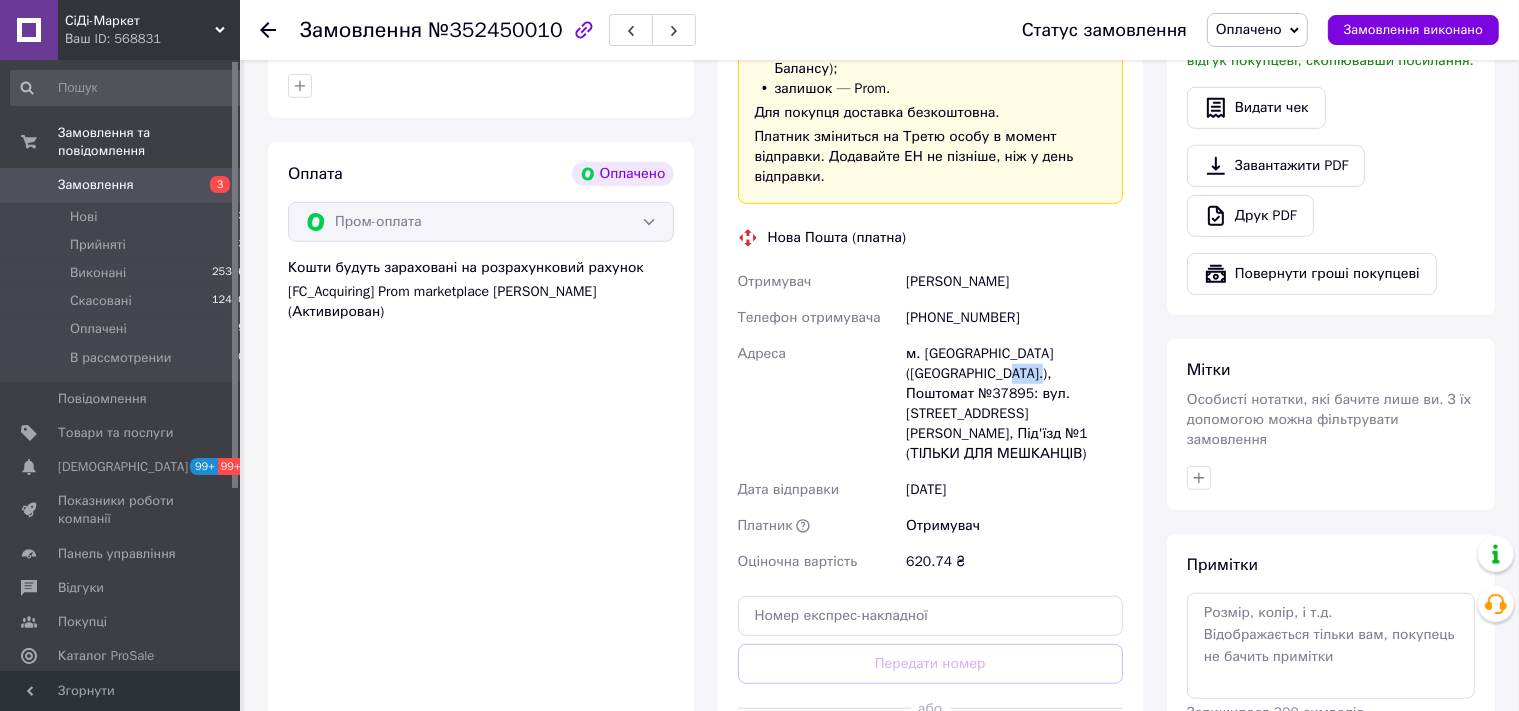 click on "м. Київ (Київська обл.), Поштомат №37895: вул. Генерала Воробйова, 13е, Під'їзд №1 (ТІЛЬКИ ДЛЯ МЕШКАНЦІВ)" at bounding box center [1014, 404] 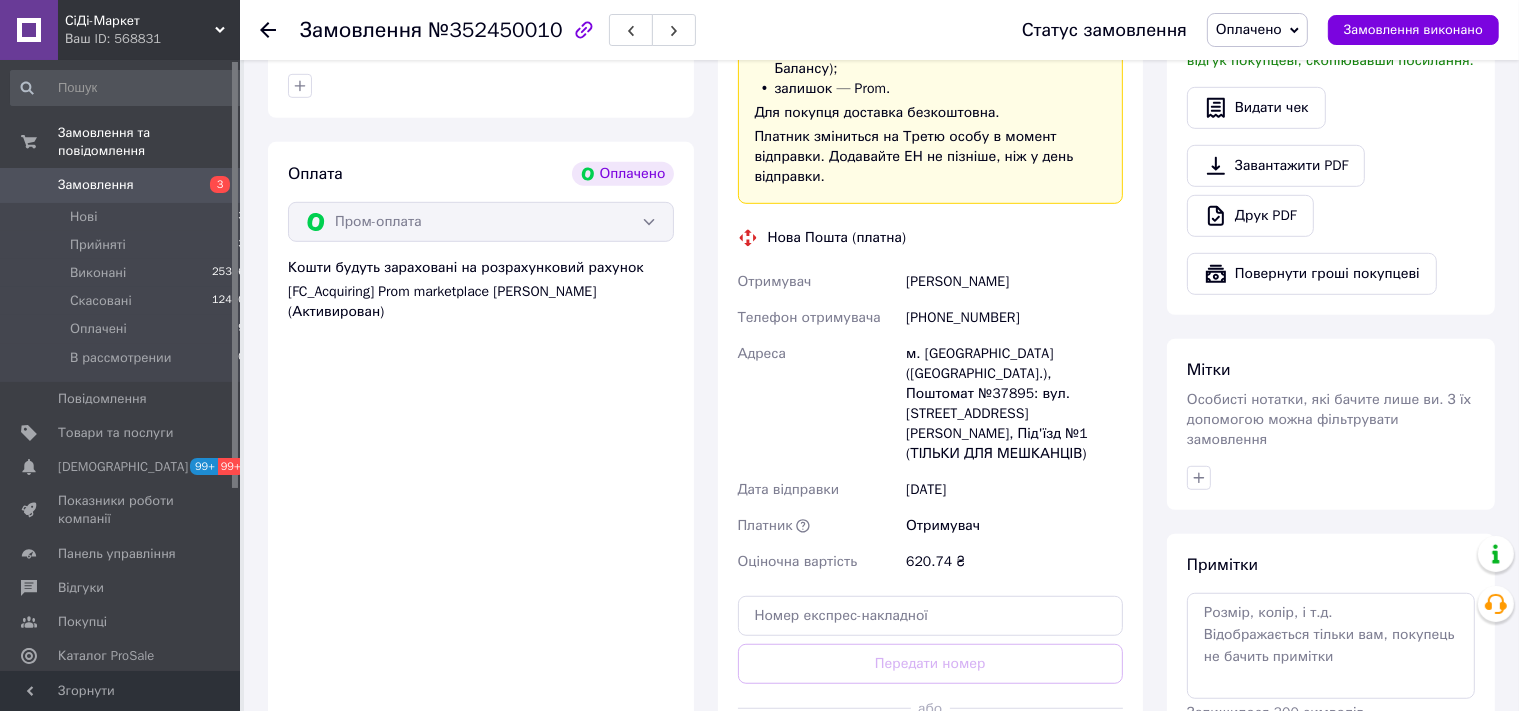 click on "№352450010" at bounding box center [495, 30] 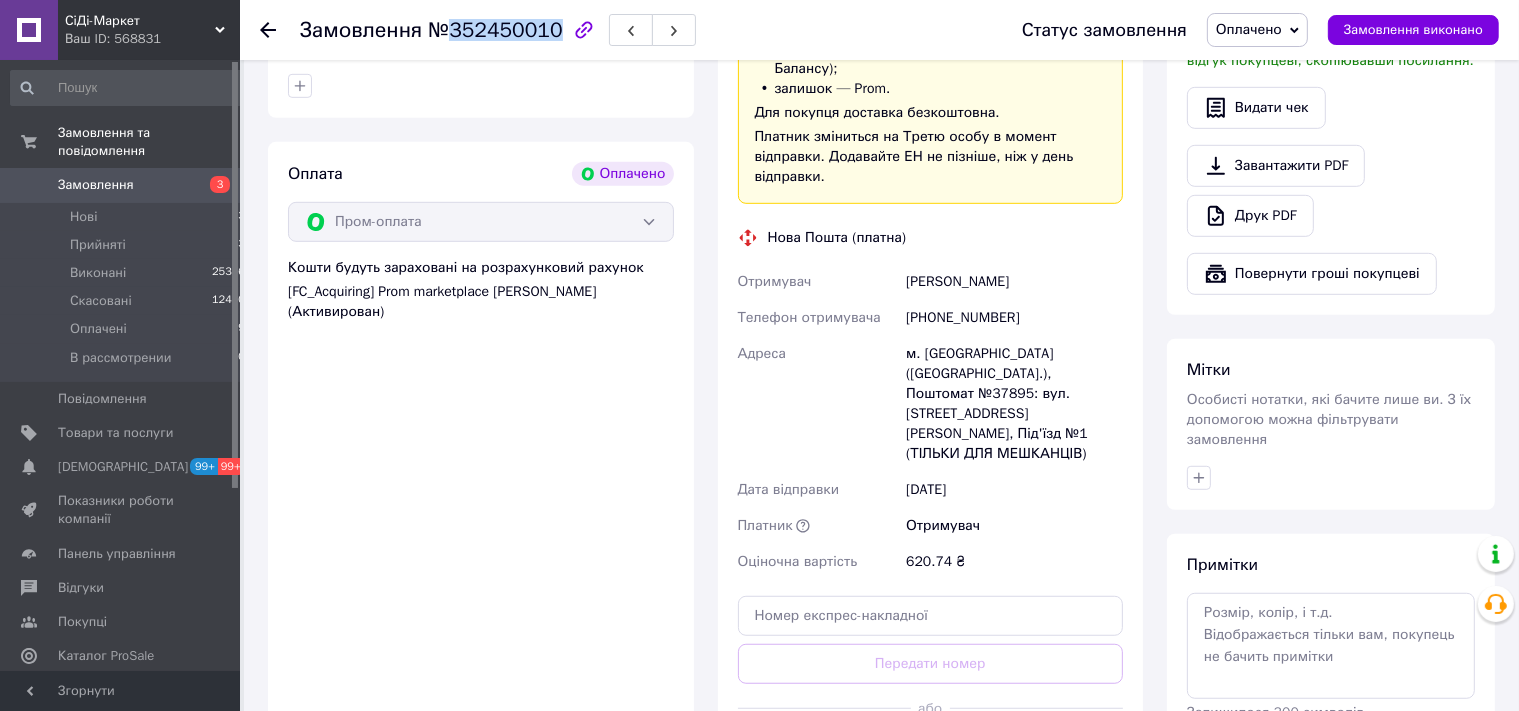 click on "№352450010" at bounding box center [495, 30] 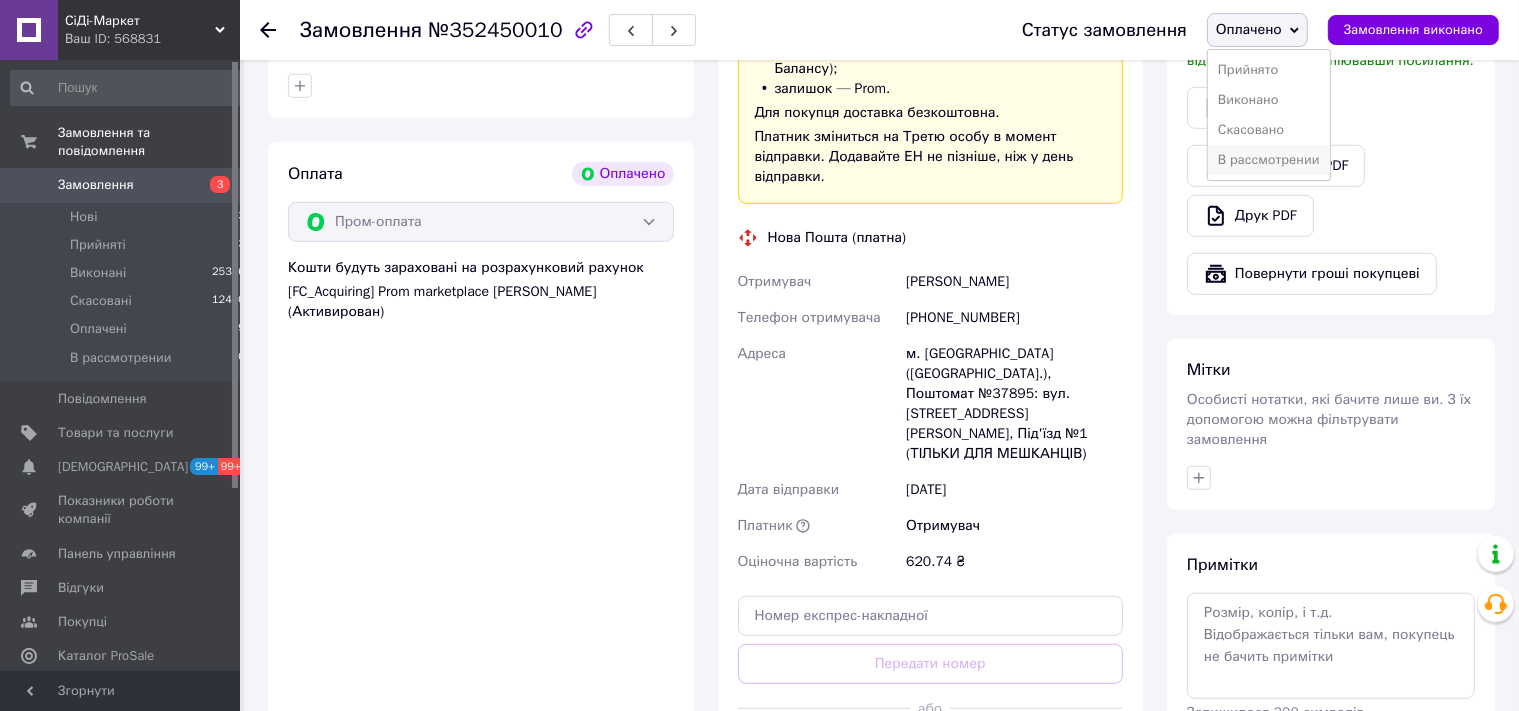 click on "В рассмотрении" at bounding box center [1269, 160] 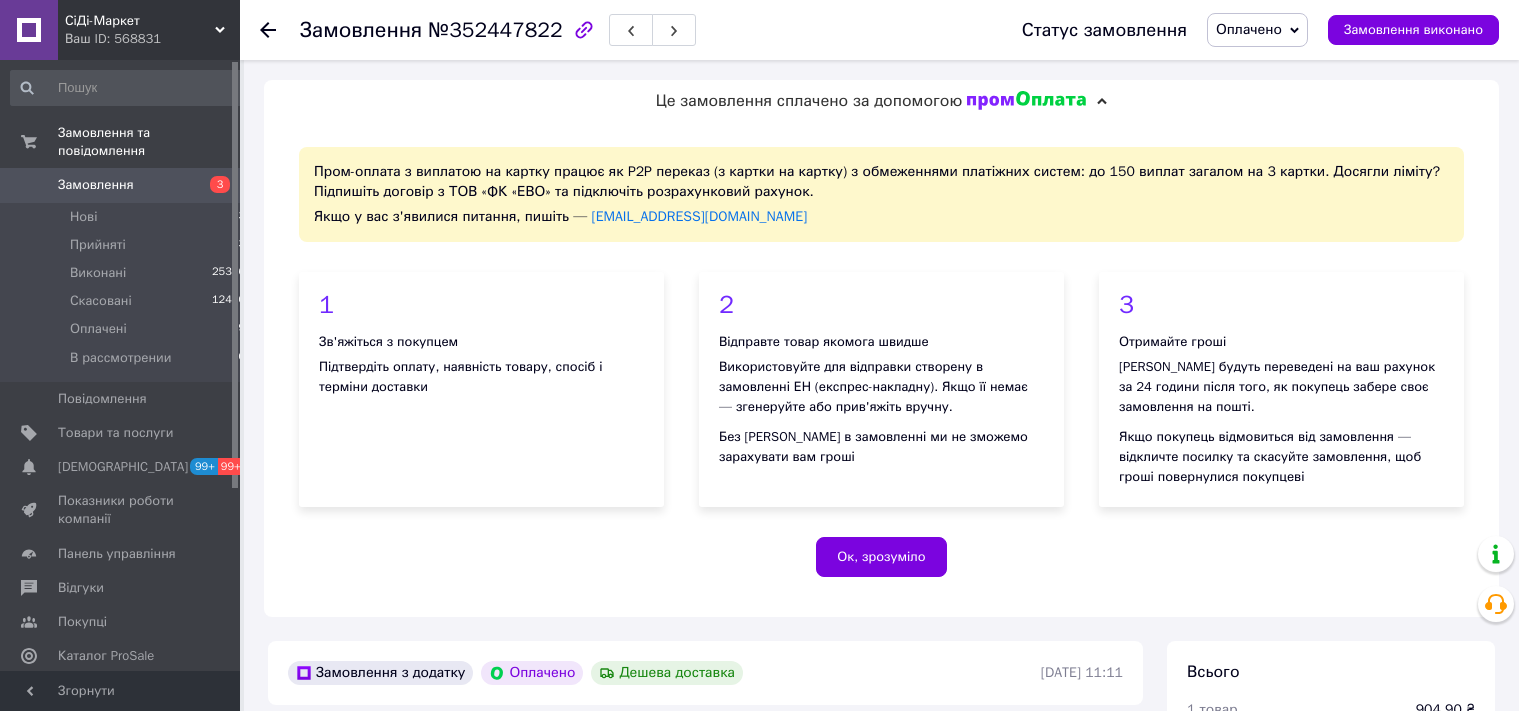 scroll, scrollTop: 0, scrollLeft: 0, axis: both 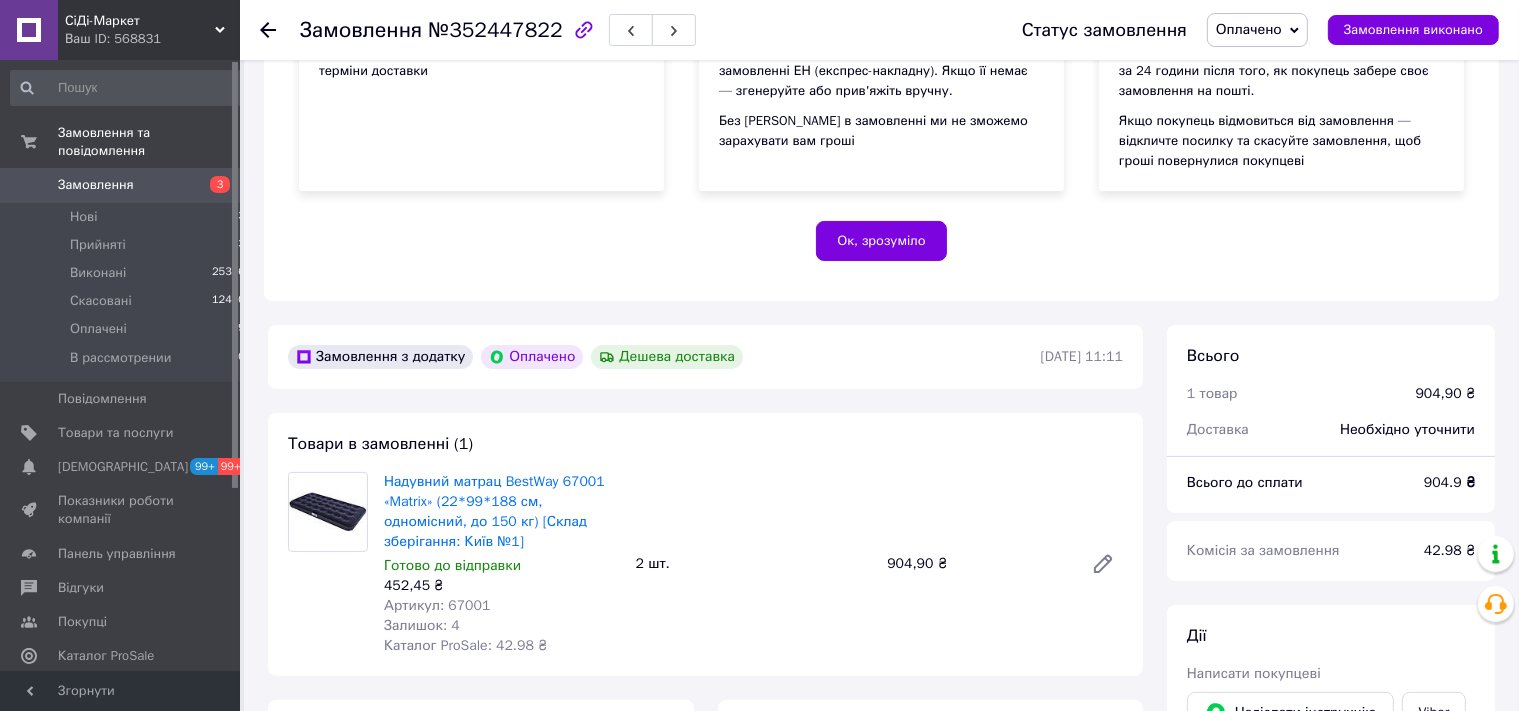 click on "Артикул: 67001" at bounding box center [437, 605] 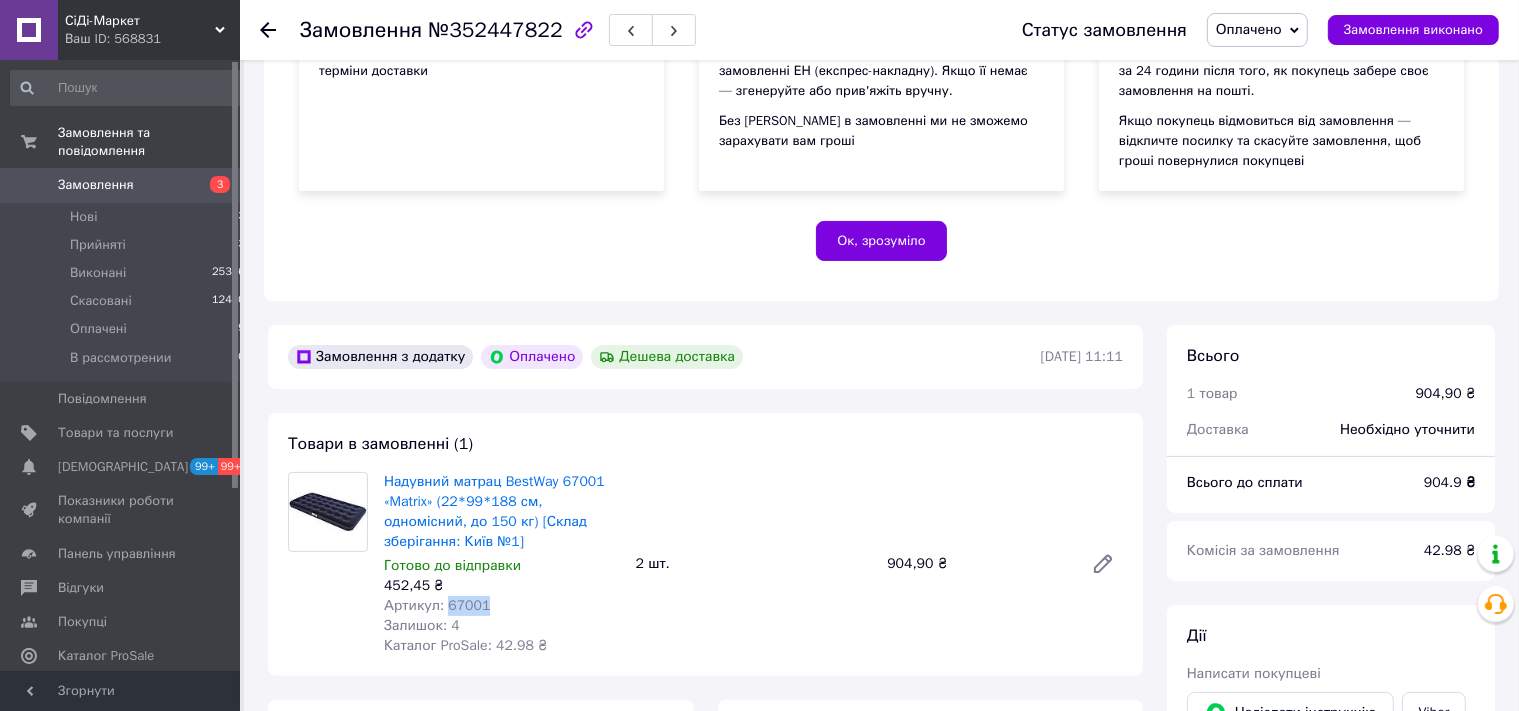 click on "Артикул: 67001" at bounding box center [437, 605] 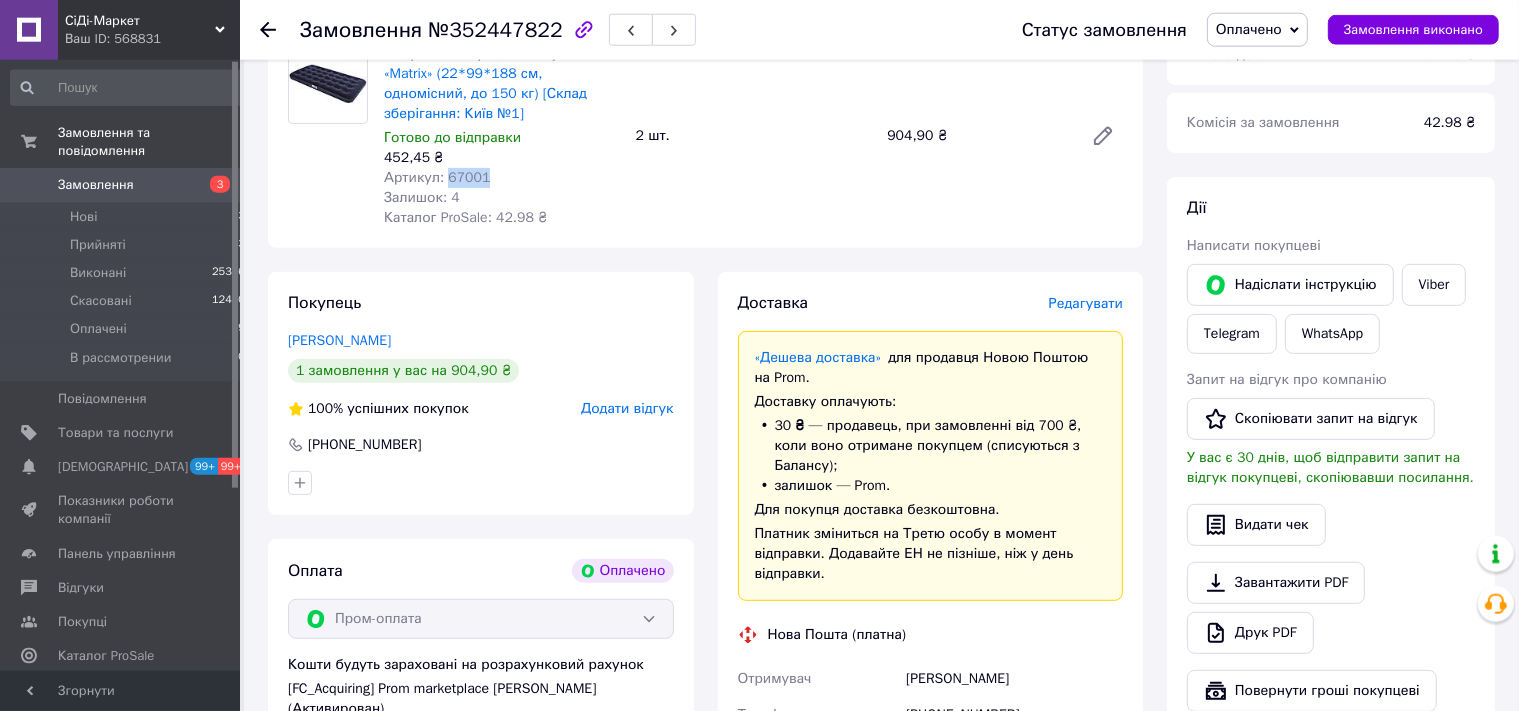 scroll, scrollTop: 844, scrollLeft: 0, axis: vertical 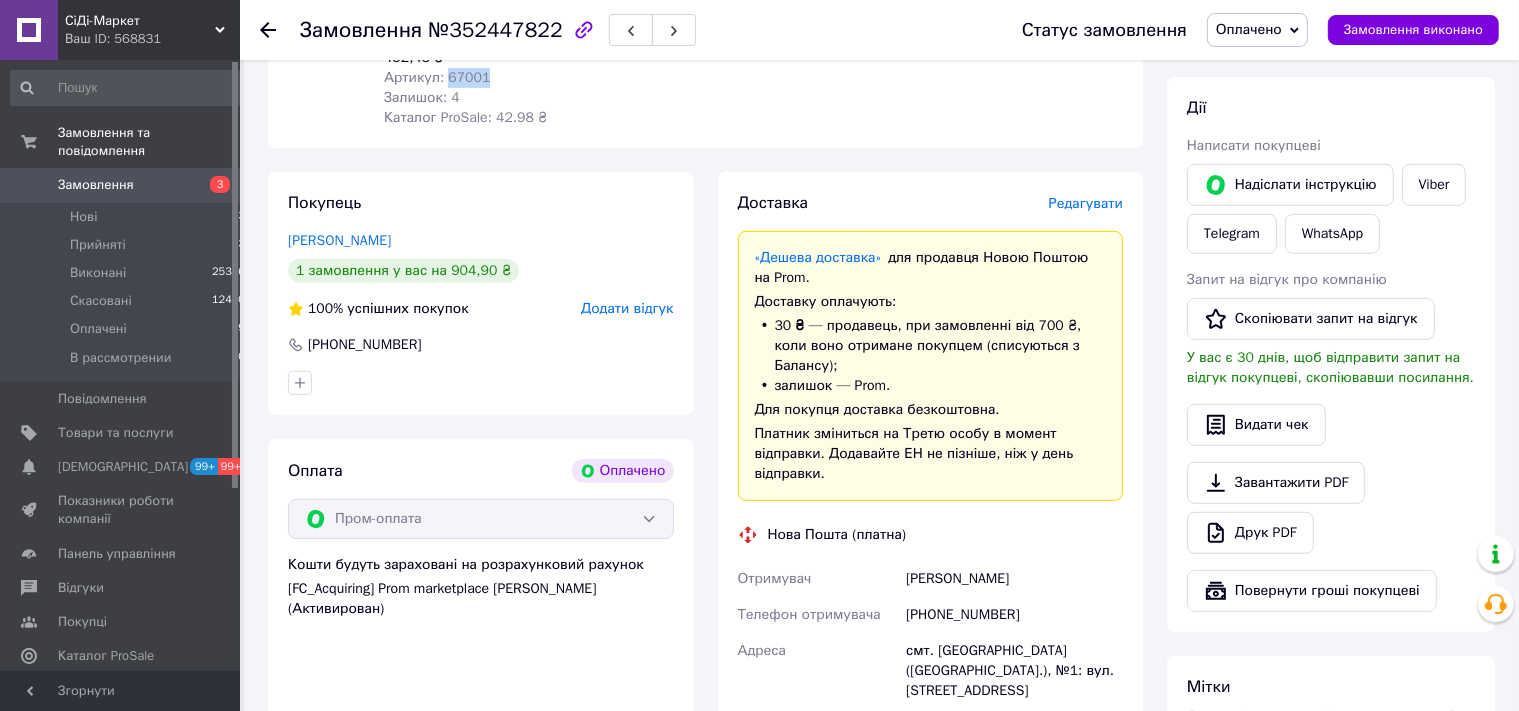 drag, startPoint x: 1052, startPoint y: 562, endPoint x: 904, endPoint y: 570, distance: 148.21606 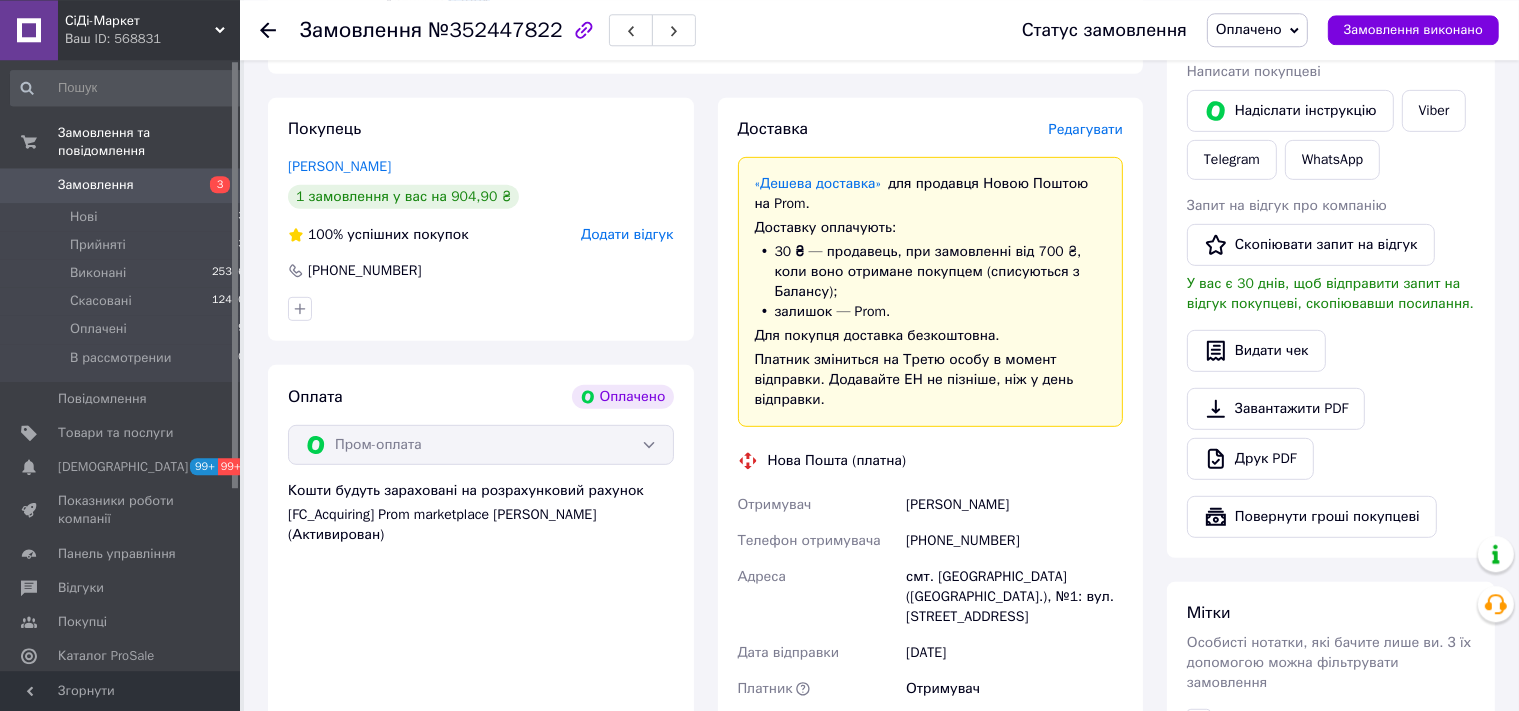 scroll, scrollTop: 1056, scrollLeft: 0, axis: vertical 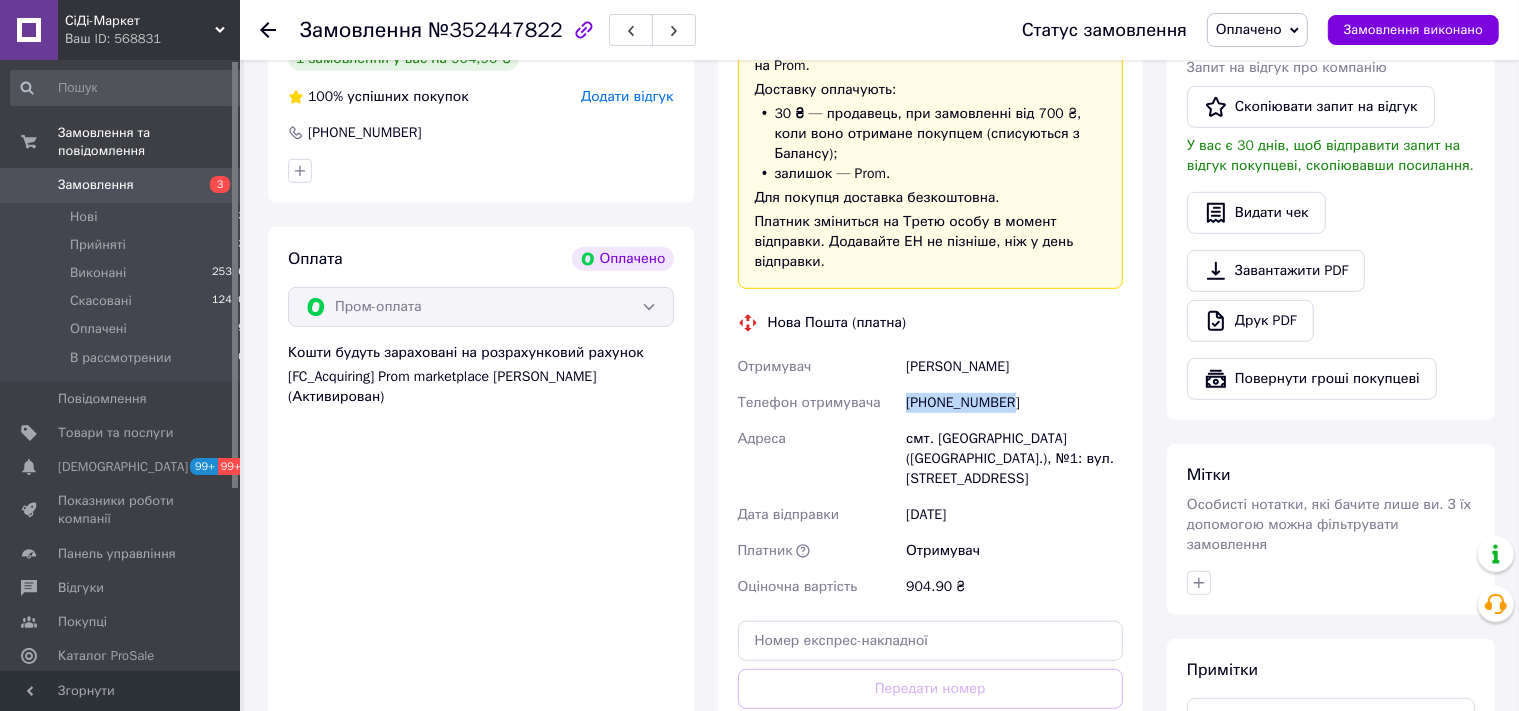 drag, startPoint x: 984, startPoint y: 384, endPoint x: 902, endPoint y: 391, distance: 82.29824 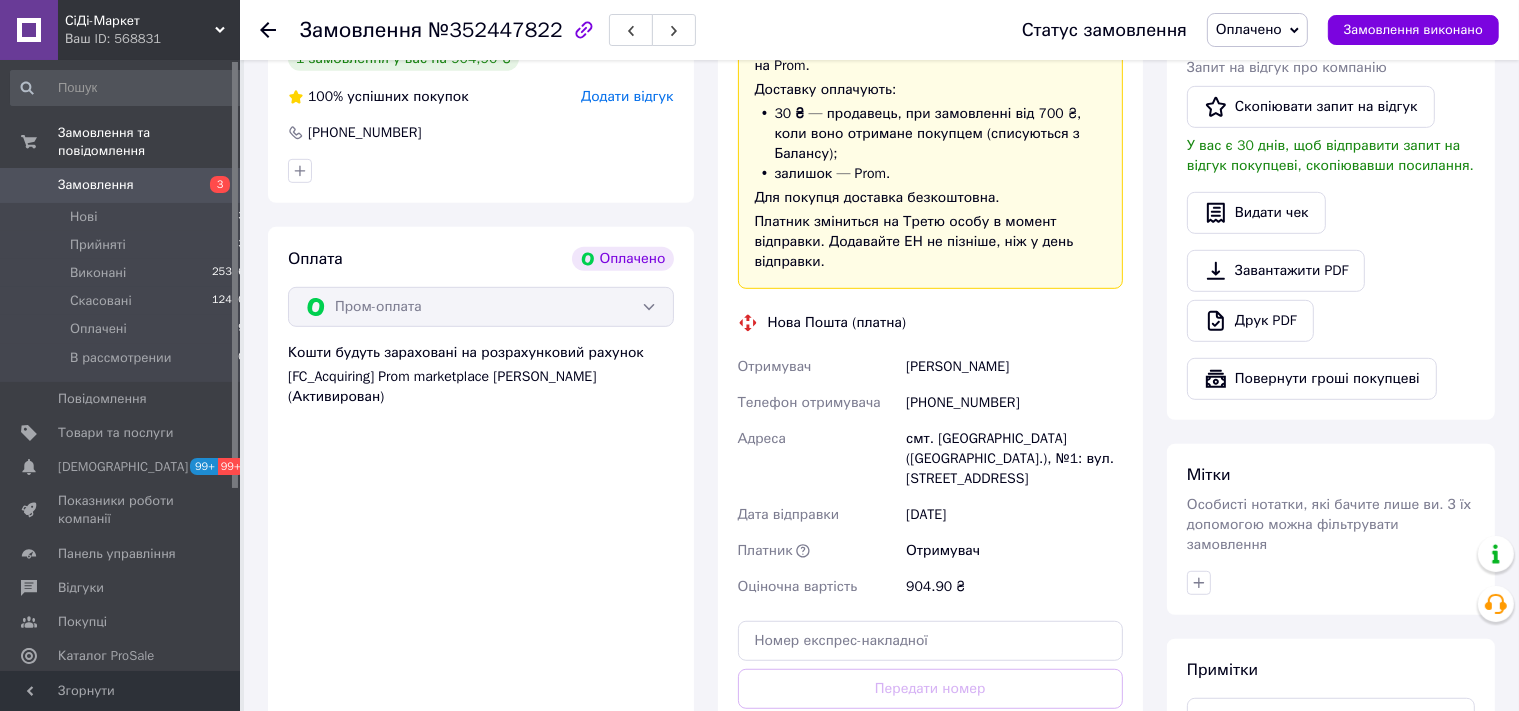 click on "смт. [GEOGRAPHIC_DATA] ([GEOGRAPHIC_DATA].), №1: вул. [STREET_ADDRESS]" at bounding box center [1014, 459] 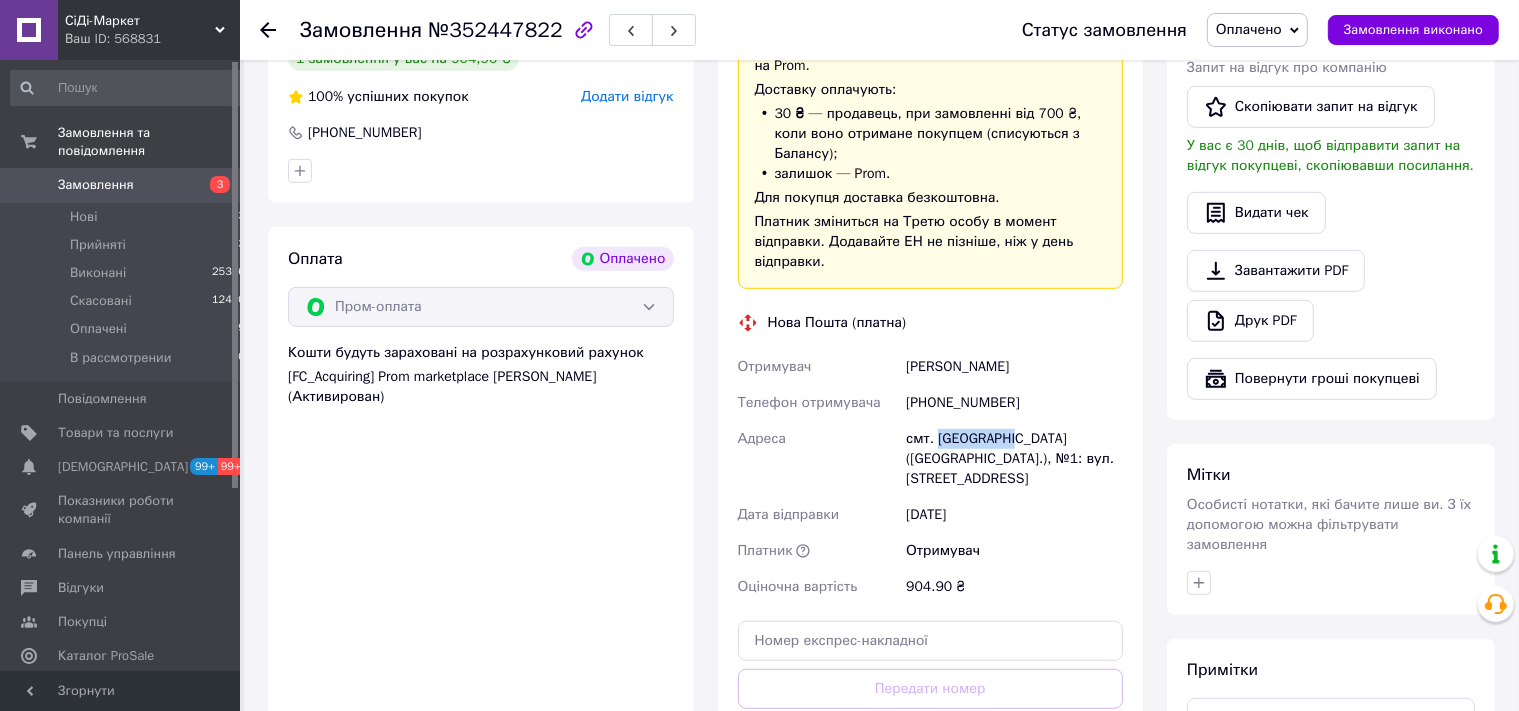 click on "смт. [GEOGRAPHIC_DATA] ([GEOGRAPHIC_DATA].), №1: вул. [STREET_ADDRESS]" at bounding box center [1014, 459] 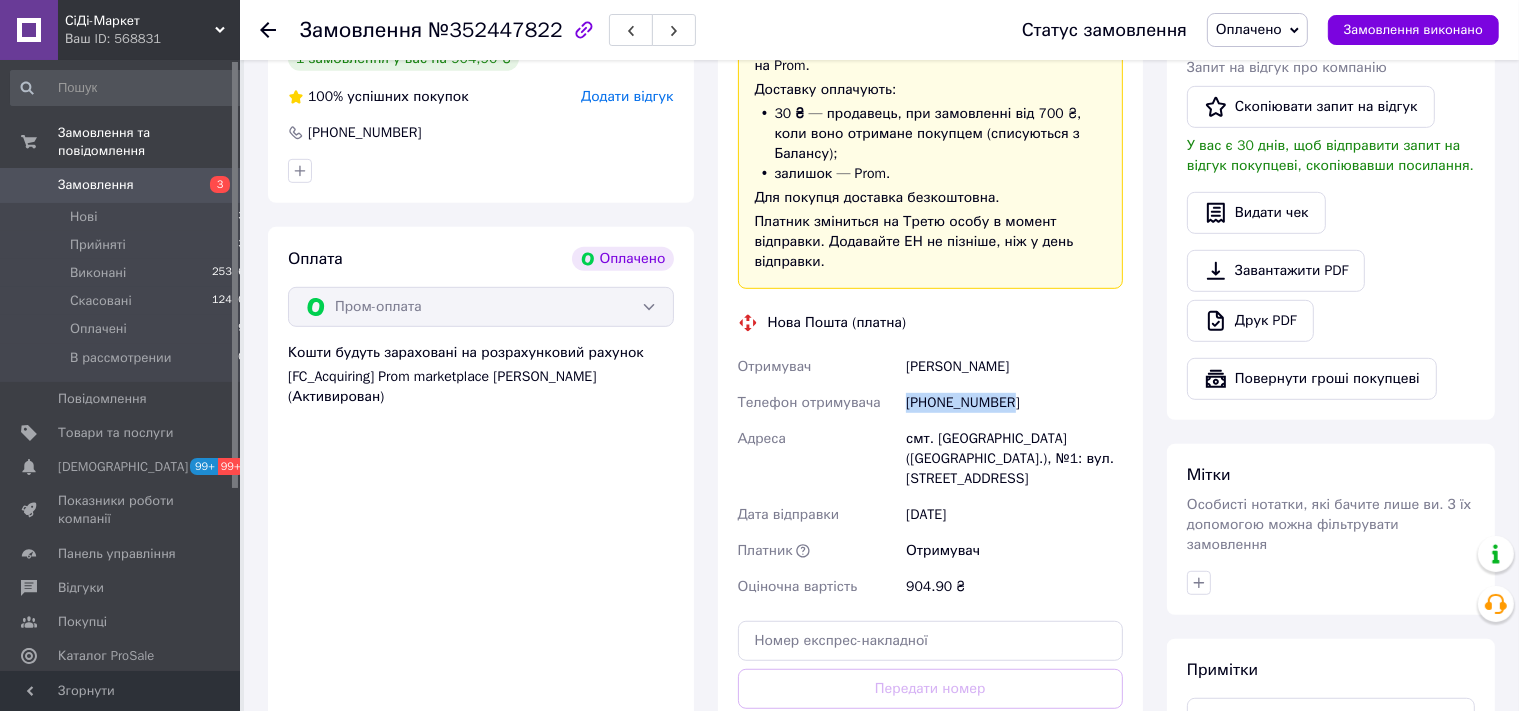 drag, startPoint x: 1026, startPoint y: 382, endPoint x: 906, endPoint y: 386, distance: 120.06665 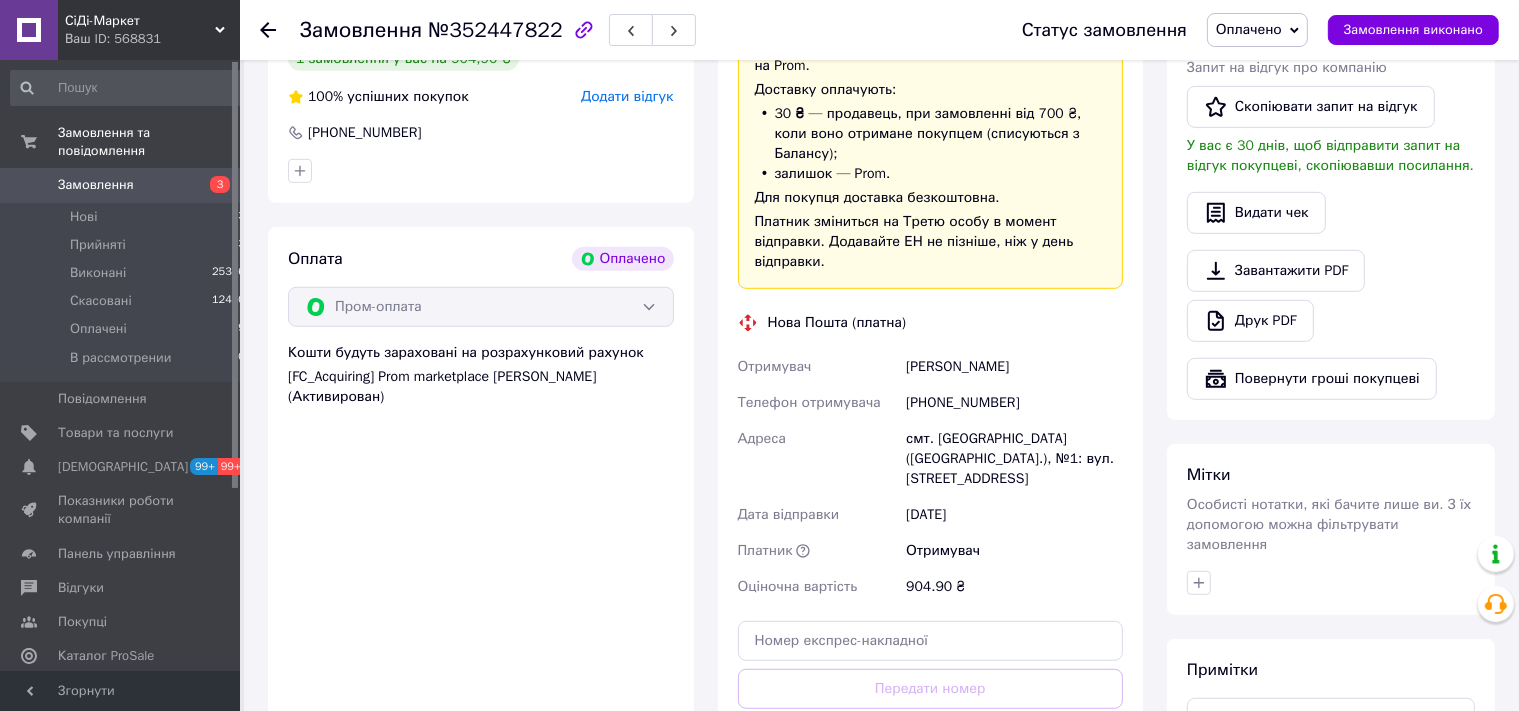 click on "смт. [GEOGRAPHIC_DATA] ([GEOGRAPHIC_DATA].), №1: вул. [STREET_ADDRESS]" at bounding box center [1014, 459] 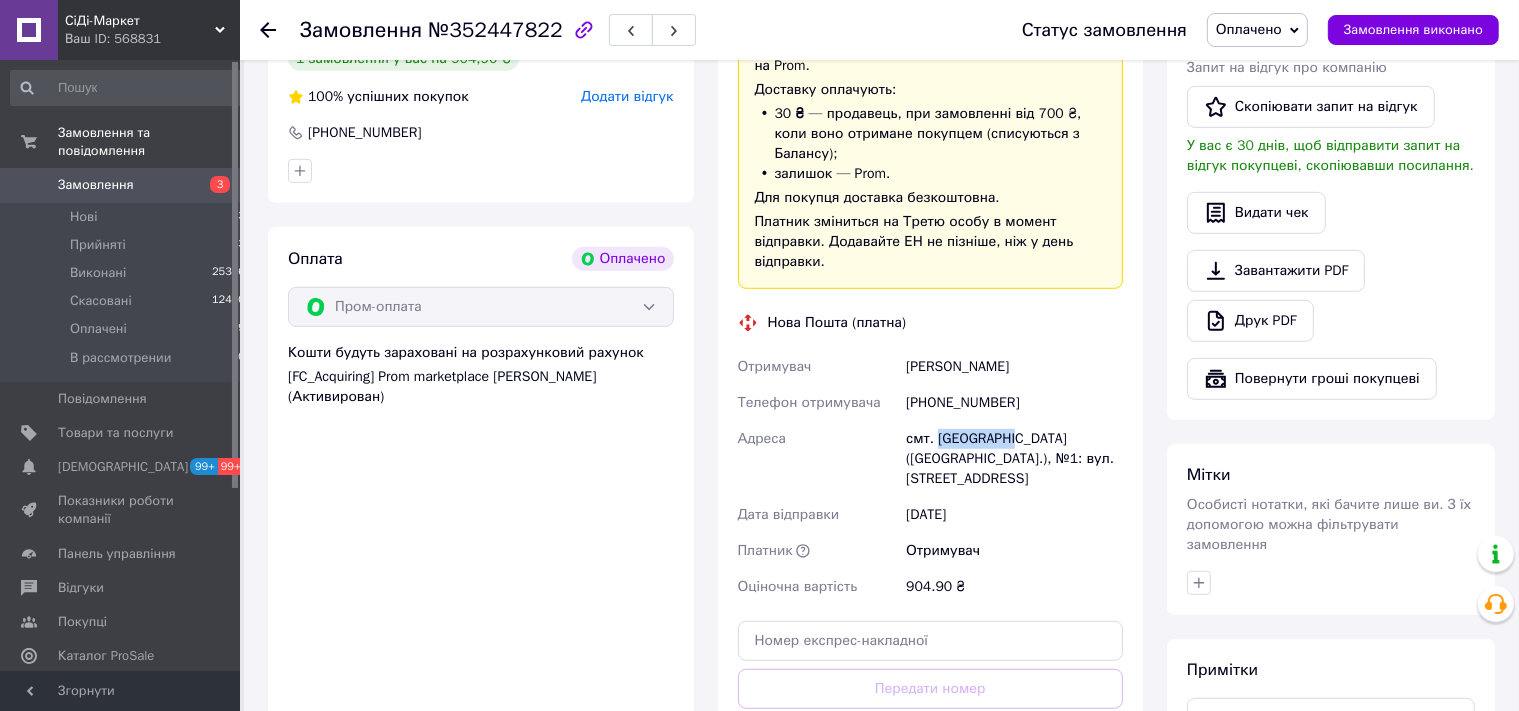 click on "смт. Яворницьке (Дніпропетровська обл.), №1: вул. Європейська, 2" at bounding box center (1014, 459) 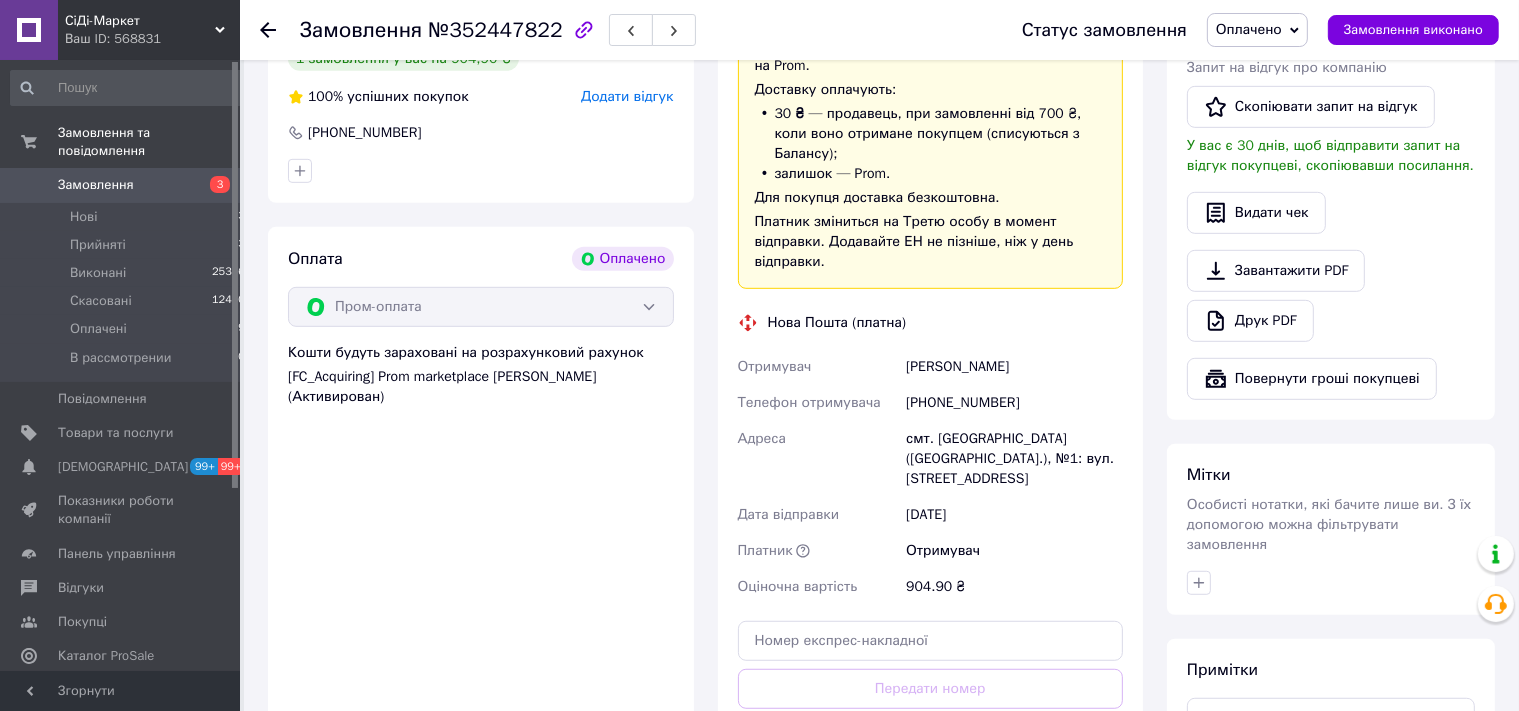 click on "№352447822" at bounding box center (495, 30) 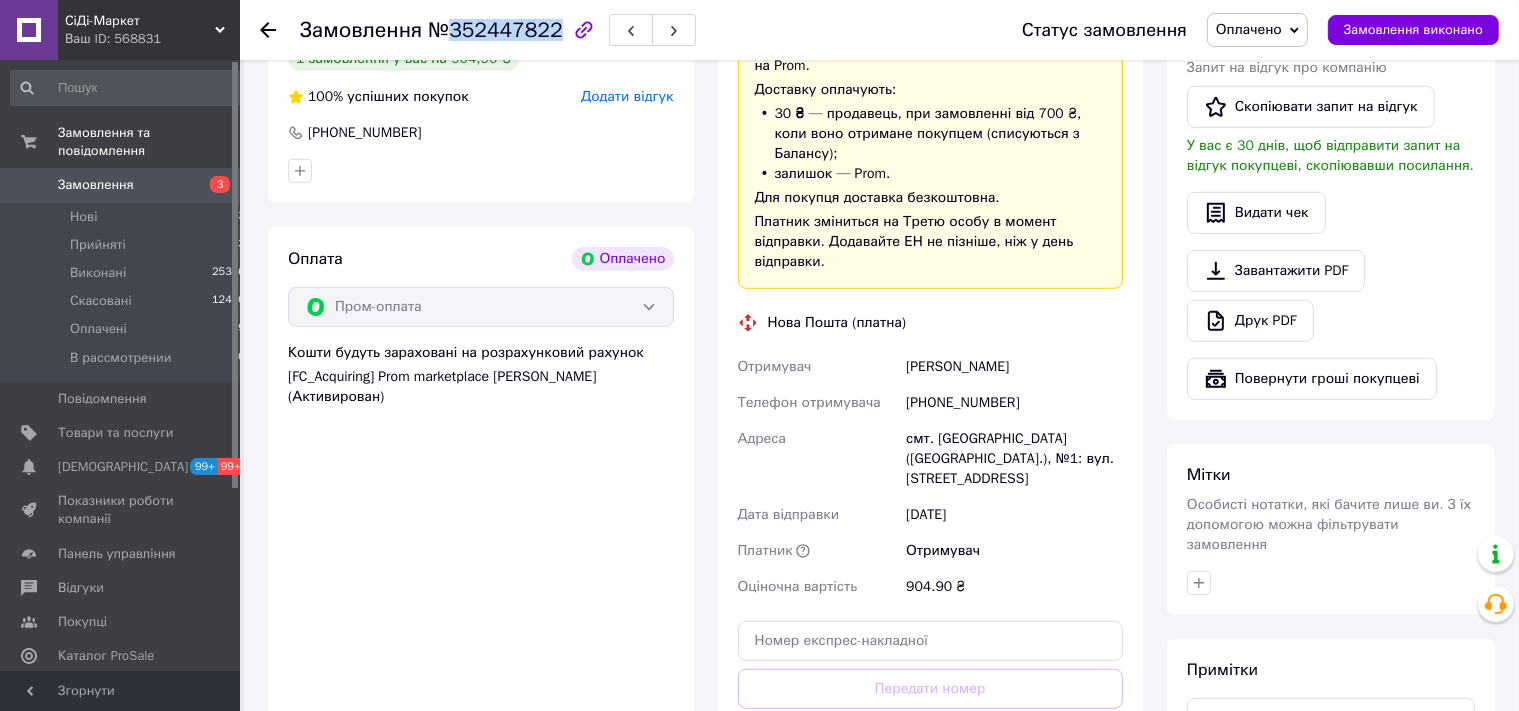 click on "№352447822" at bounding box center [495, 30] 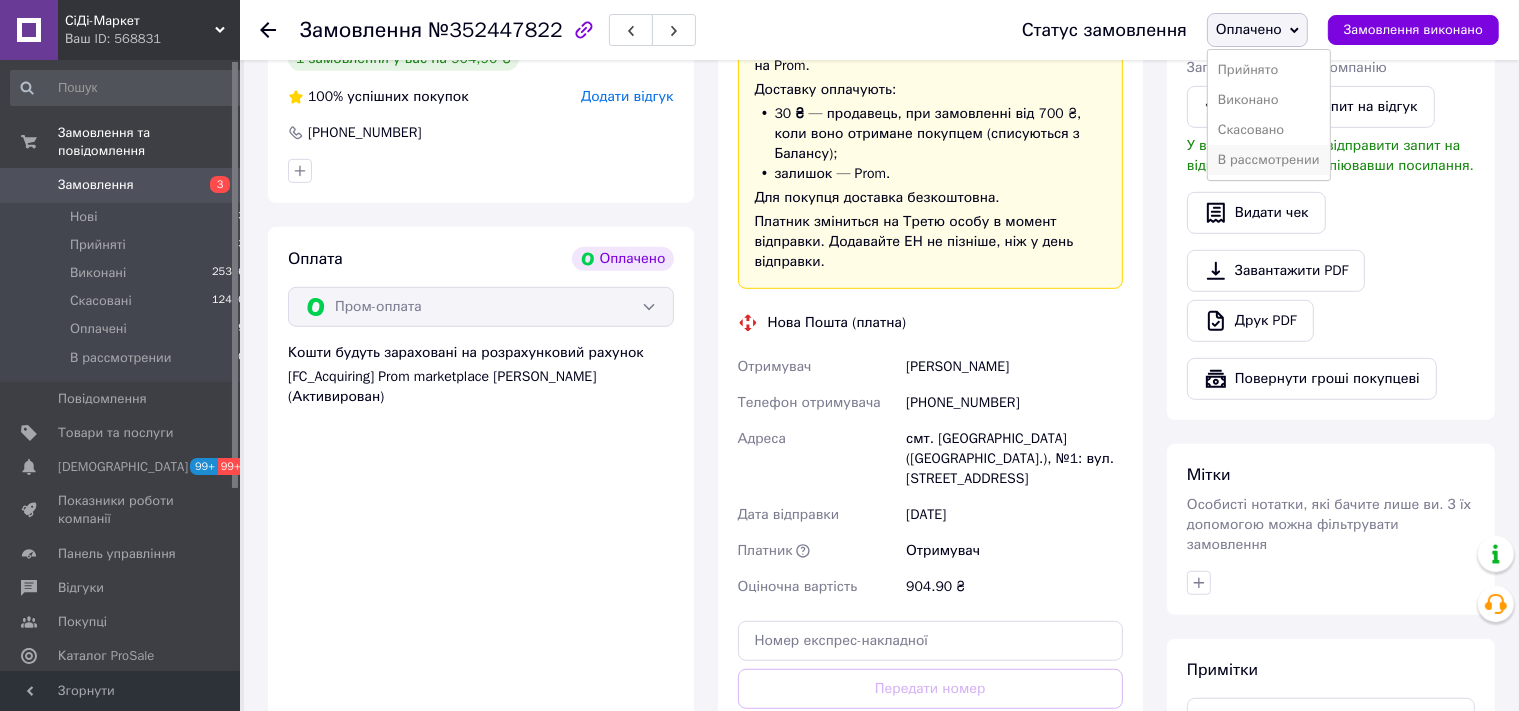 click on "В рассмотрении" at bounding box center (1269, 160) 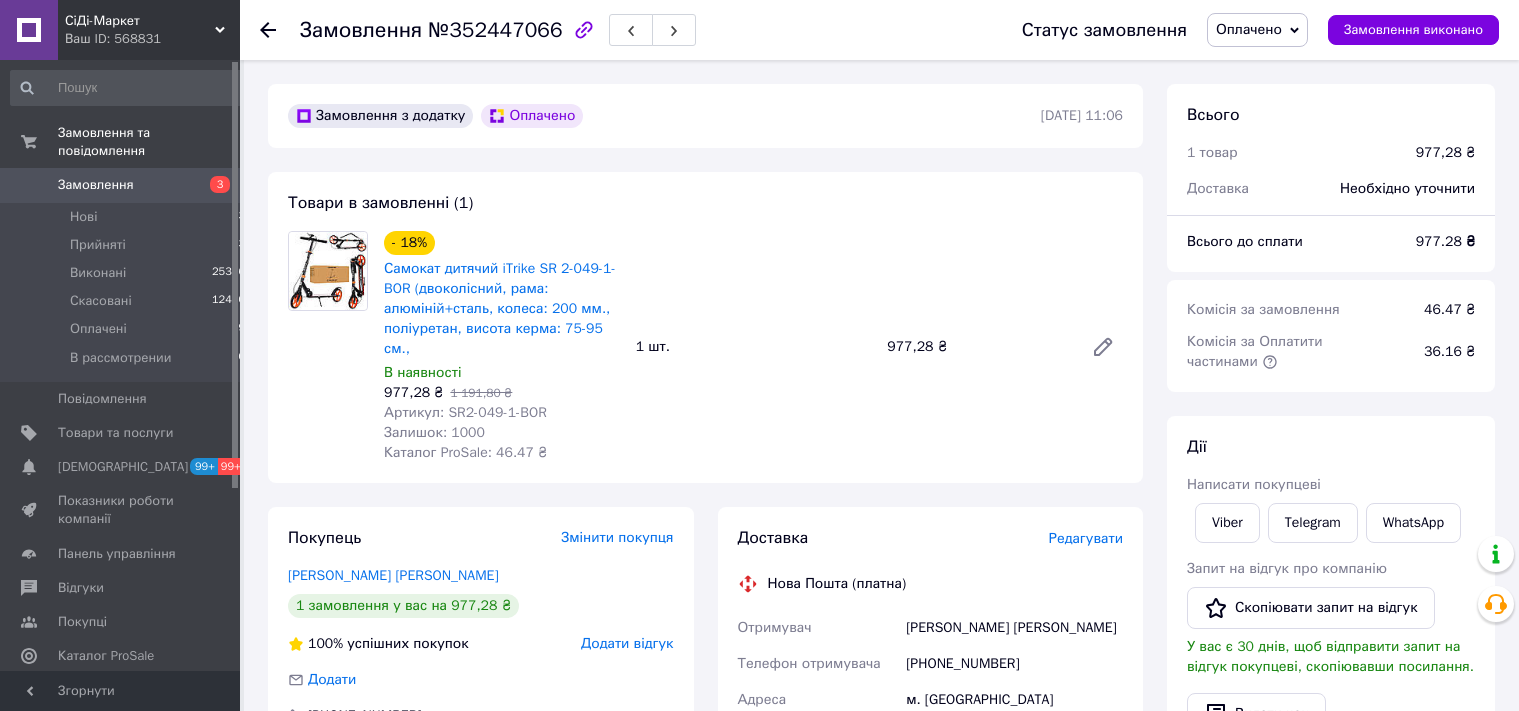 scroll, scrollTop: 0, scrollLeft: 0, axis: both 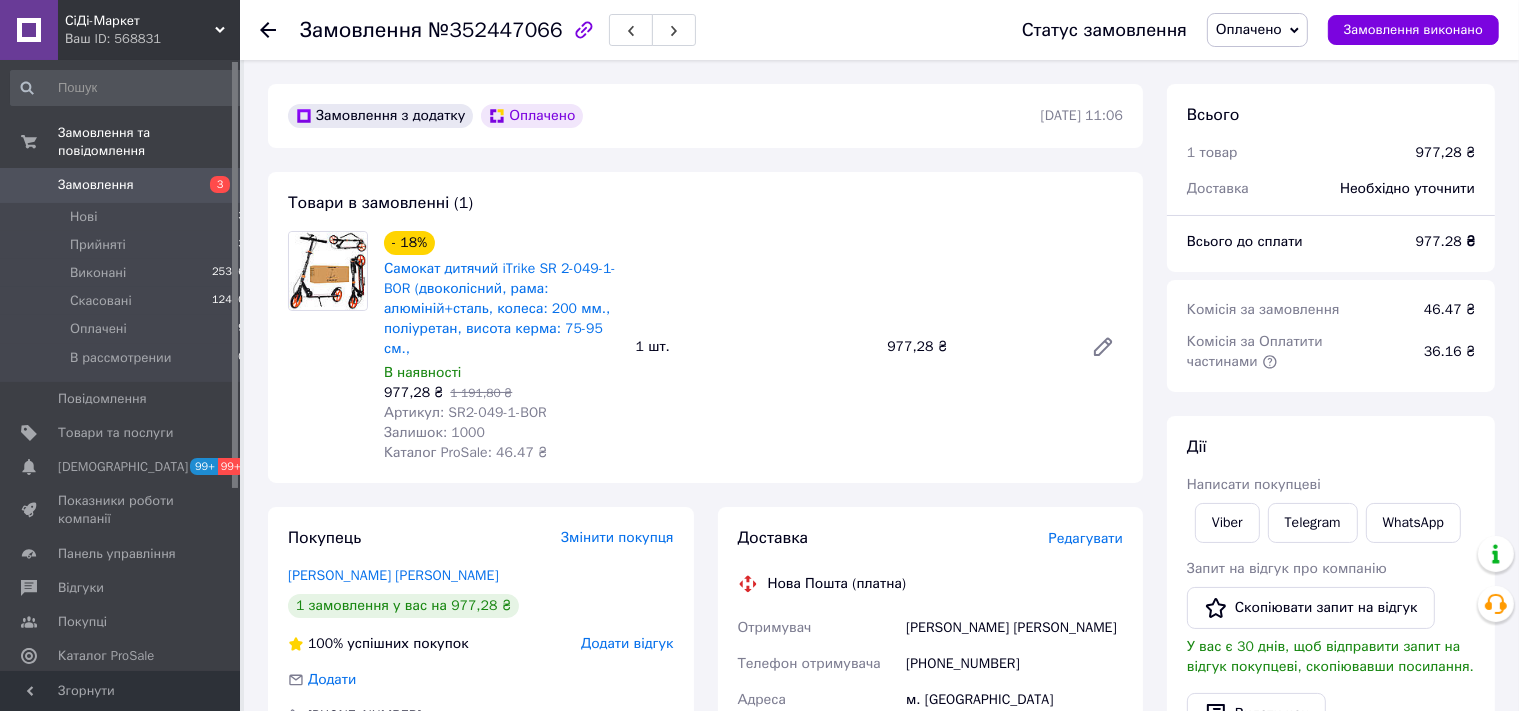 click on "Оплачено" at bounding box center [1249, 29] 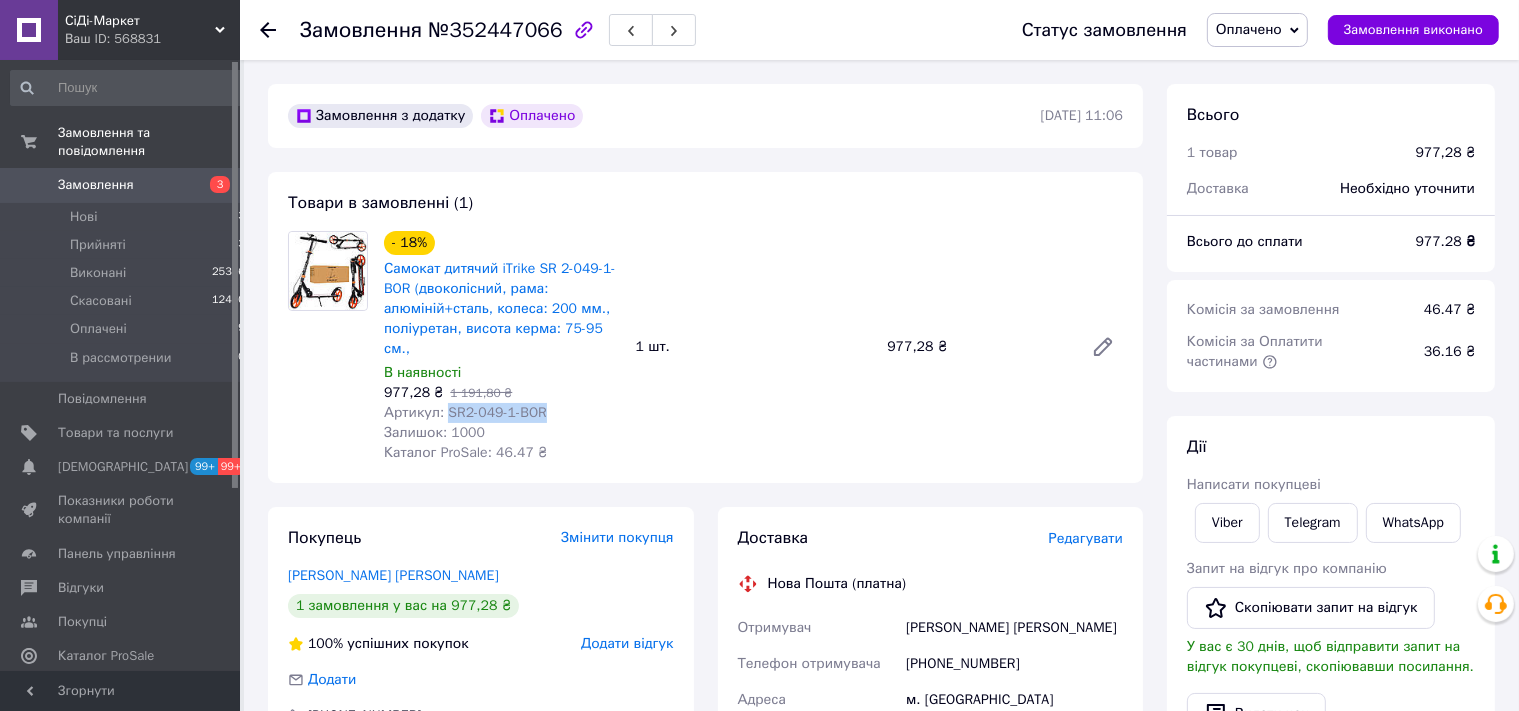 drag, startPoint x: 545, startPoint y: 390, endPoint x: 446, endPoint y: 400, distance: 99.50377 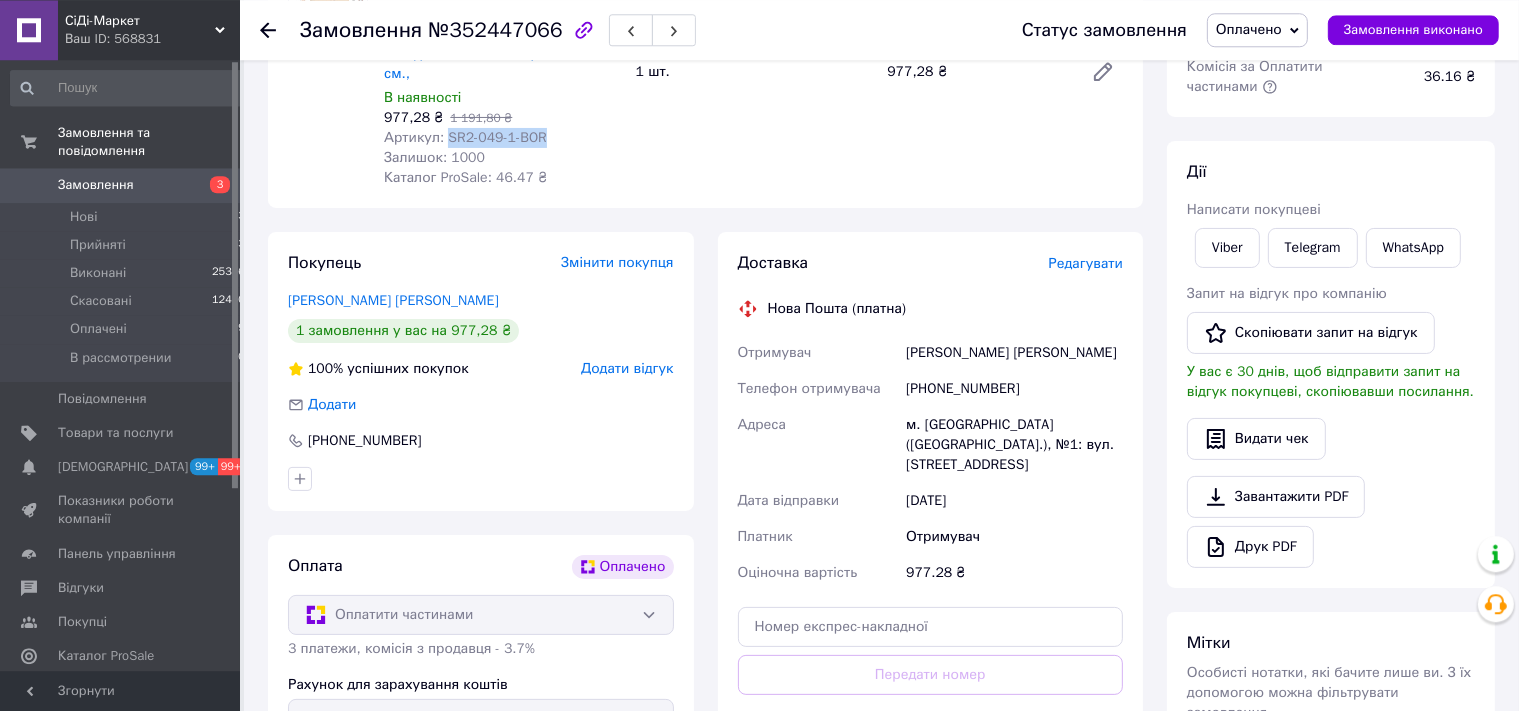 scroll, scrollTop: 316, scrollLeft: 0, axis: vertical 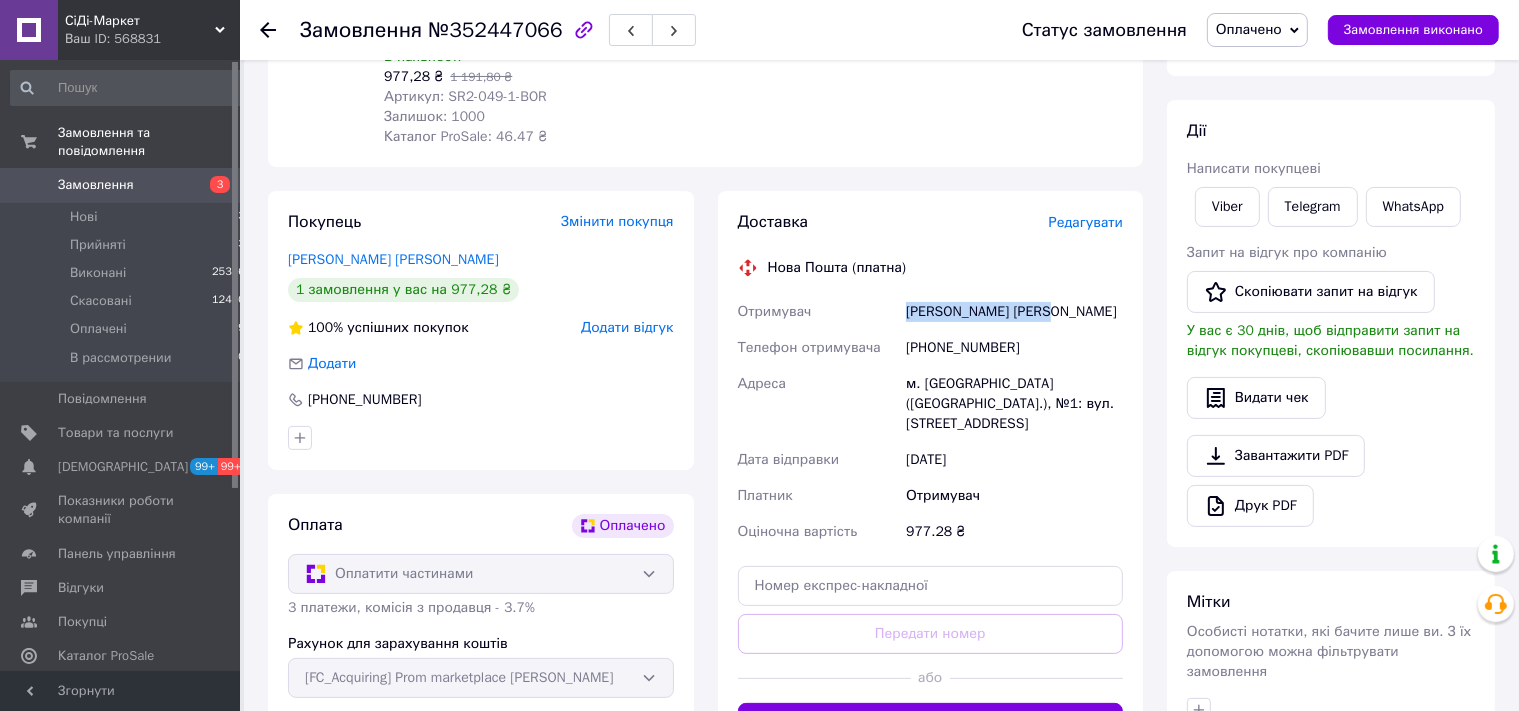 drag, startPoint x: 1041, startPoint y: 295, endPoint x: 898, endPoint y: 295, distance: 143 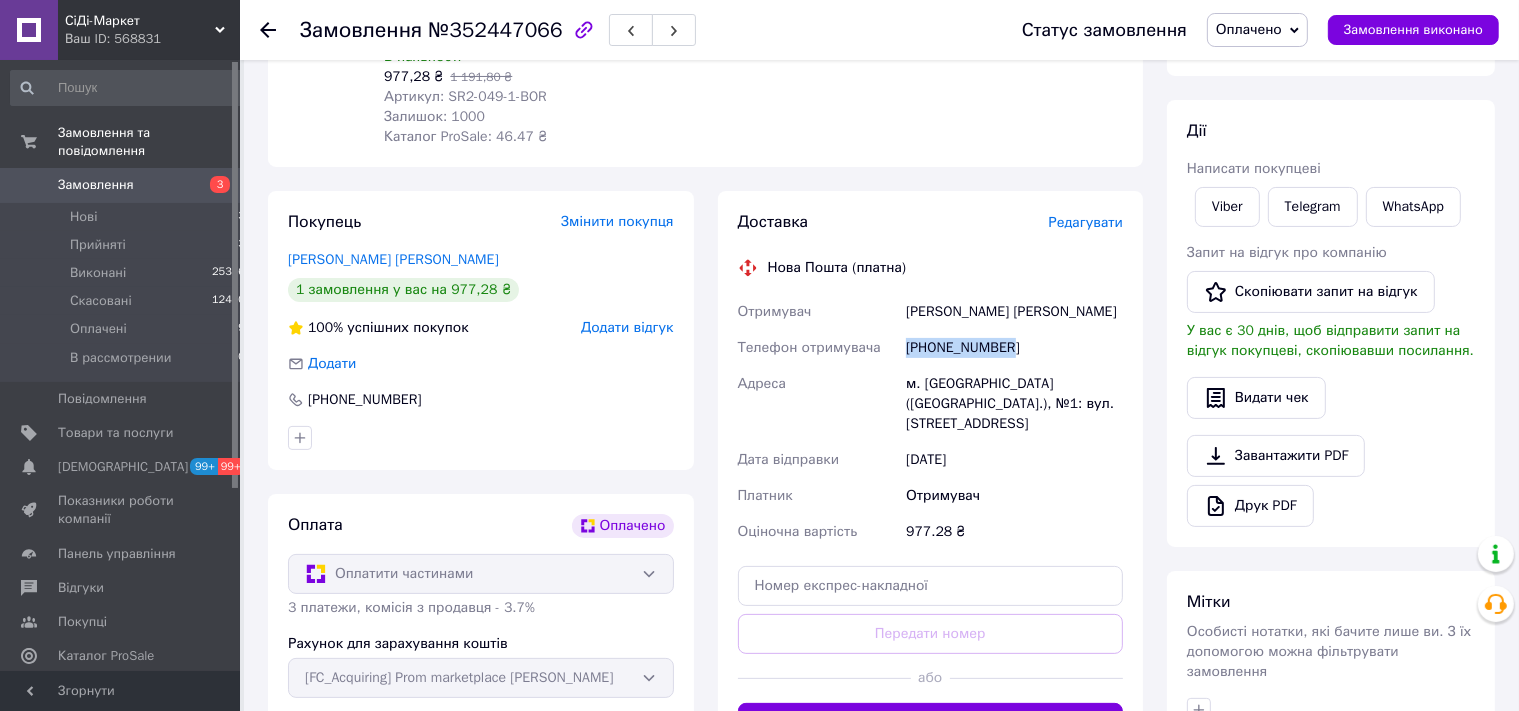 drag, startPoint x: 1017, startPoint y: 333, endPoint x: 895, endPoint y: 336, distance: 122.03688 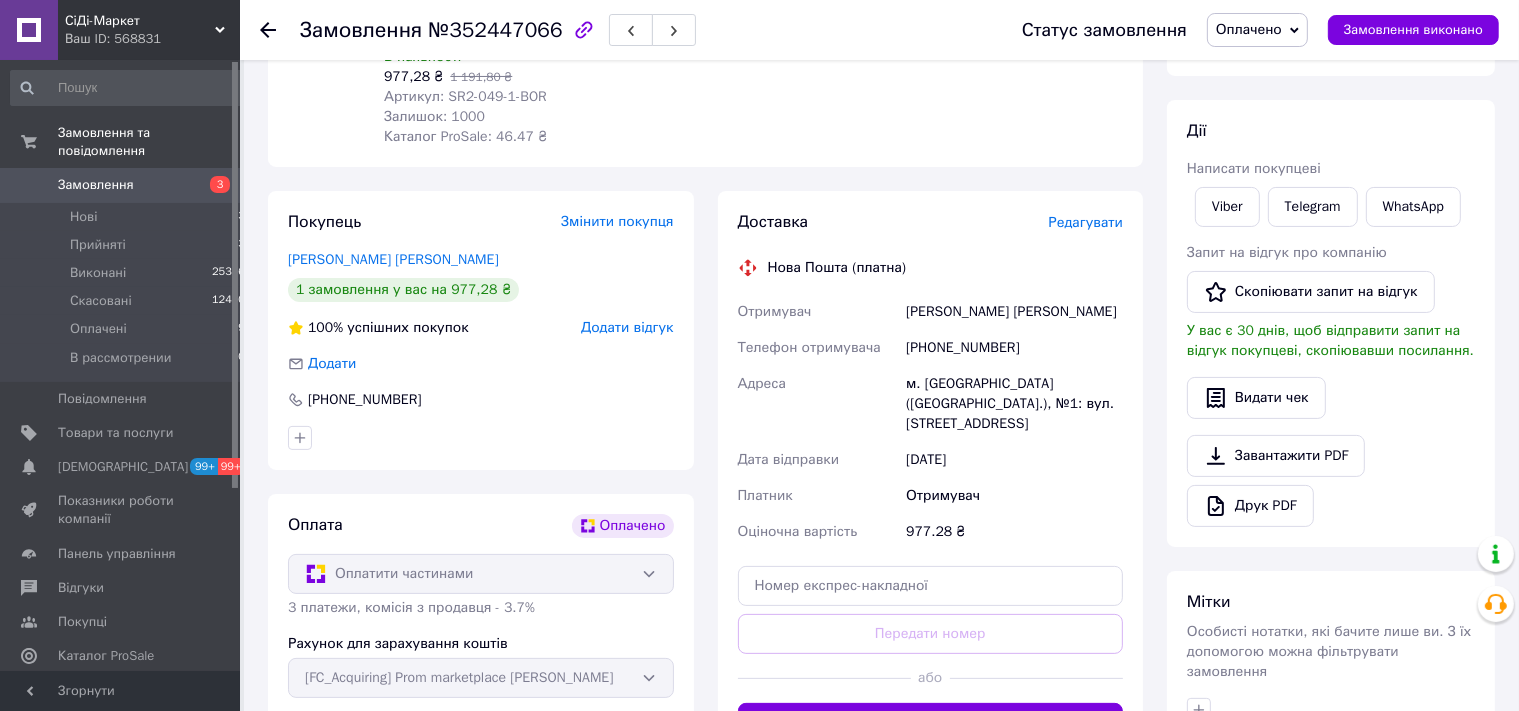 click on "м. Носівка (Чернігівська обл.), №1: вул. Вокзальна, 10д" at bounding box center (1014, 404) 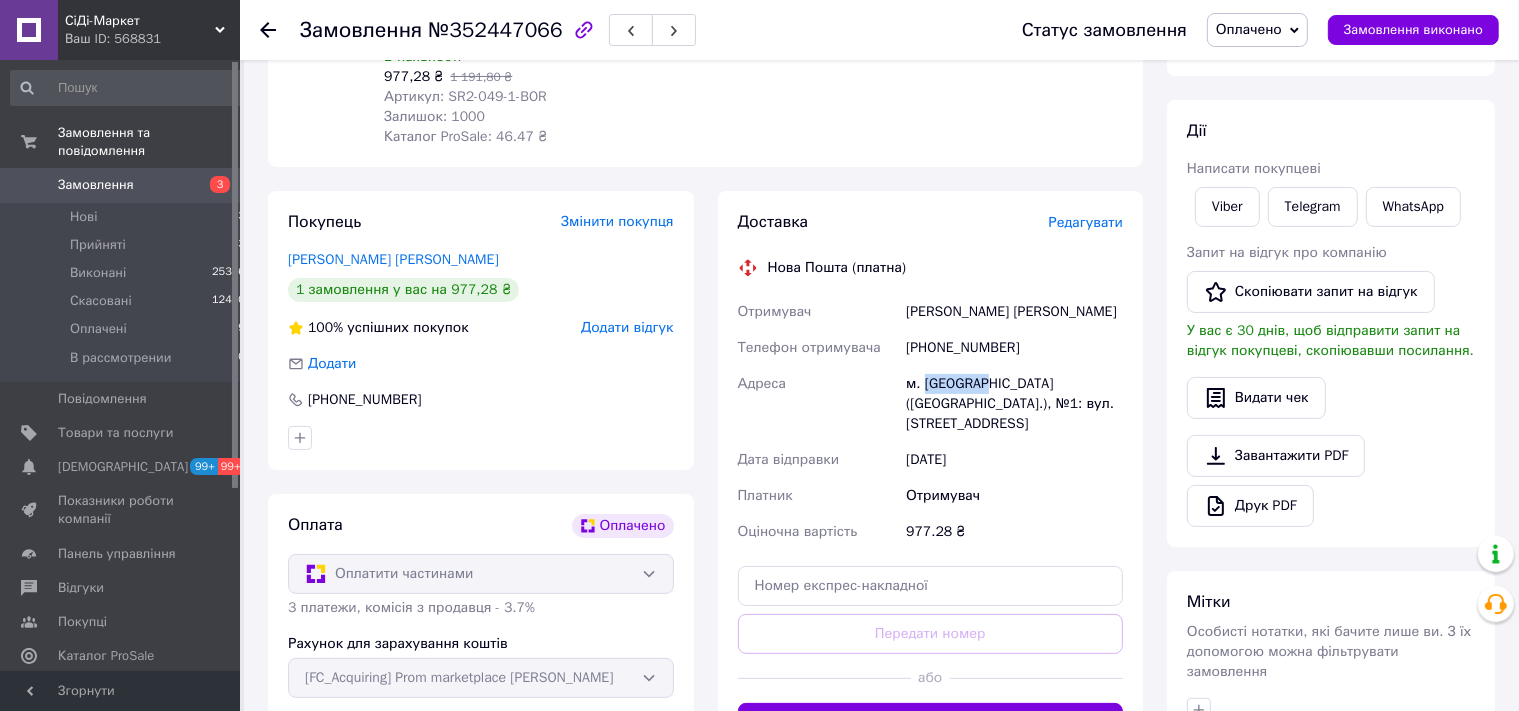 click on "м. Носівка (Чернігівська обл.), №1: вул. Вокзальна, 10д" at bounding box center [1014, 404] 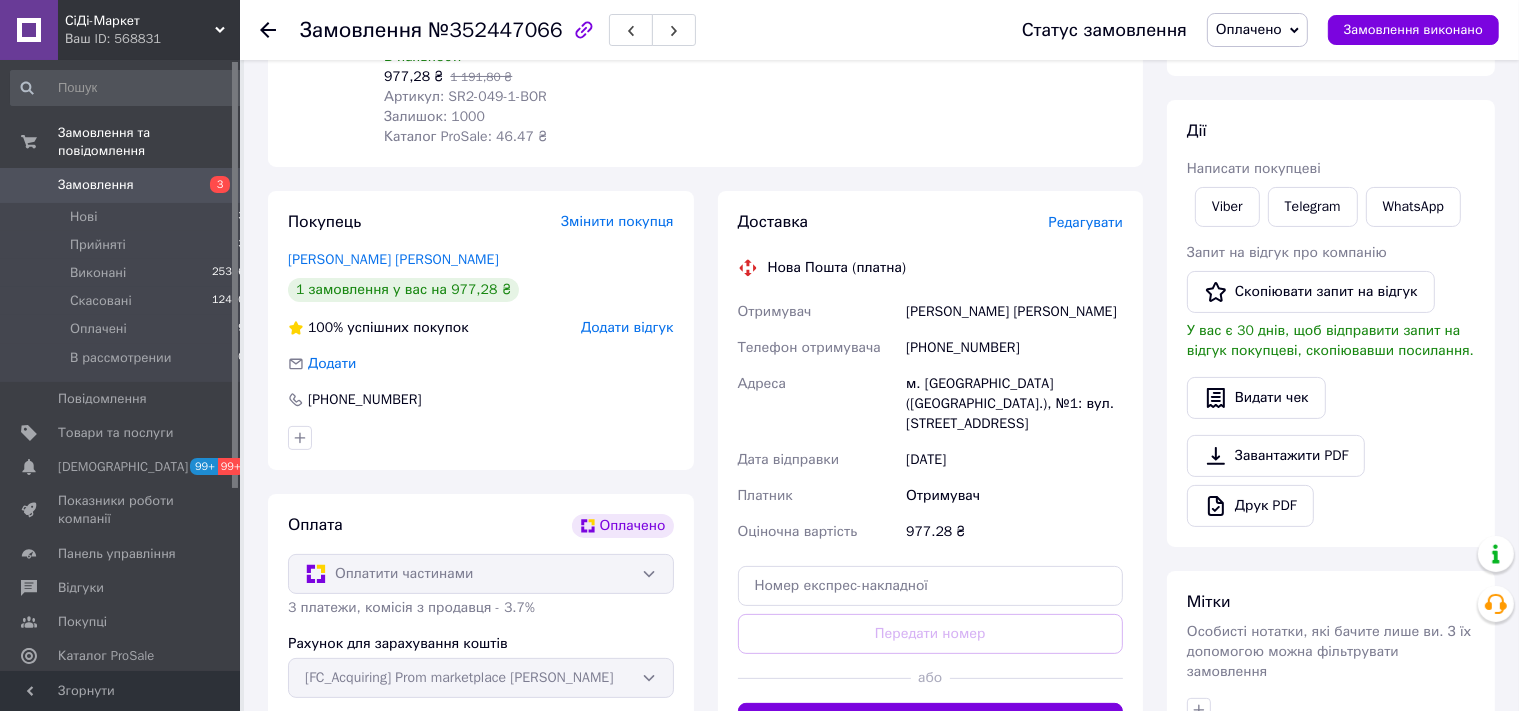 click on "№352447066" at bounding box center [495, 30] 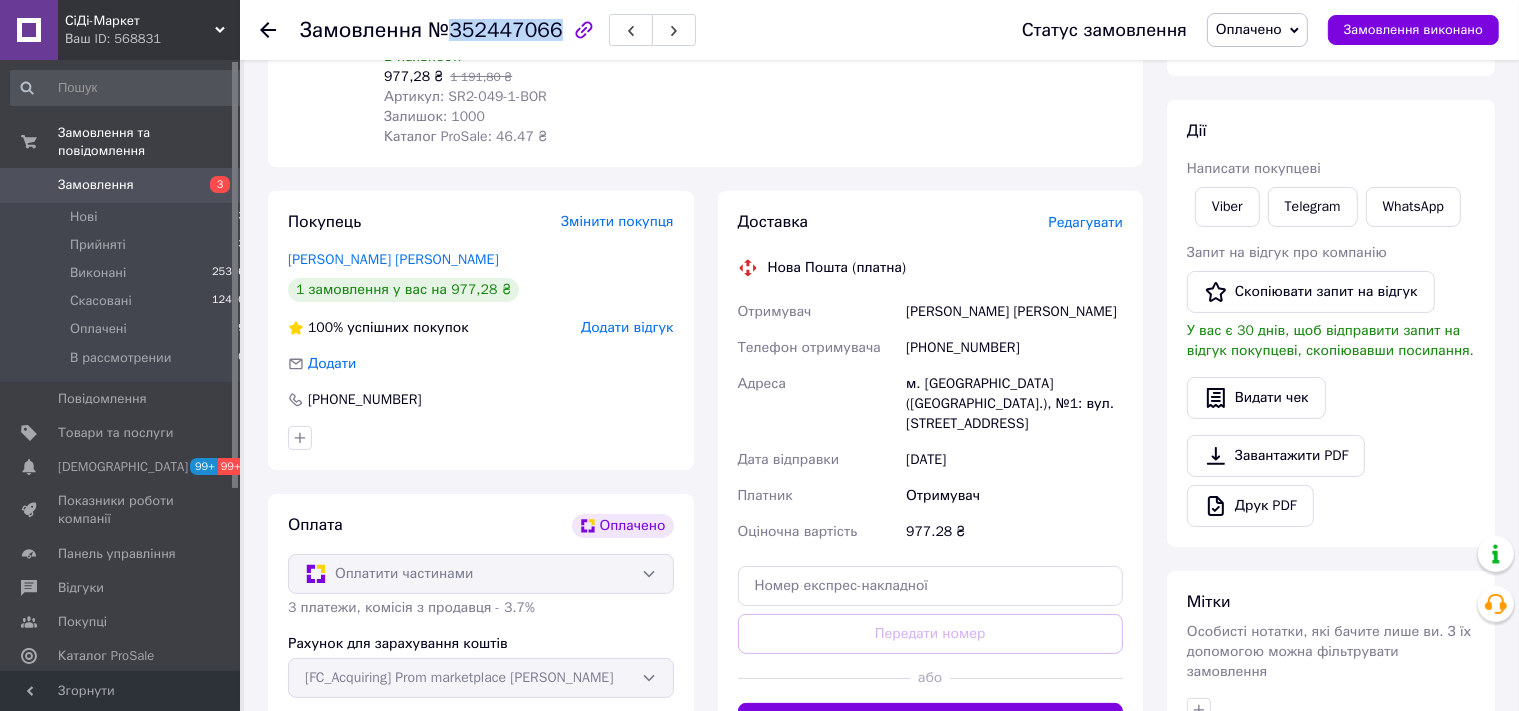 click on "№352447066" at bounding box center (495, 30) 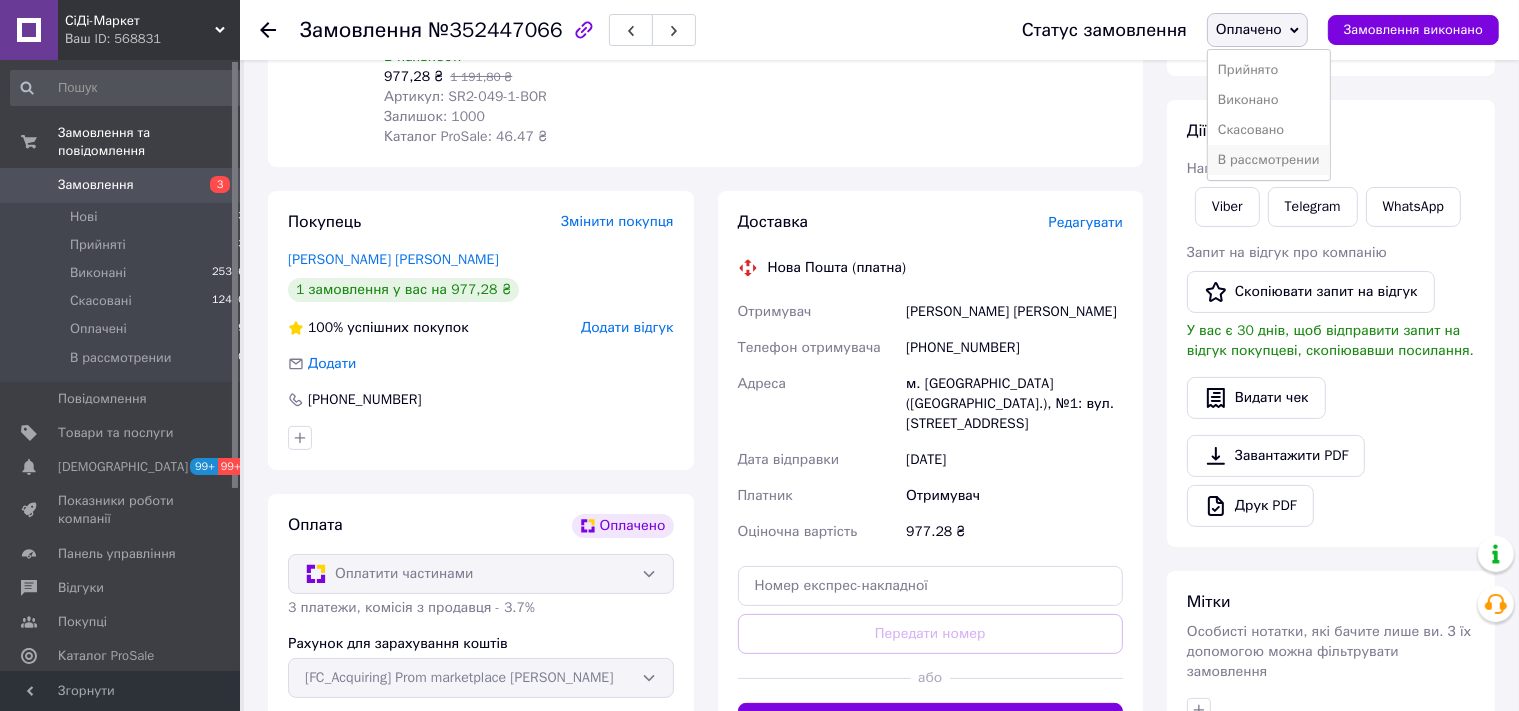 click on "В рассмотрении" at bounding box center [1269, 160] 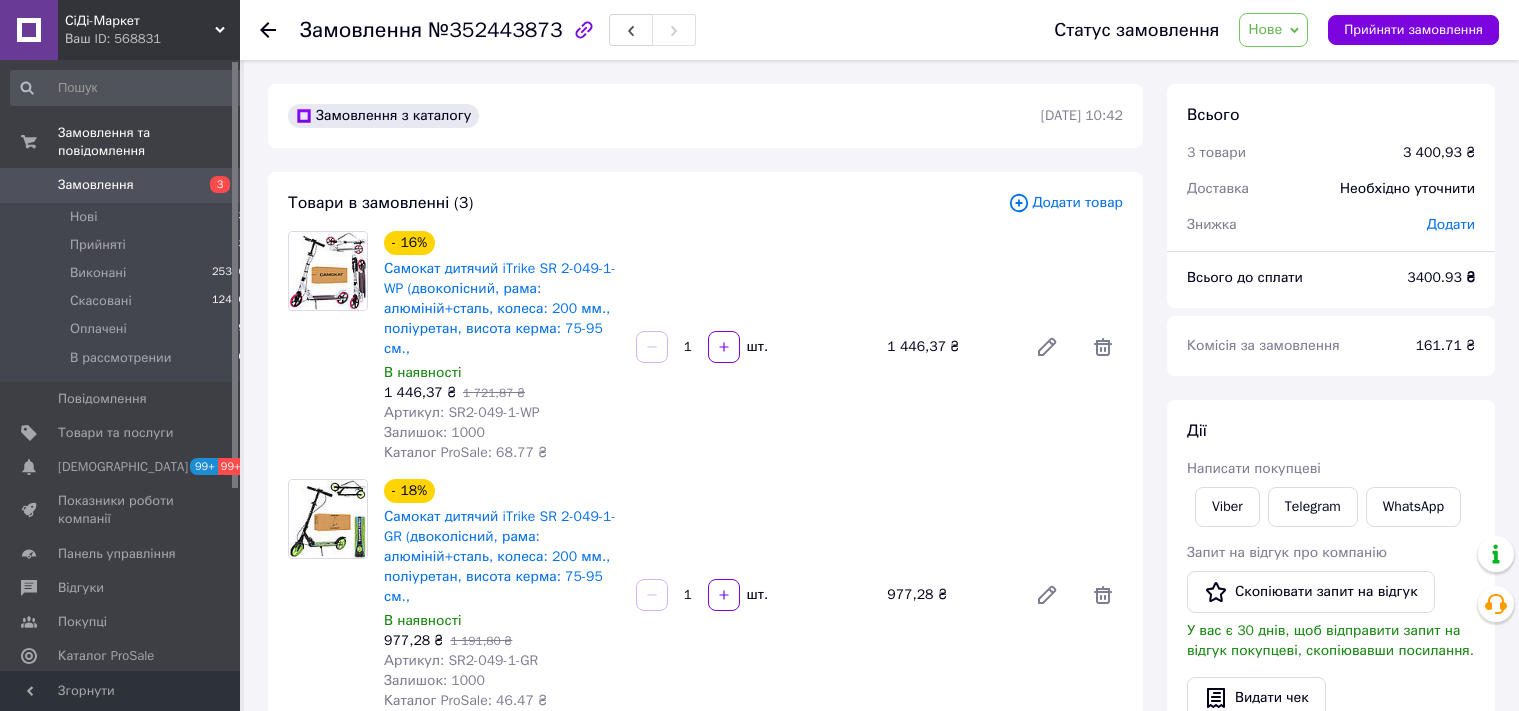 scroll, scrollTop: 0, scrollLeft: 0, axis: both 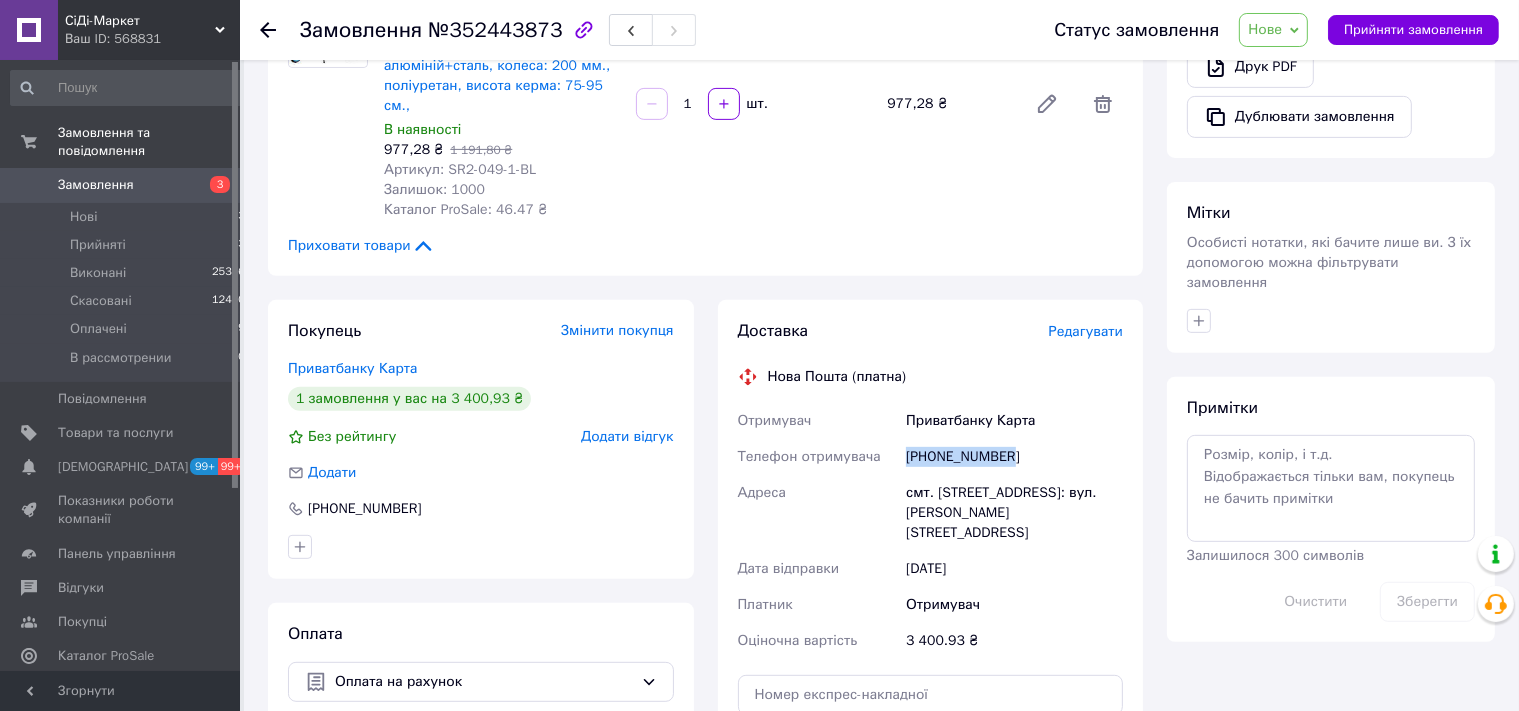 drag, startPoint x: 1001, startPoint y: 402, endPoint x: 904, endPoint y: 403, distance: 97.00516 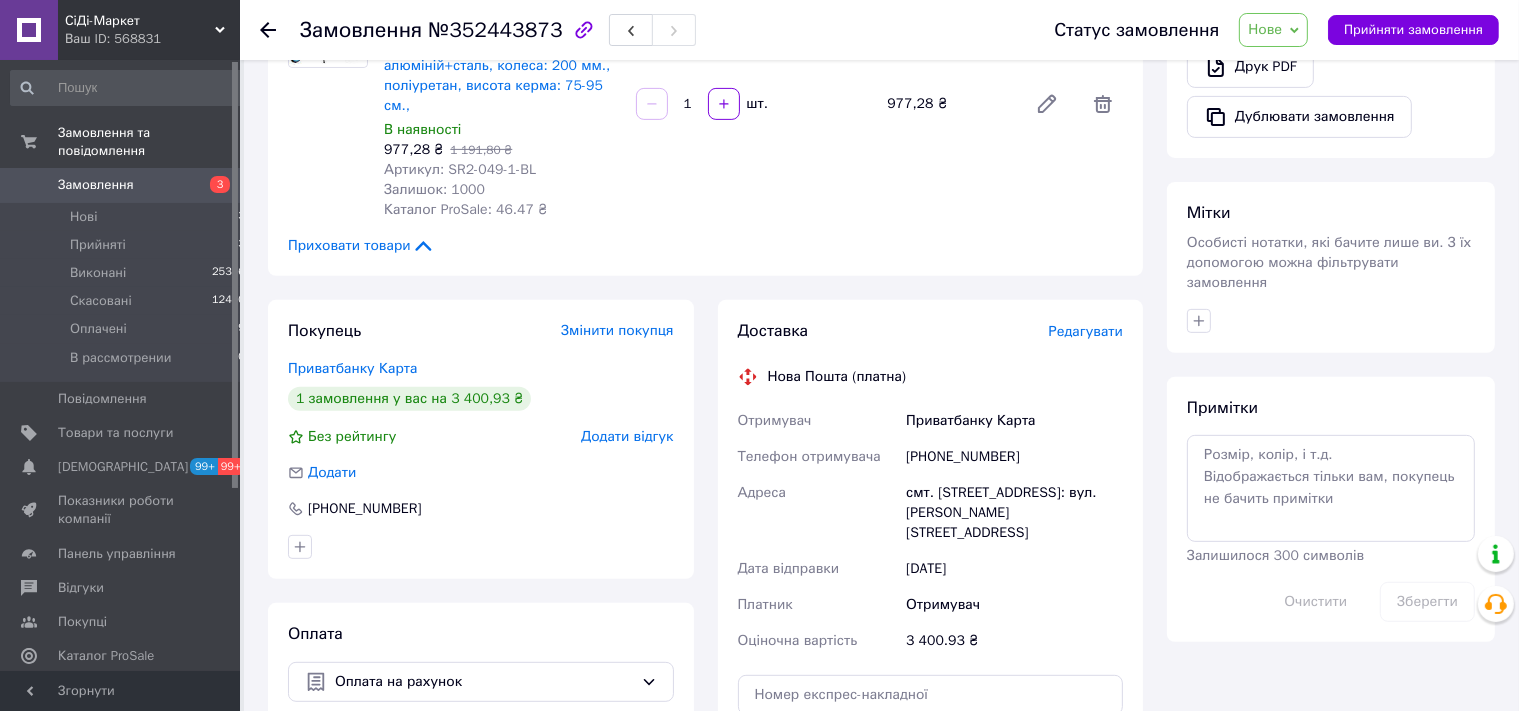 click on "Отримувач" at bounding box center (1014, 605) 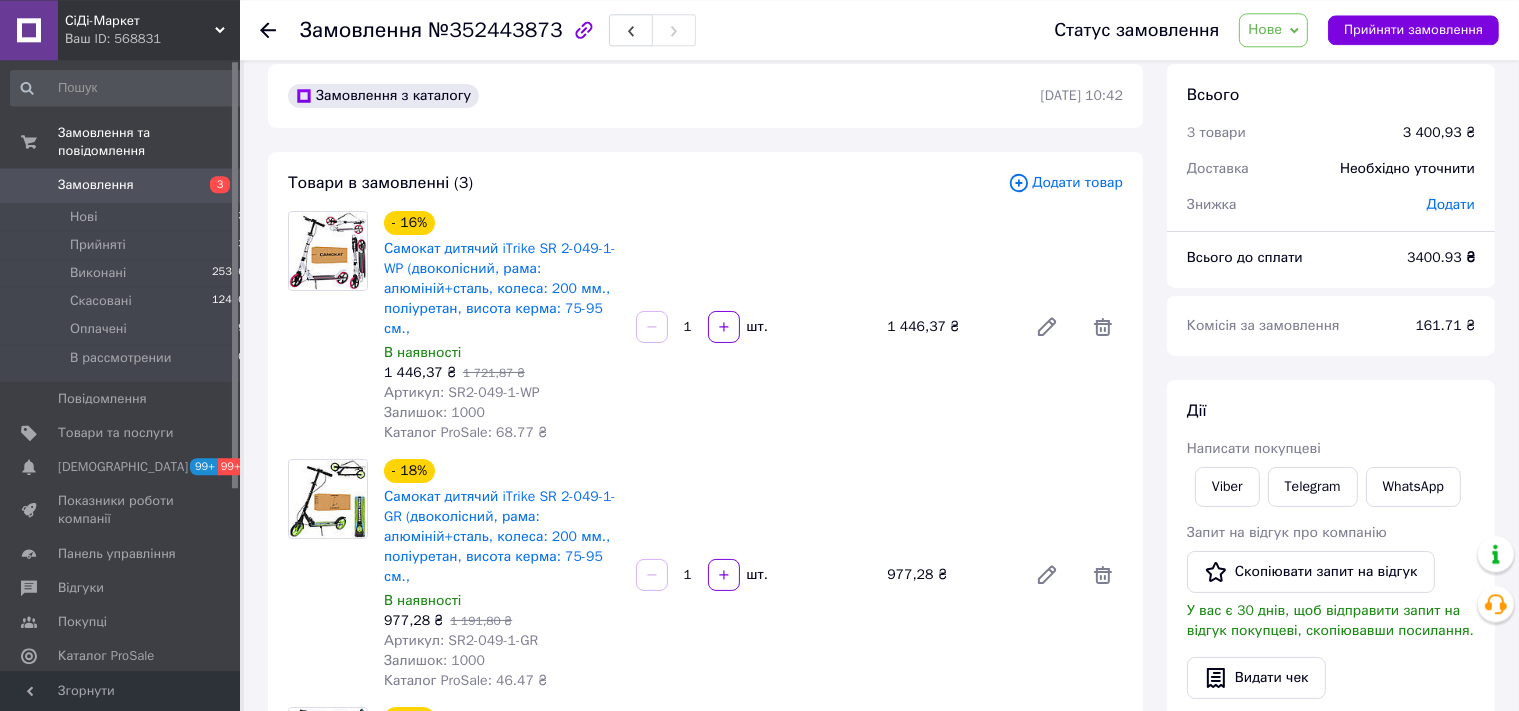 scroll, scrollTop: 0, scrollLeft: 0, axis: both 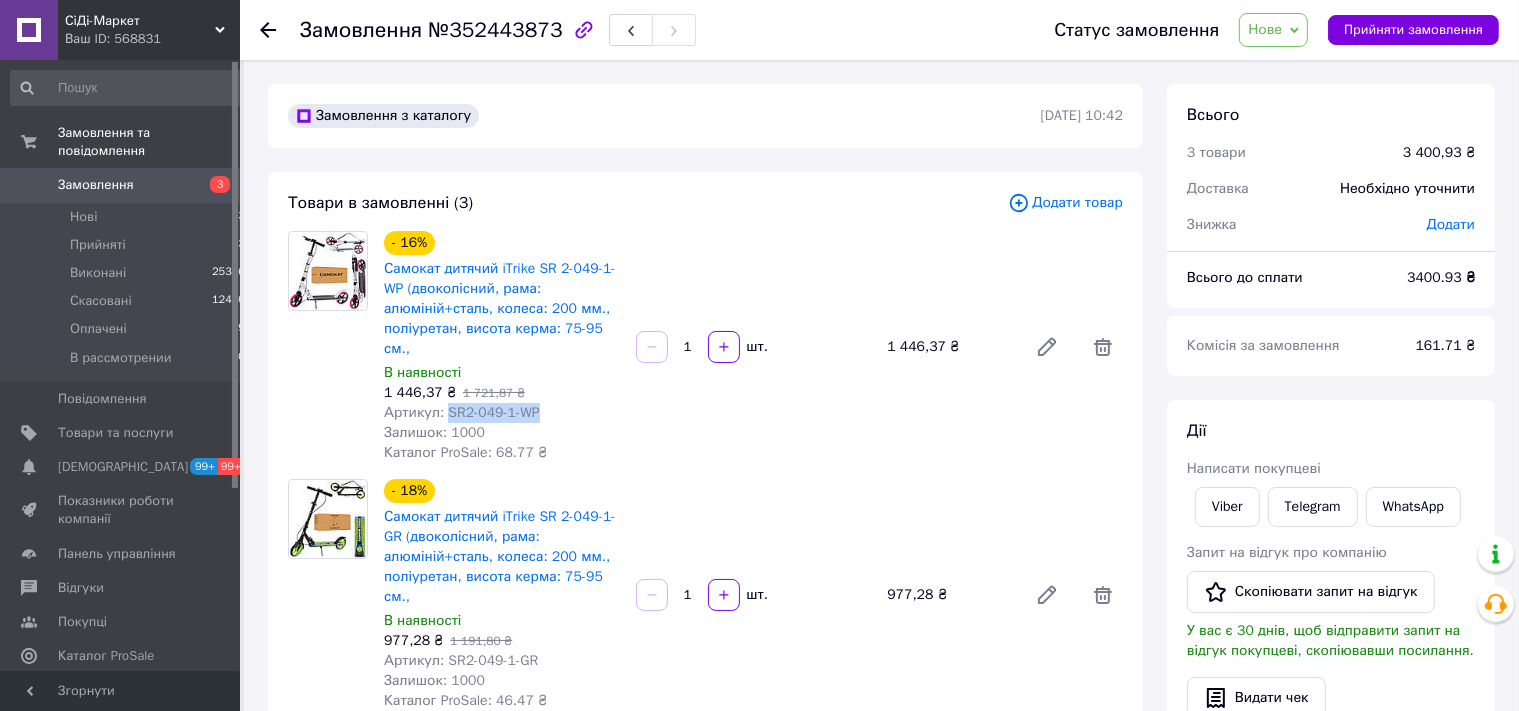 drag, startPoint x: 542, startPoint y: 390, endPoint x: 445, endPoint y: 395, distance: 97.128784 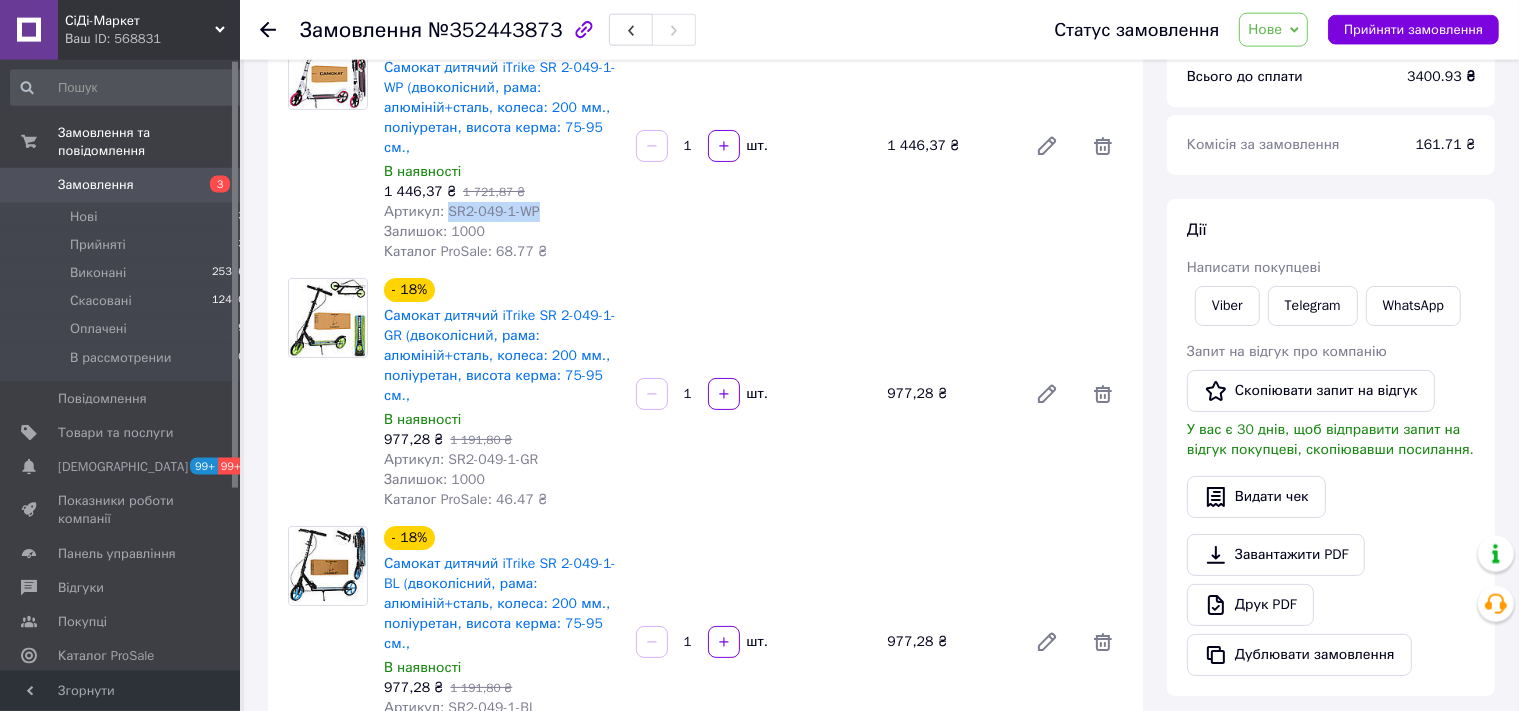 scroll, scrollTop: 211, scrollLeft: 0, axis: vertical 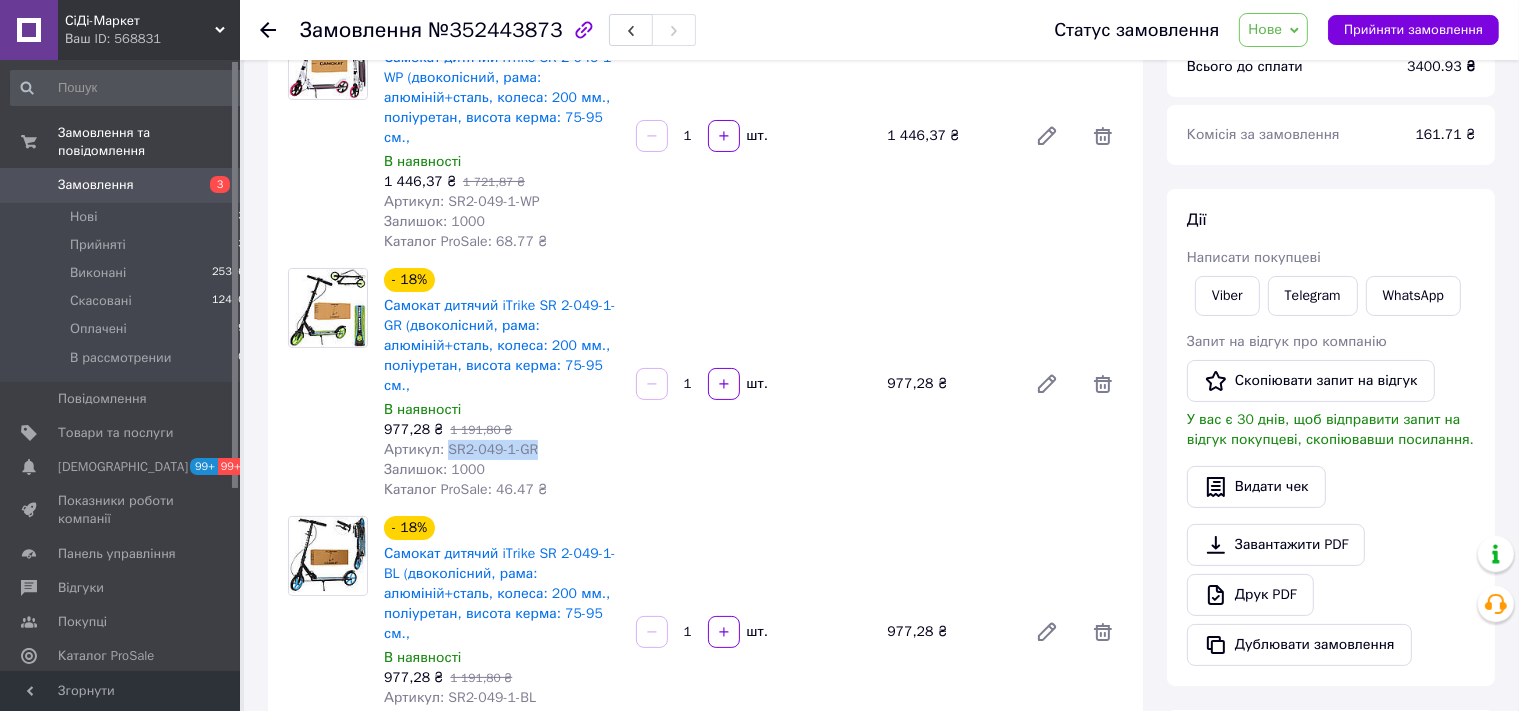 drag, startPoint x: 534, startPoint y: 411, endPoint x: 446, endPoint y: 418, distance: 88.27797 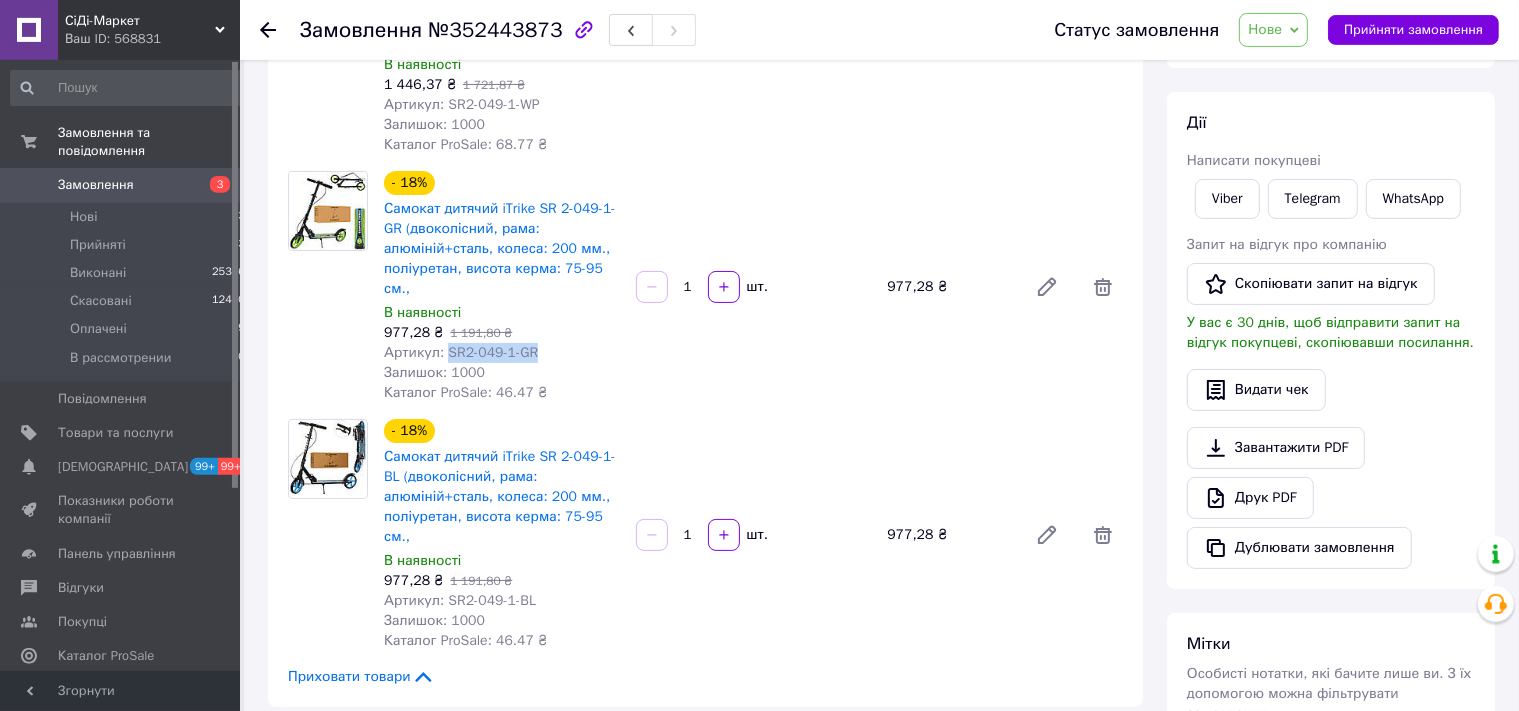 scroll, scrollTop: 422, scrollLeft: 0, axis: vertical 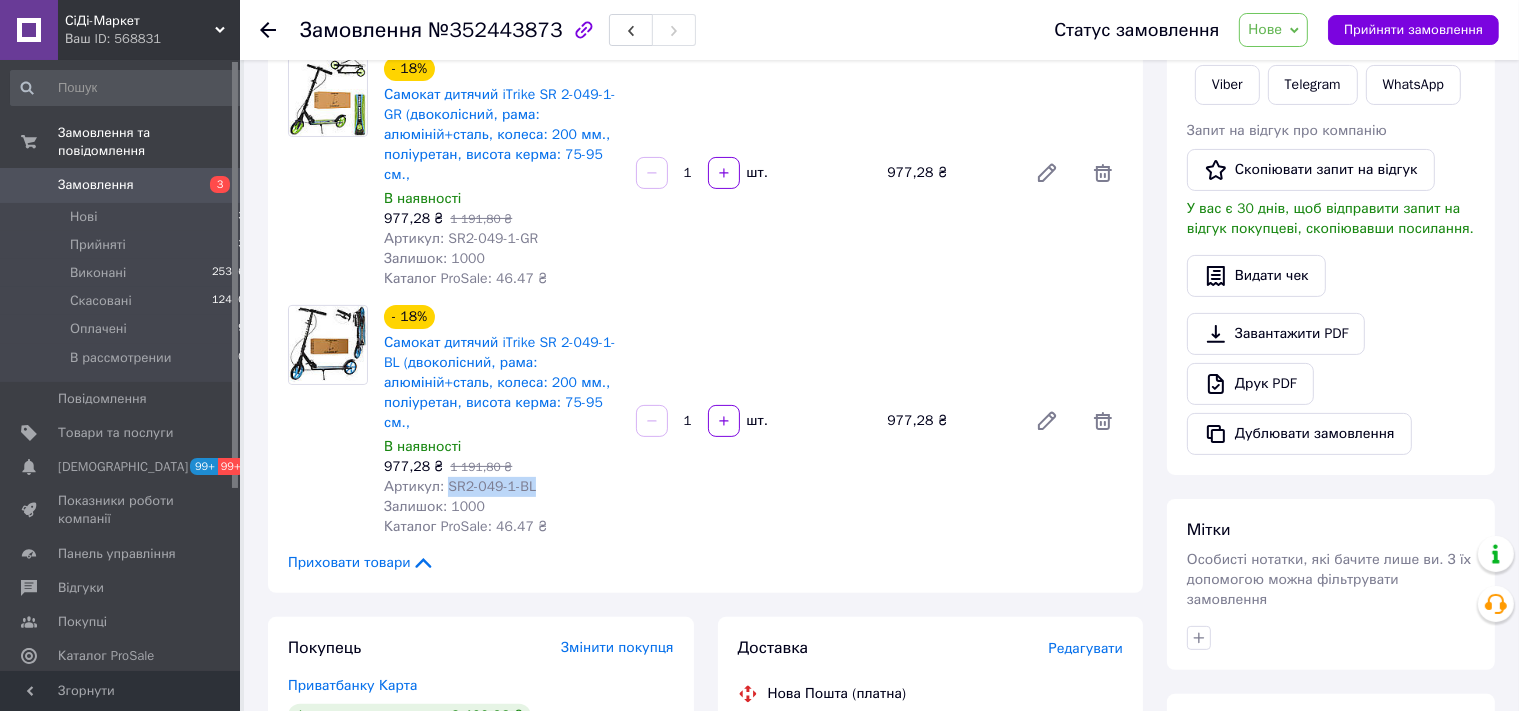 drag, startPoint x: 538, startPoint y: 434, endPoint x: 445, endPoint y: 430, distance: 93.08598 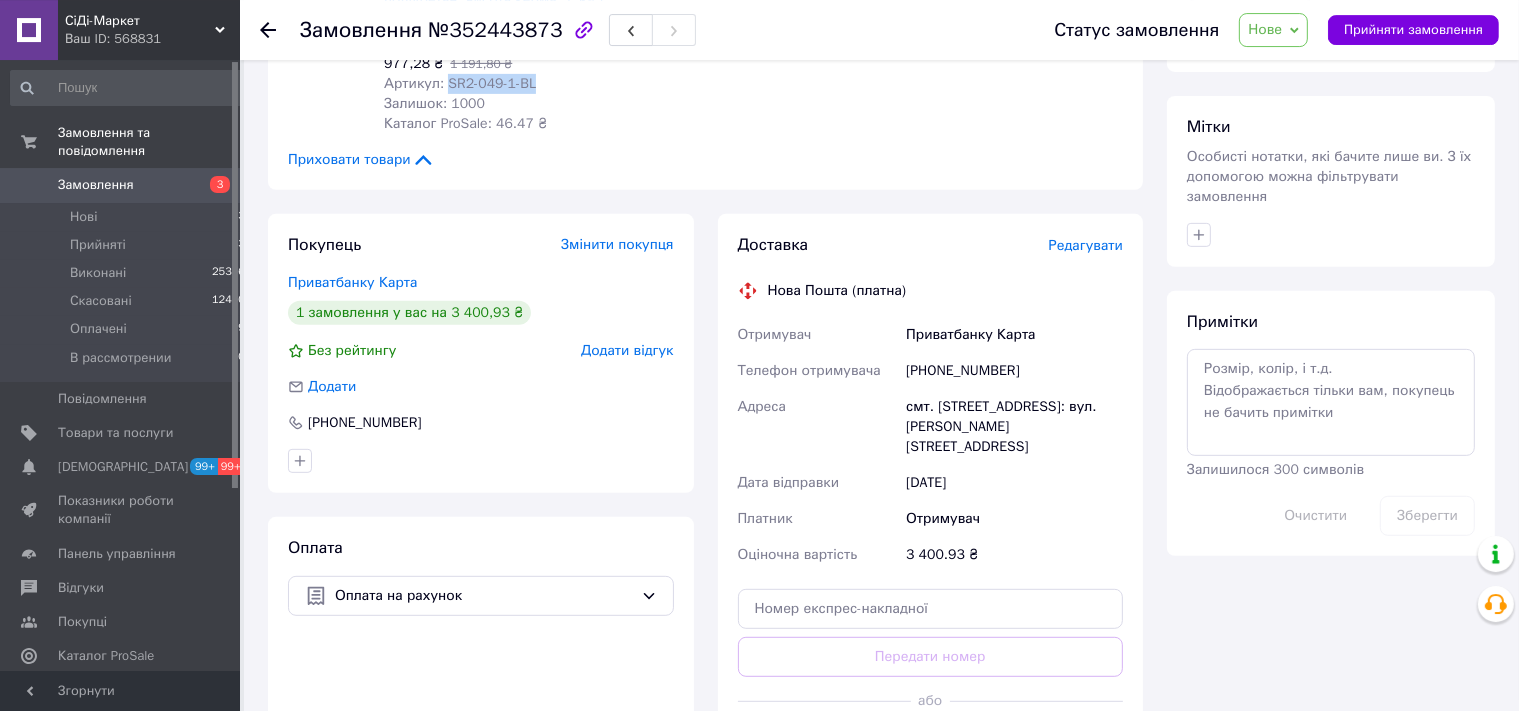 scroll, scrollTop: 844, scrollLeft: 0, axis: vertical 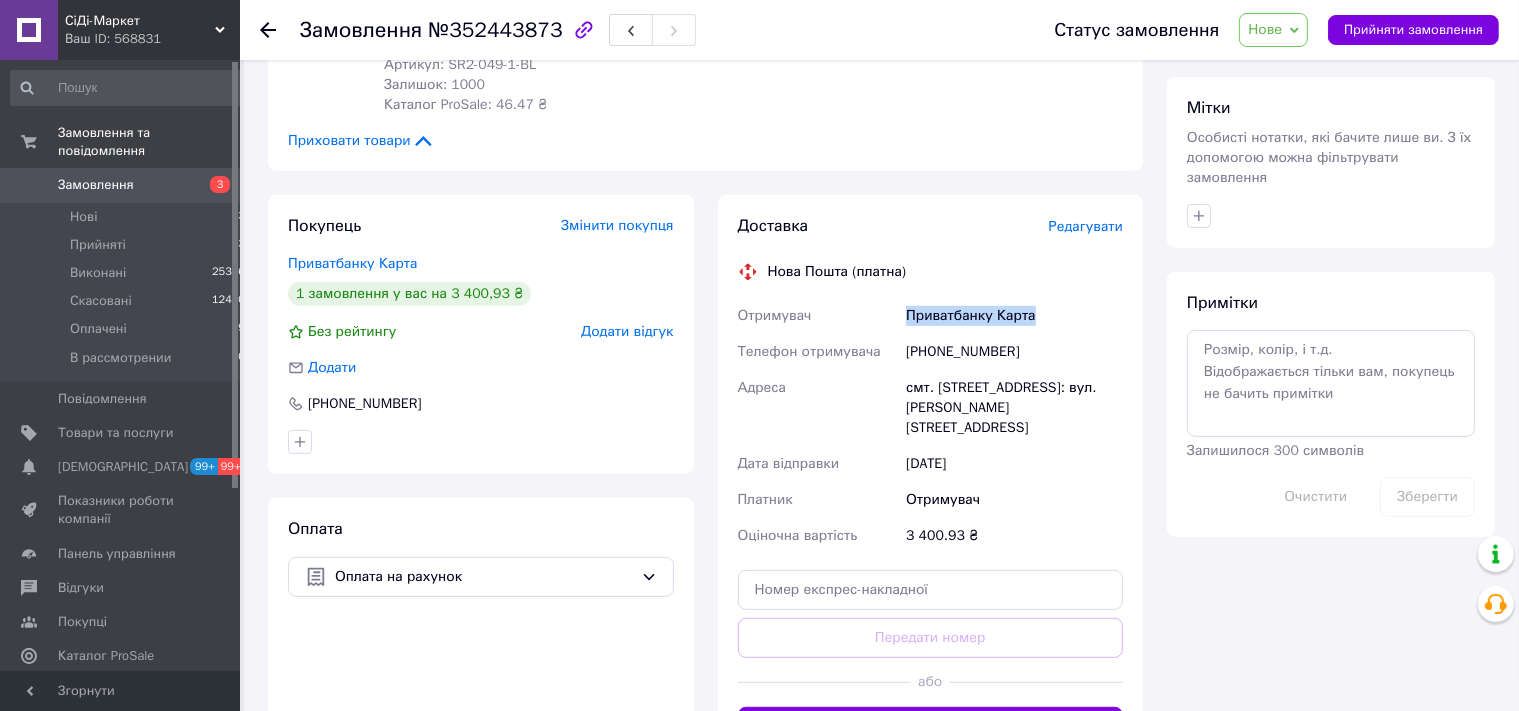 drag, startPoint x: 1038, startPoint y: 259, endPoint x: 902, endPoint y: 271, distance: 136.52838 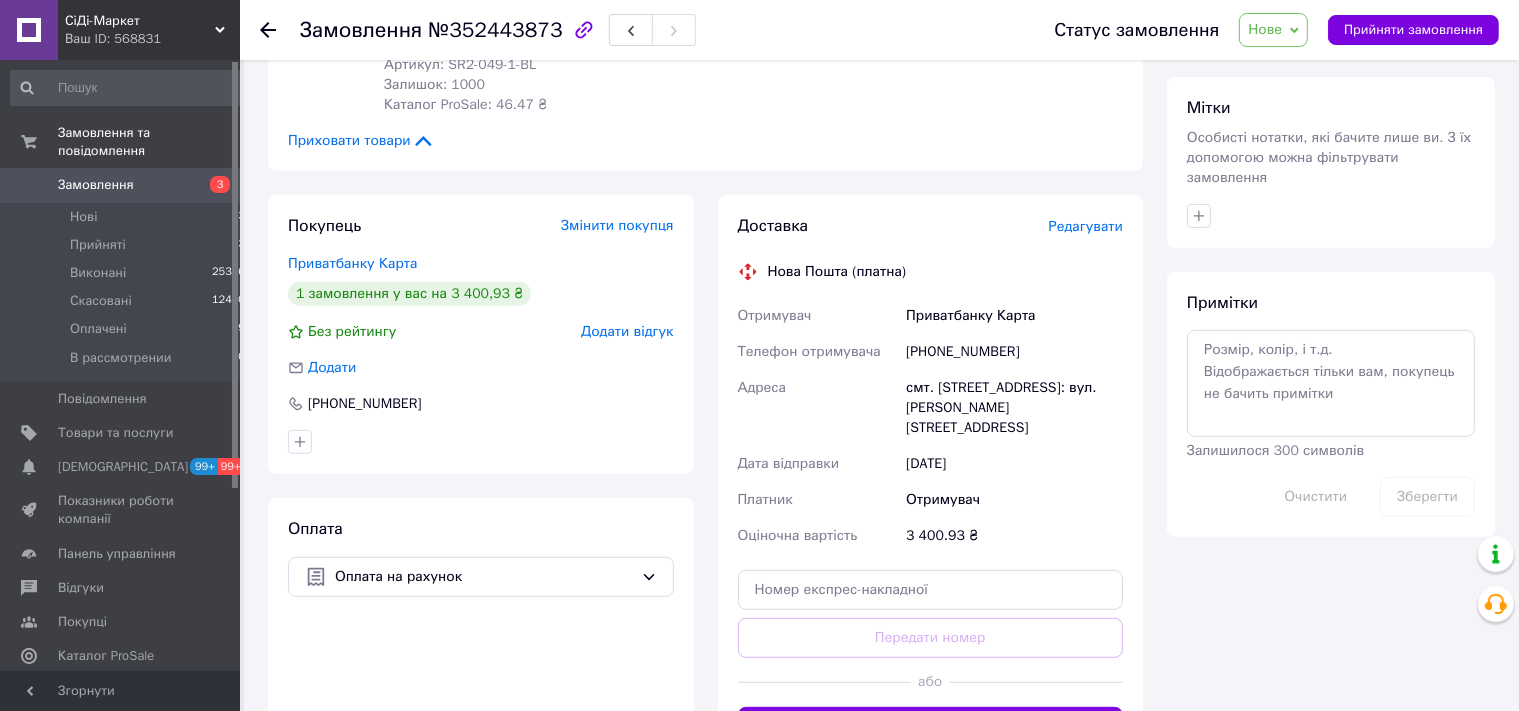 click on "Нова Пошта (платна)" at bounding box center (931, 272) 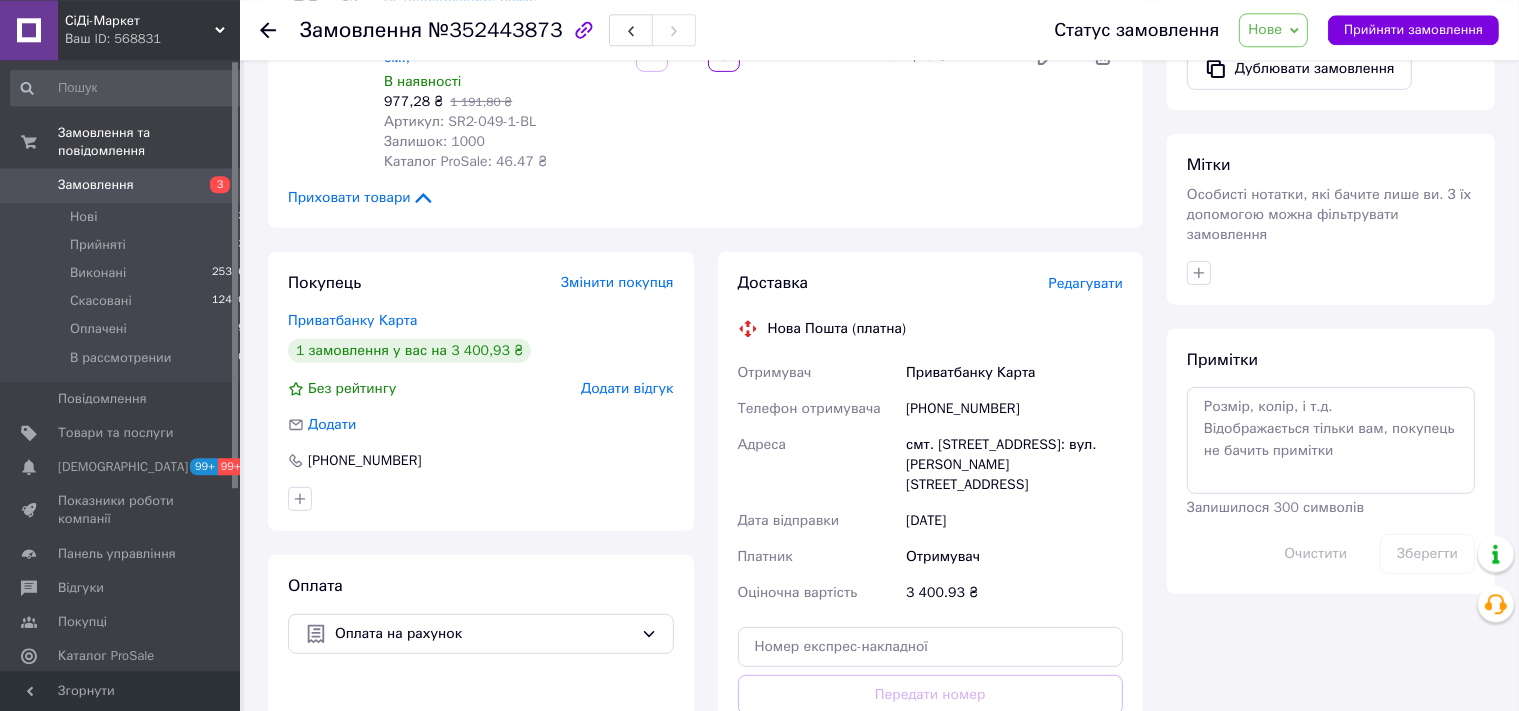 scroll, scrollTop: 844, scrollLeft: 0, axis: vertical 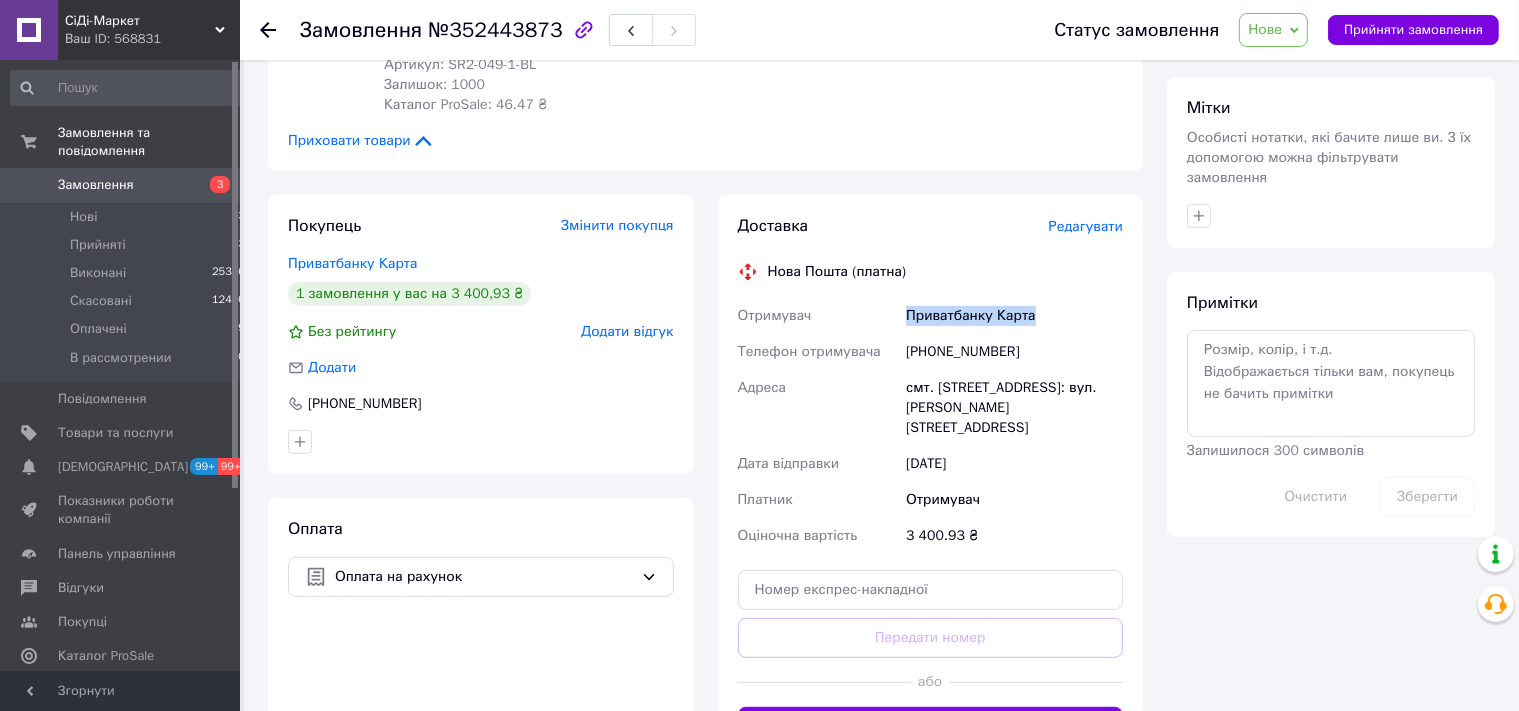drag, startPoint x: 1039, startPoint y: 262, endPoint x: 901, endPoint y: 263, distance: 138.00362 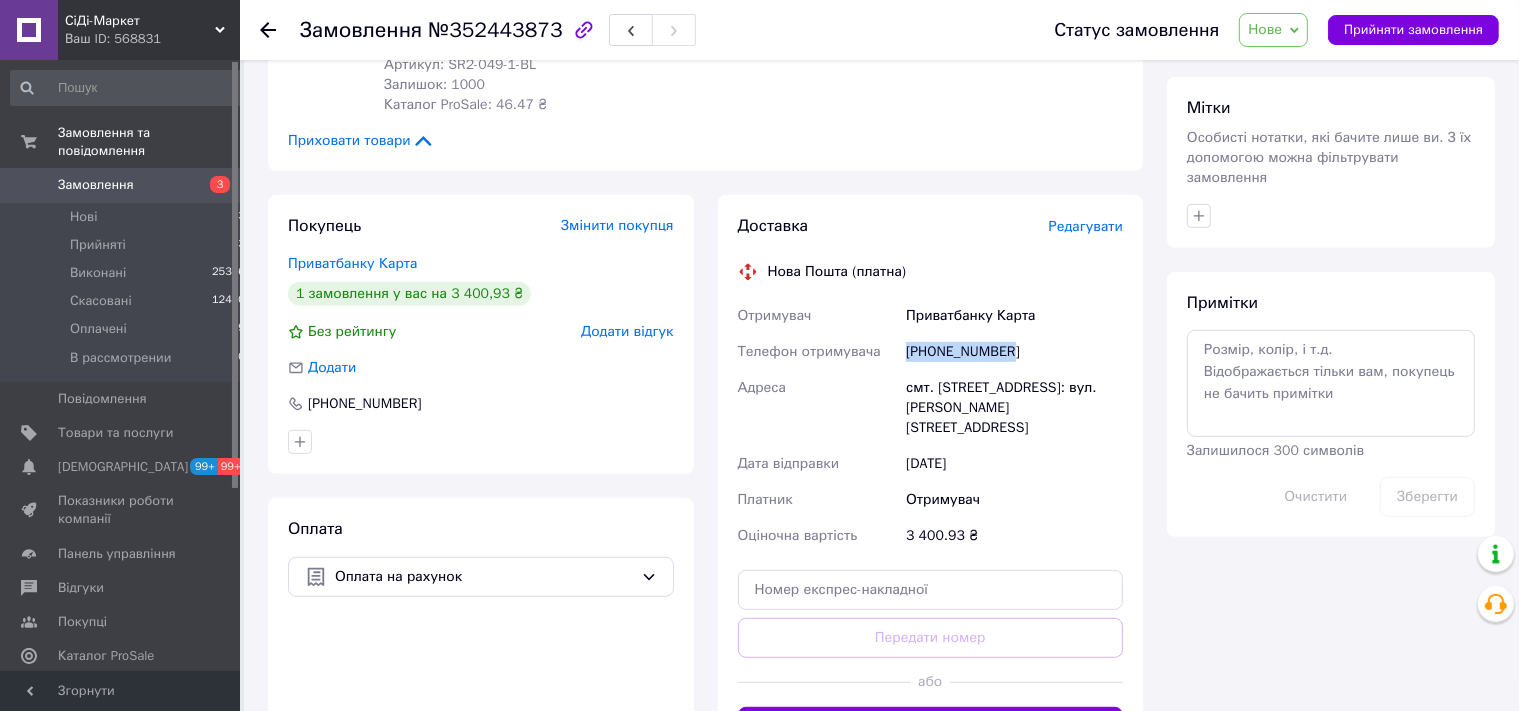 drag, startPoint x: 998, startPoint y: 295, endPoint x: 895, endPoint y: 299, distance: 103.077644 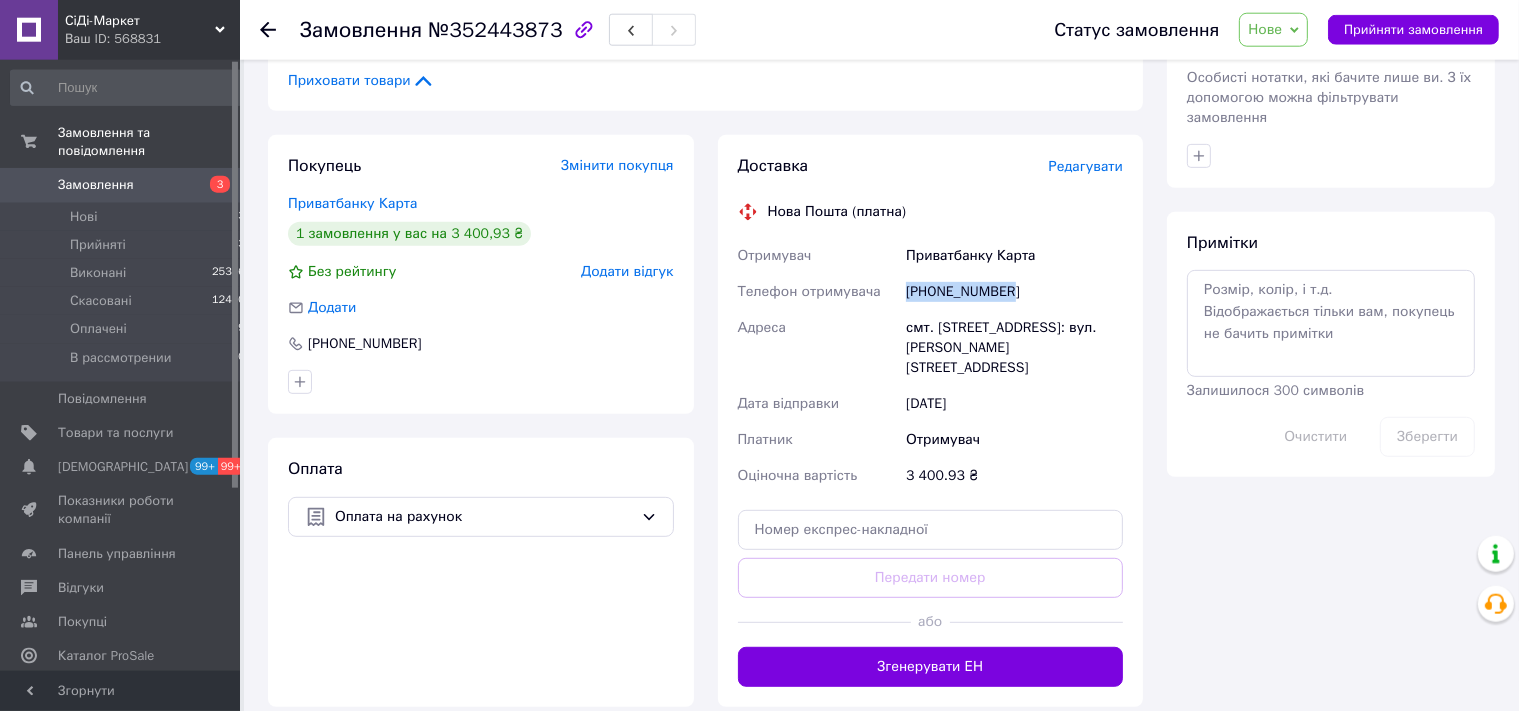 scroll, scrollTop: 950, scrollLeft: 0, axis: vertical 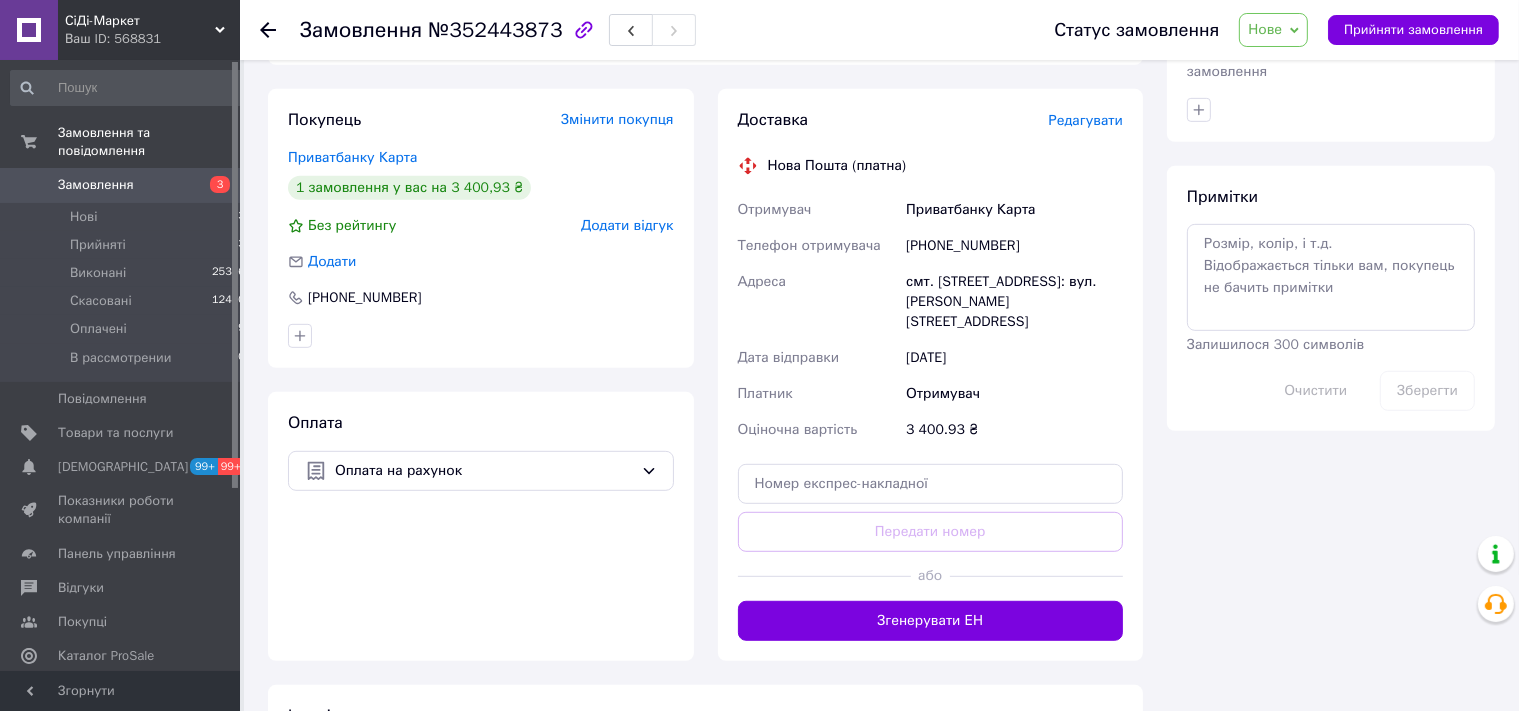 click on "смт. Котельва, №1: вул. Покровська, 21" at bounding box center [1014, 302] 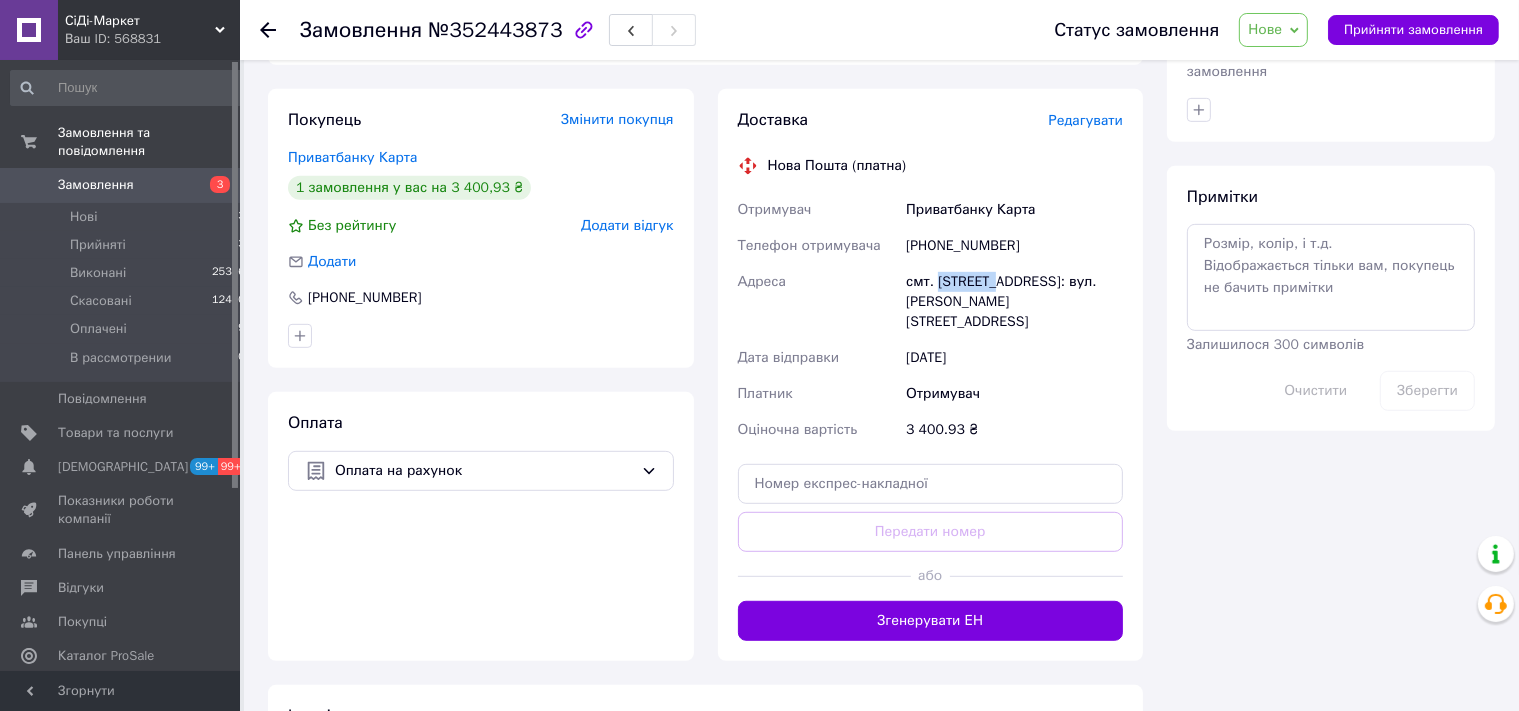 click on "смт. Котельва, №1: вул. Покровська, 21" at bounding box center (1014, 302) 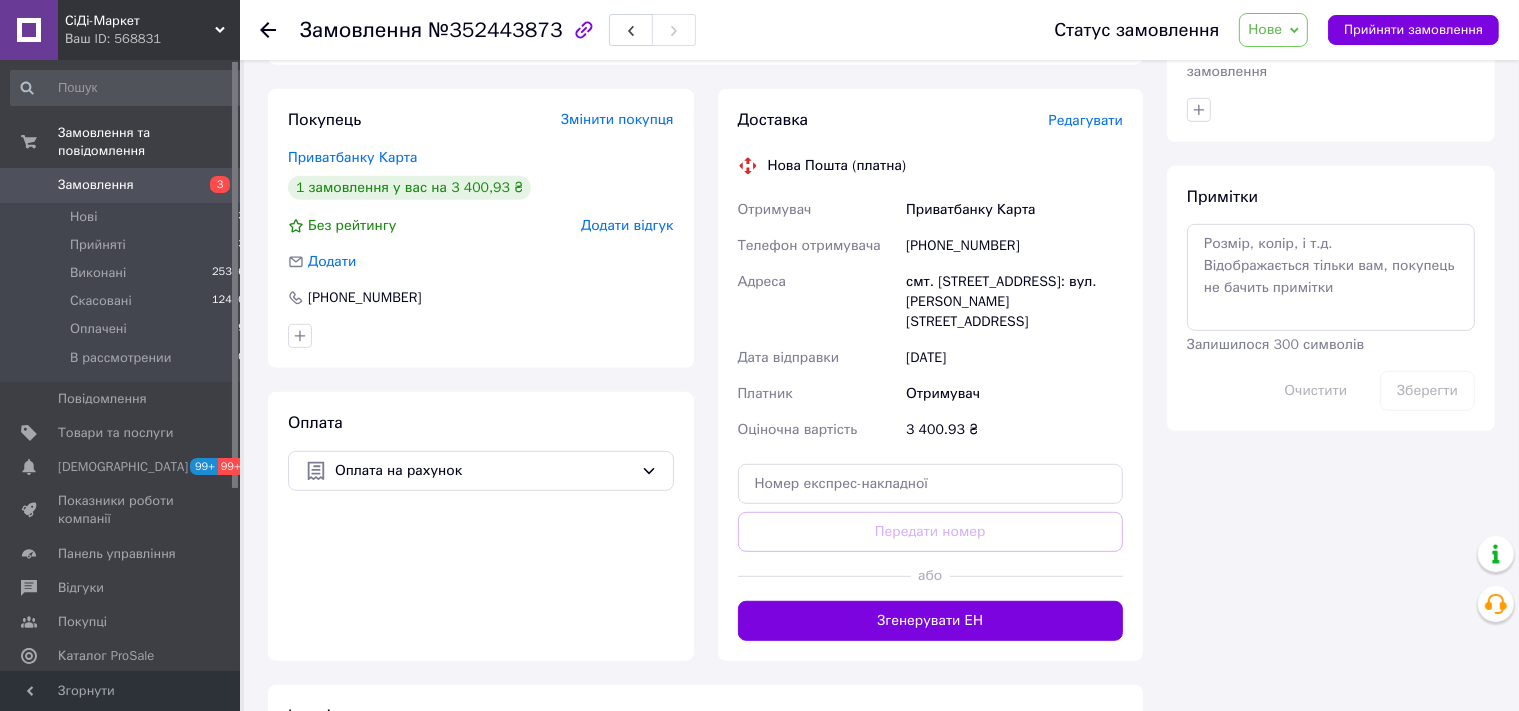 click on "№352443873" at bounding box center [495, 30] 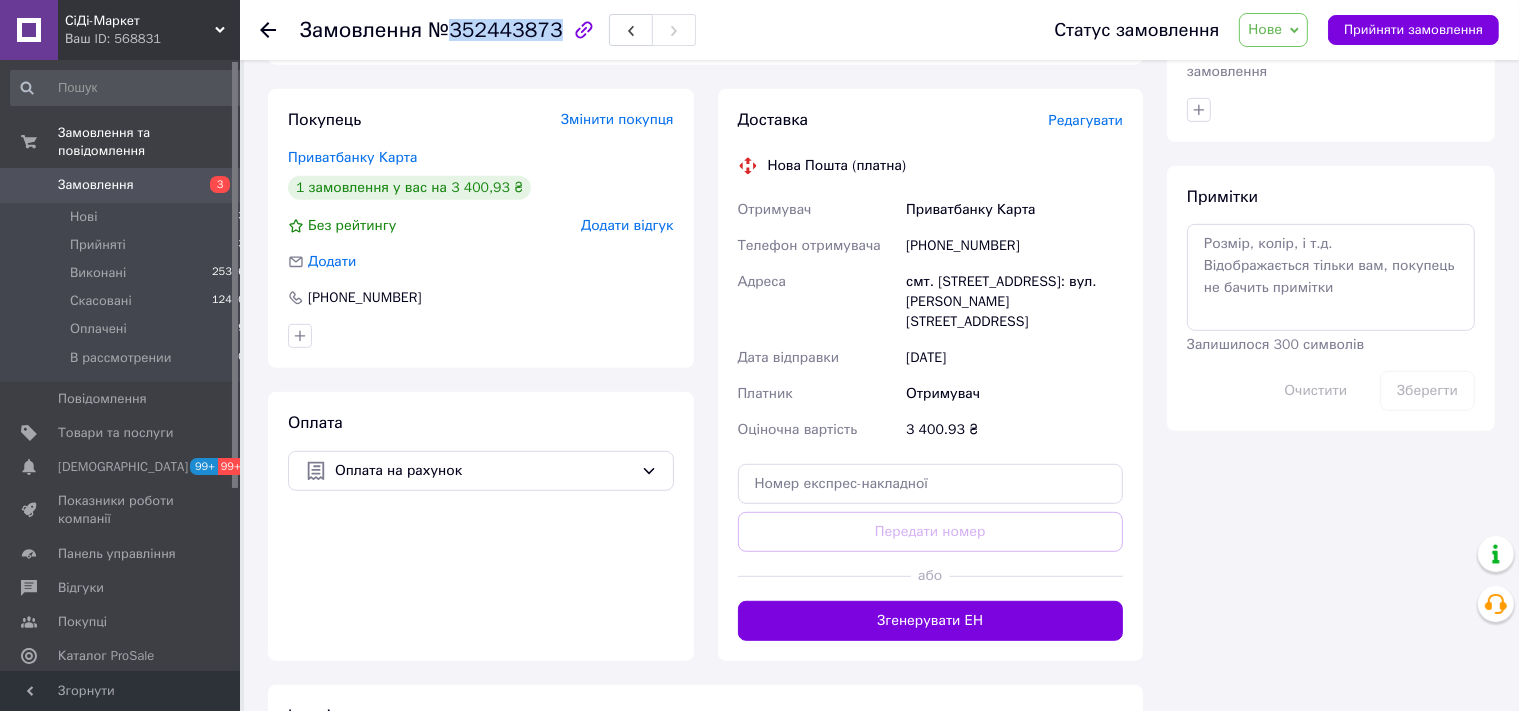 click on "№352443873" at bounding box center (495, 30) 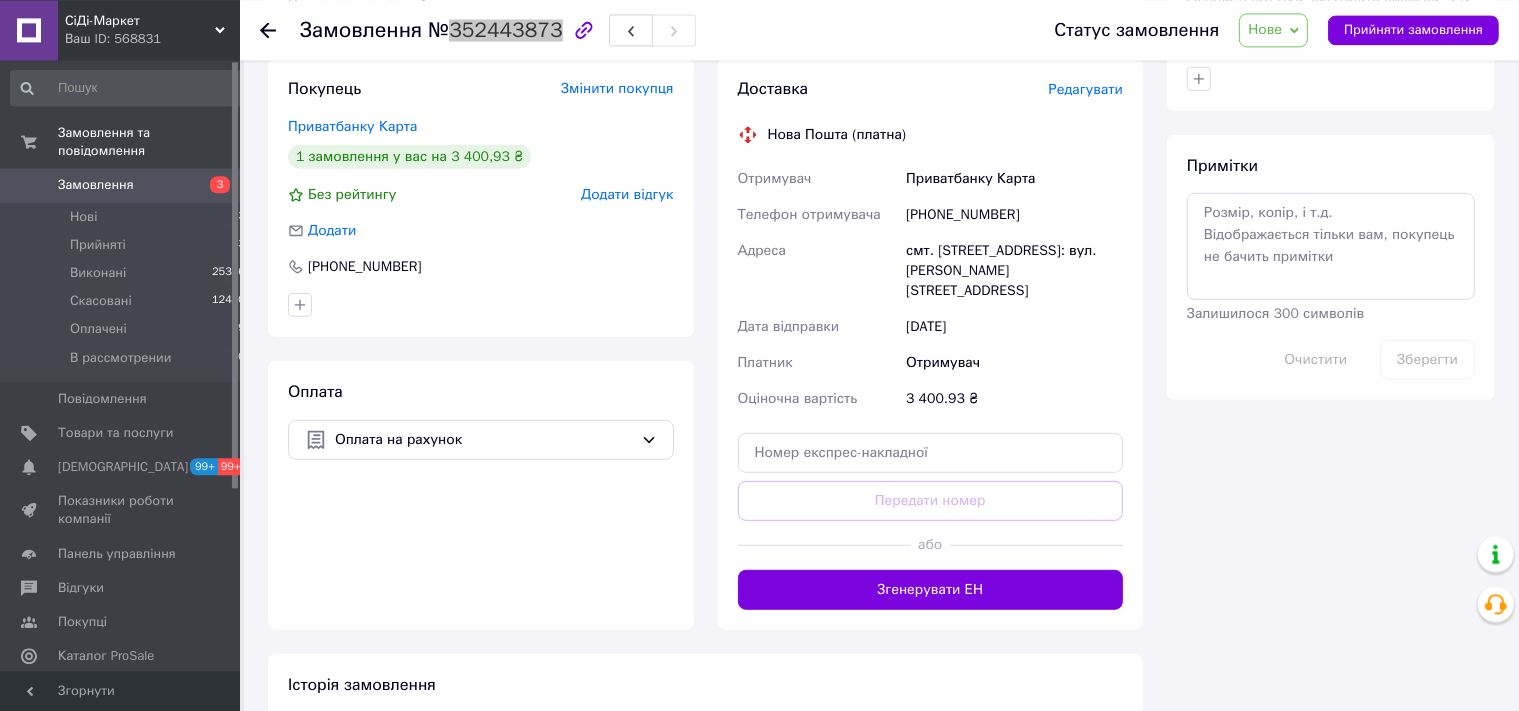 scroll, scrollTop: 987, scrollLeft: 0, axis: vertical 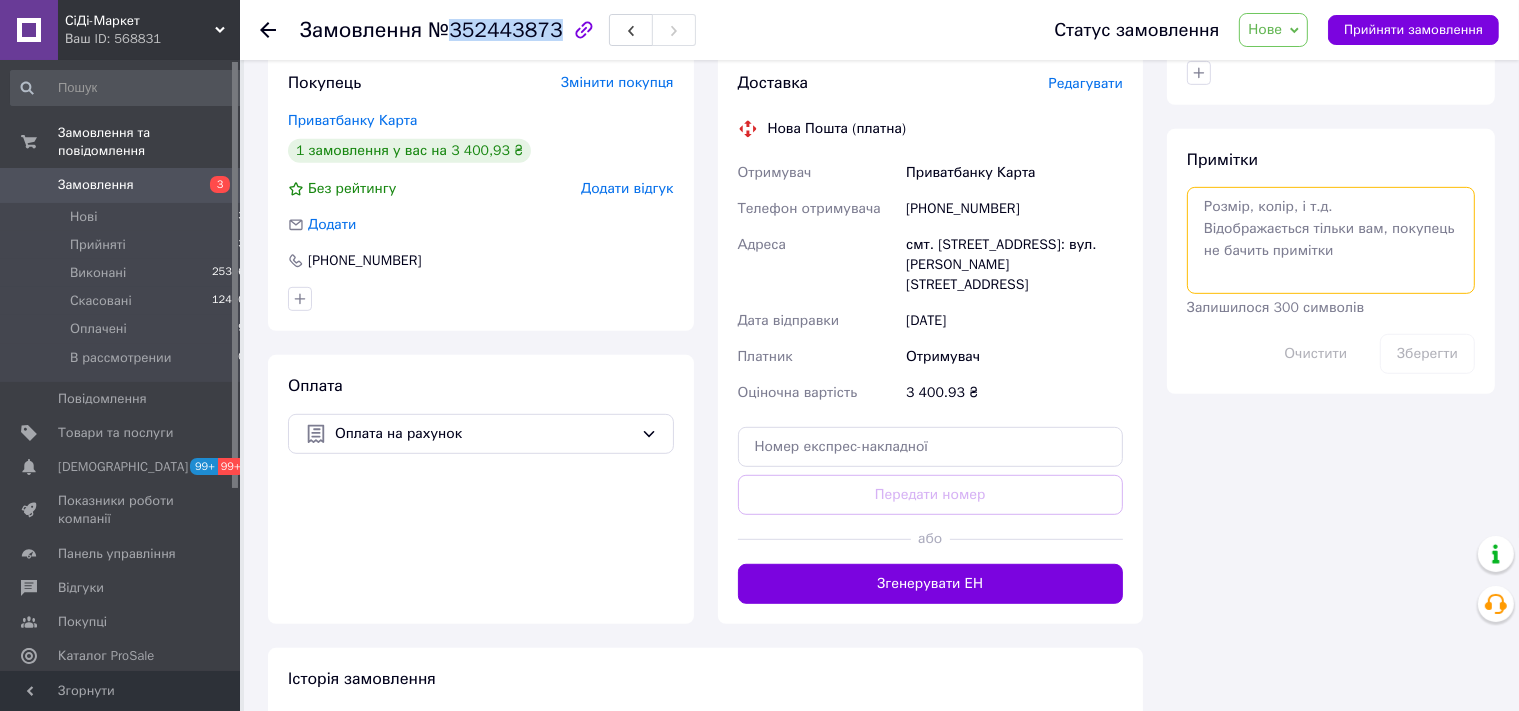 click at bounding box center (1331, 240) 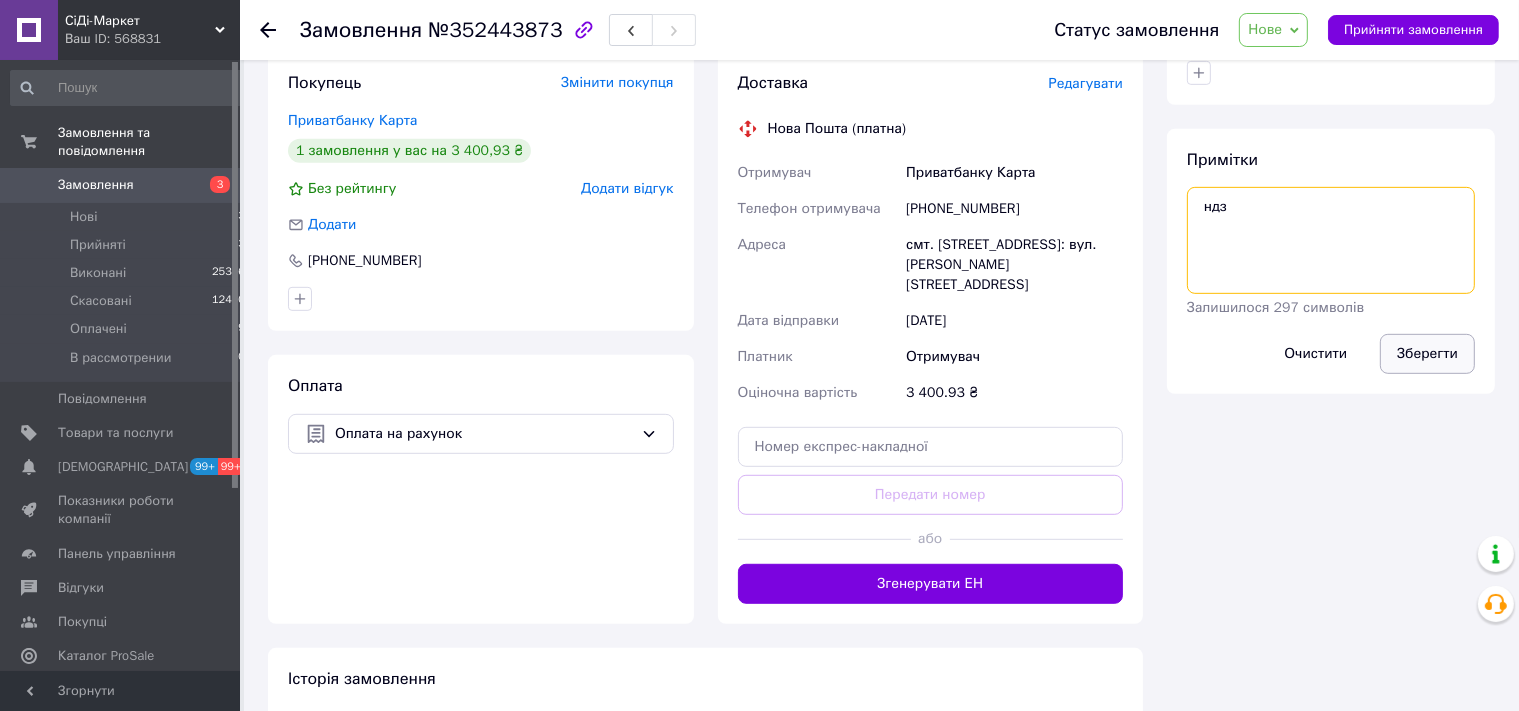 type on "ндз" 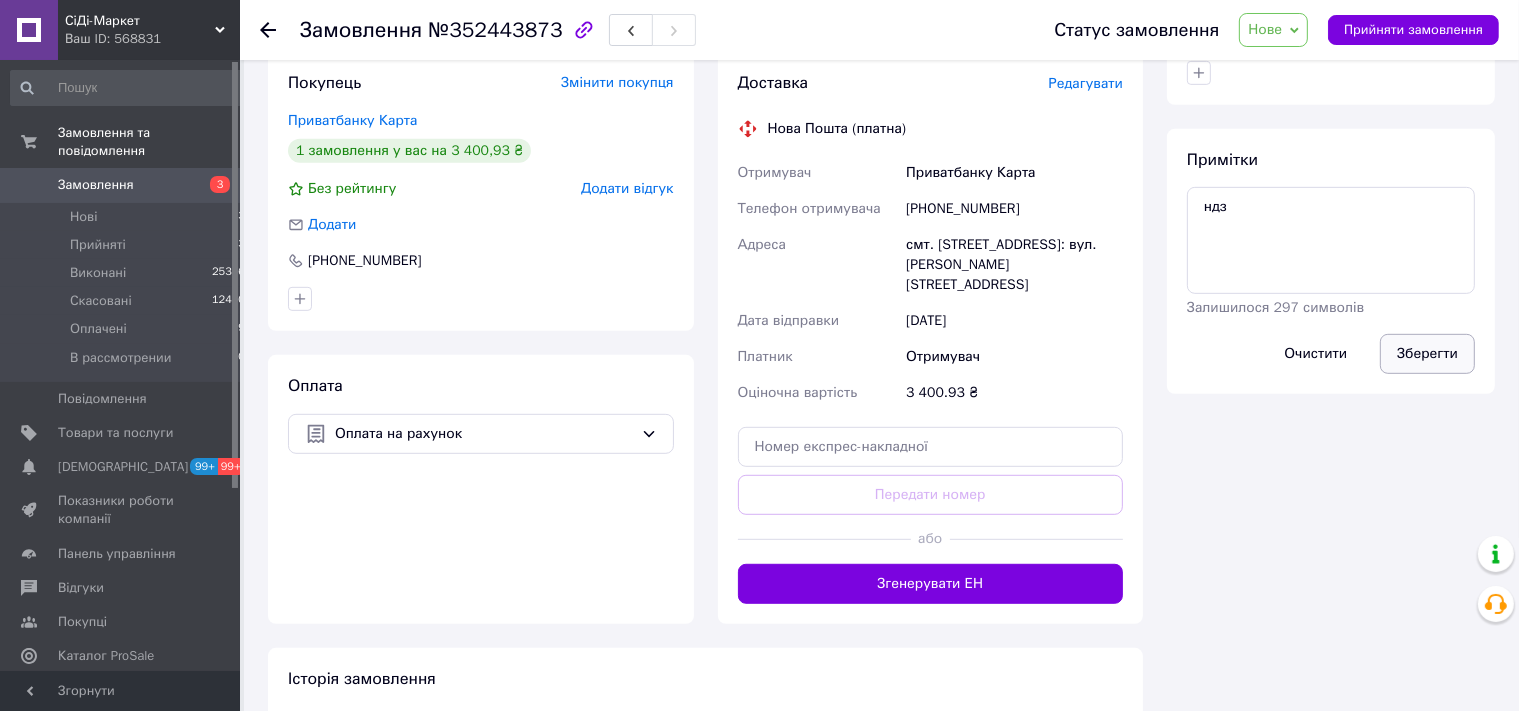 click on "Зберегти" at bounding box center (1427, 354) 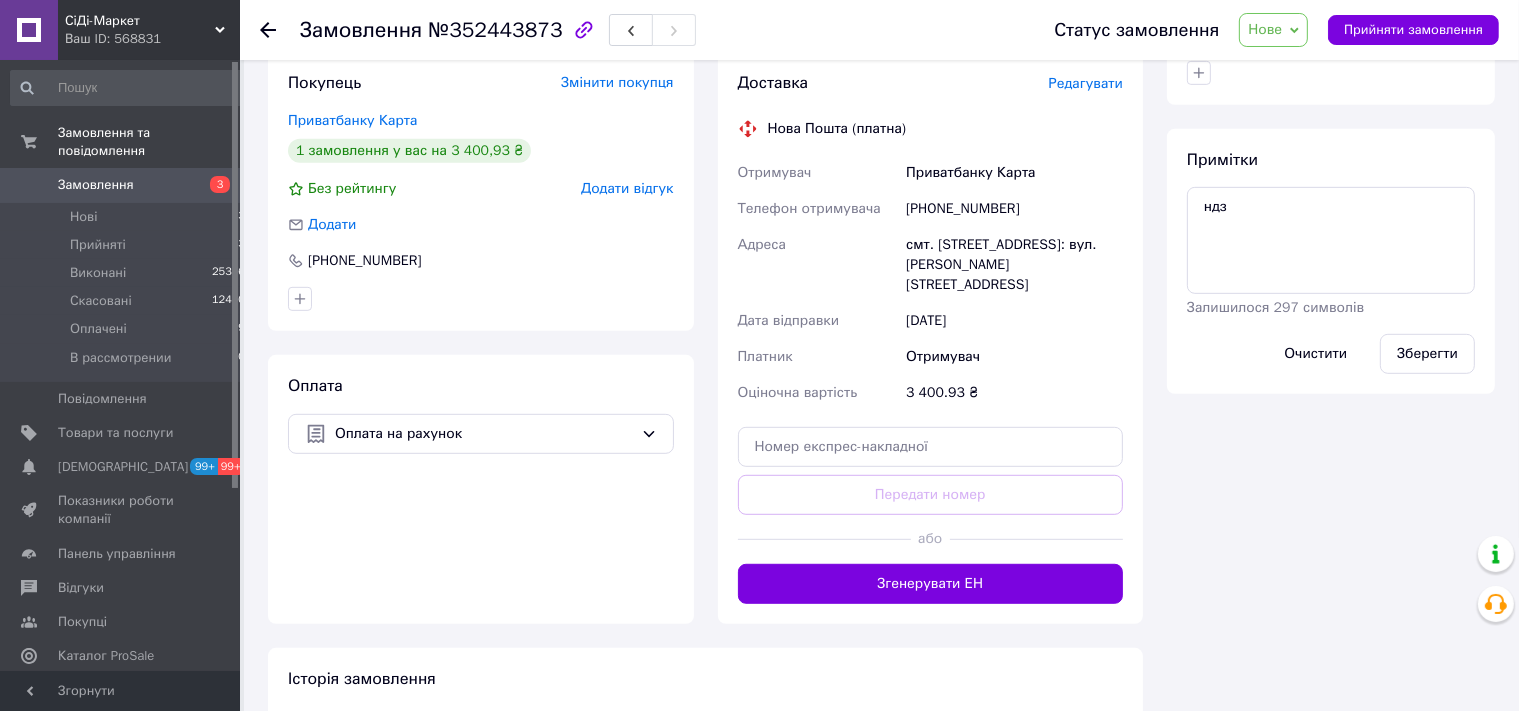 click 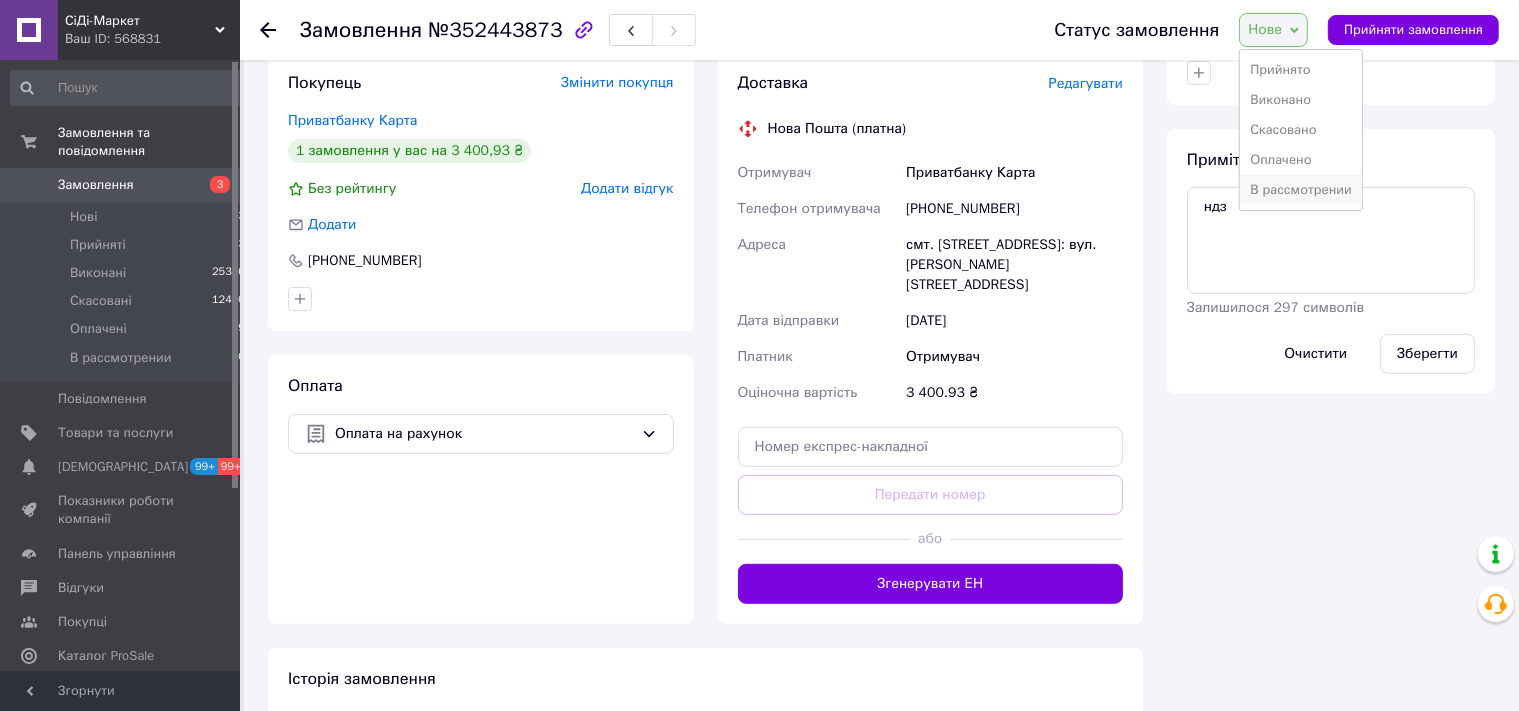 click on "В рассмотрении" at bounding box center [1301, 190] 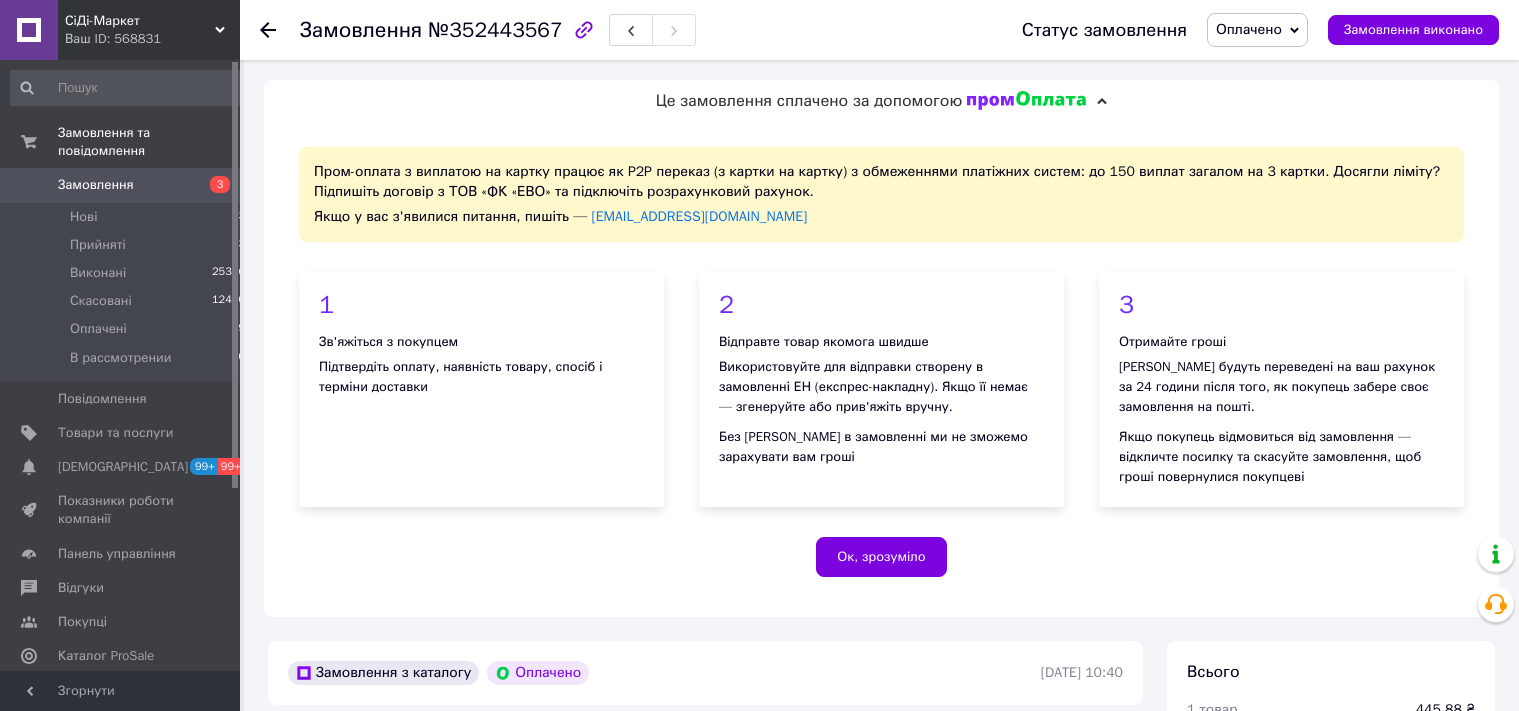 scroll, scrollTop: 0, scrollLeft: 0, axis: both 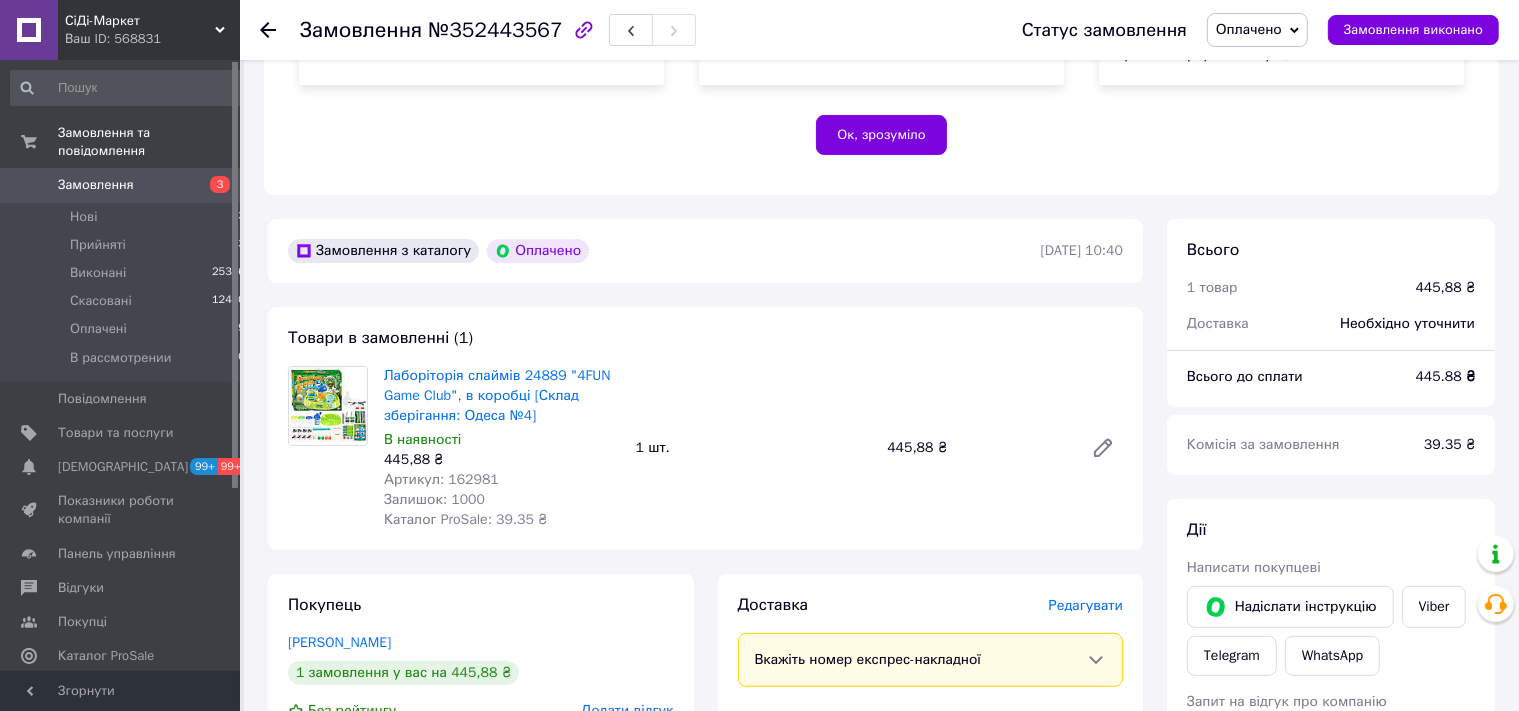 click on "Артикул: 162981" at bounding box center [441, 479] 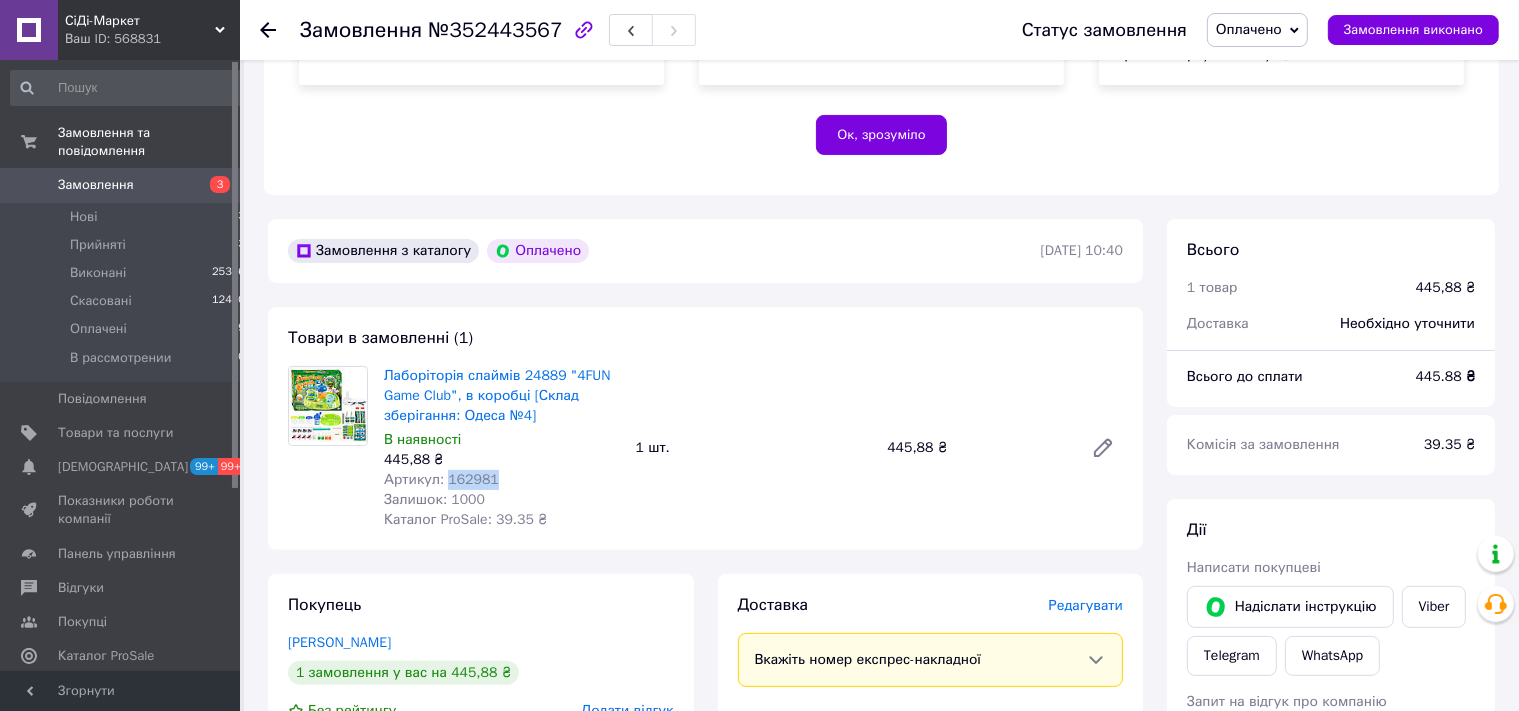 click on "Артикул: 162981" at bounding box center (441, 479) 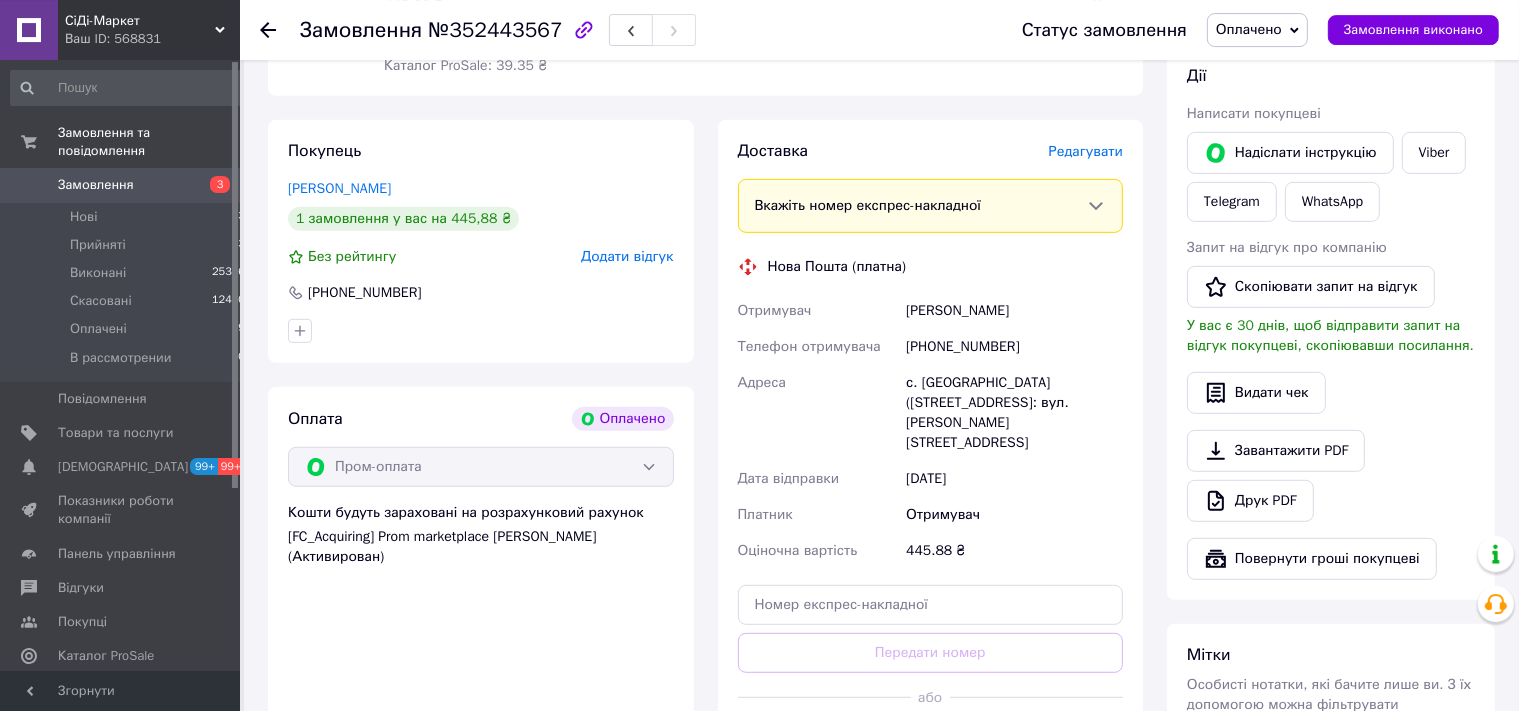 scroll, scrollTop: 950, scrollLeft: 0, axis: vertical 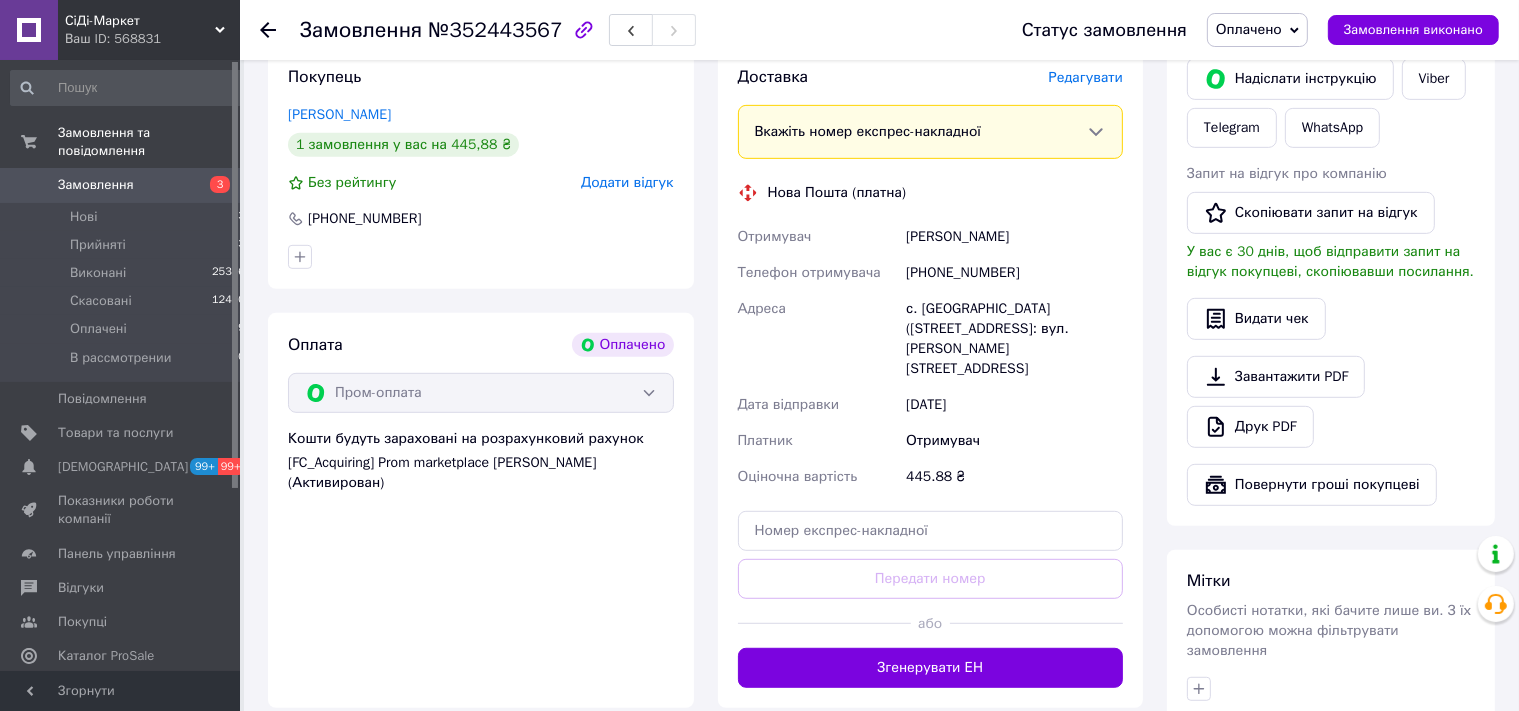 drag, startPoint x: 1037, startPoint y: 237, endPoint x: 900, endPoint y: 239, distance: 137.0146 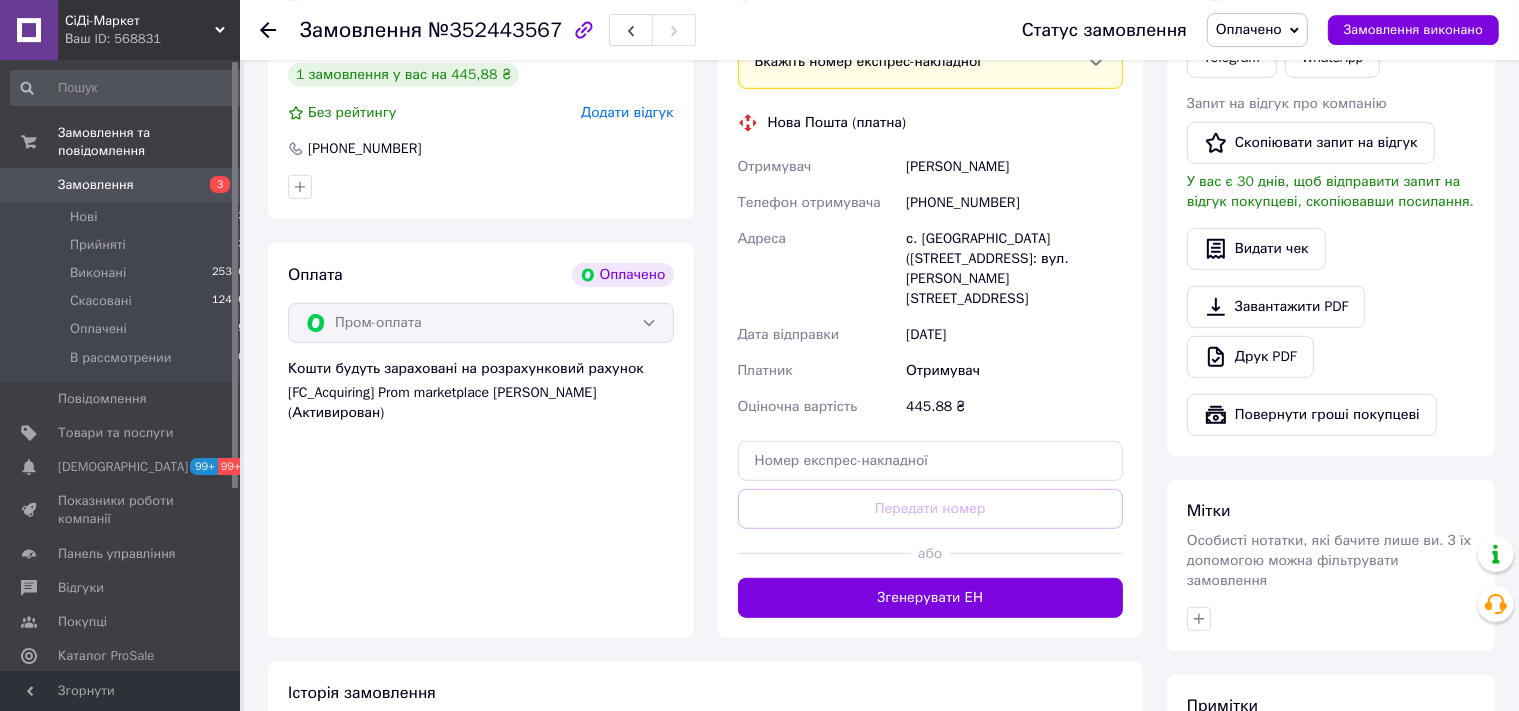 scroll, scrollTop: 1056, scrollLeft: 0, axis: vertical 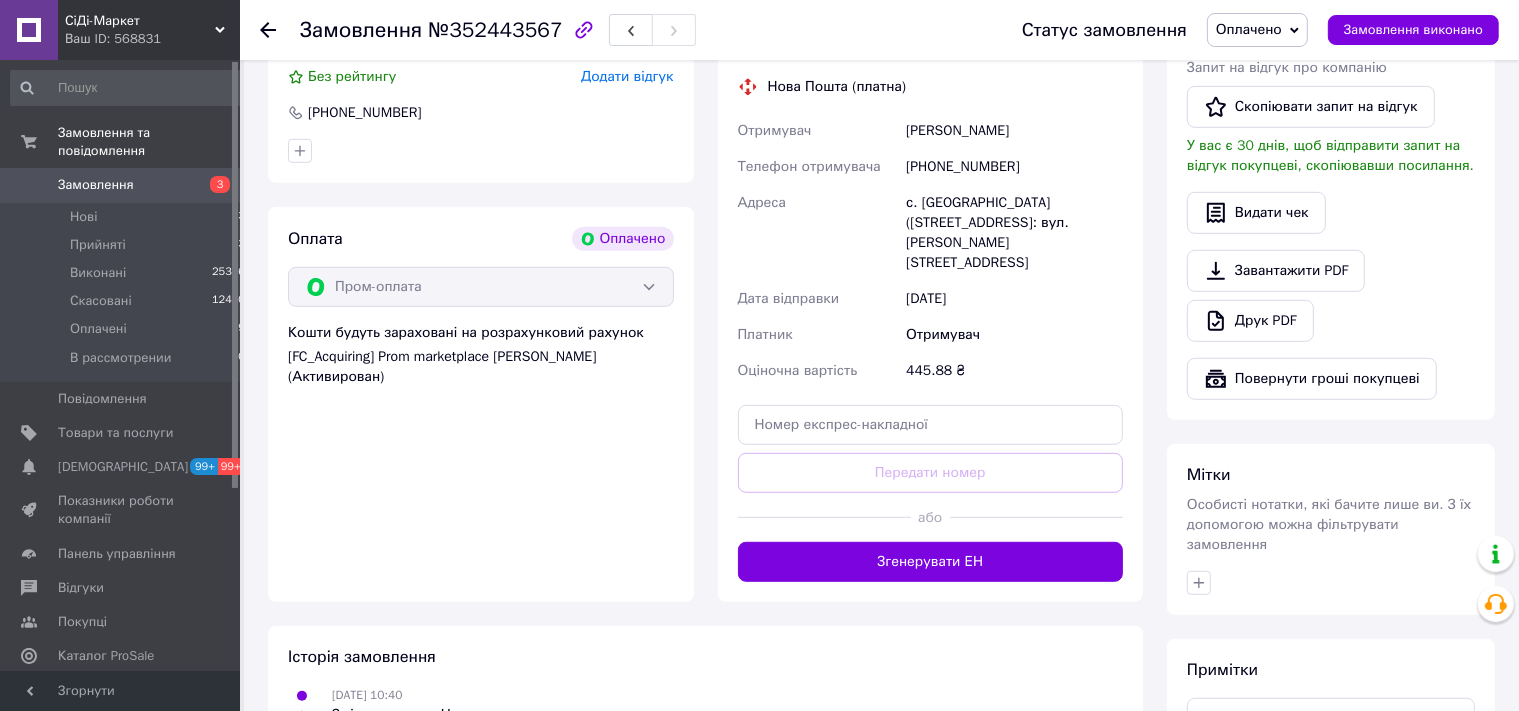 click on "+380952246173" at bounding box center [1014, 167] 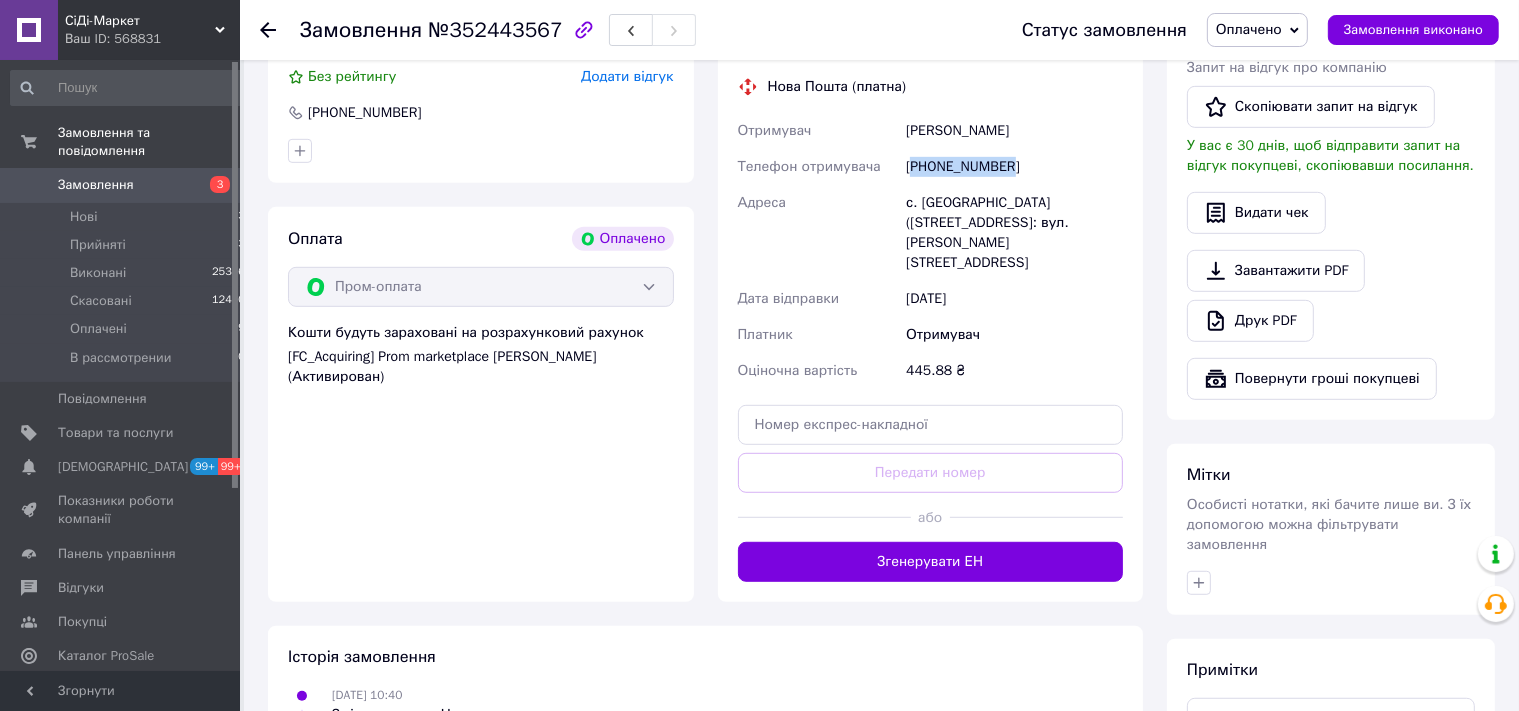 click on "+380952246173" at bounding box center (1014, 167) 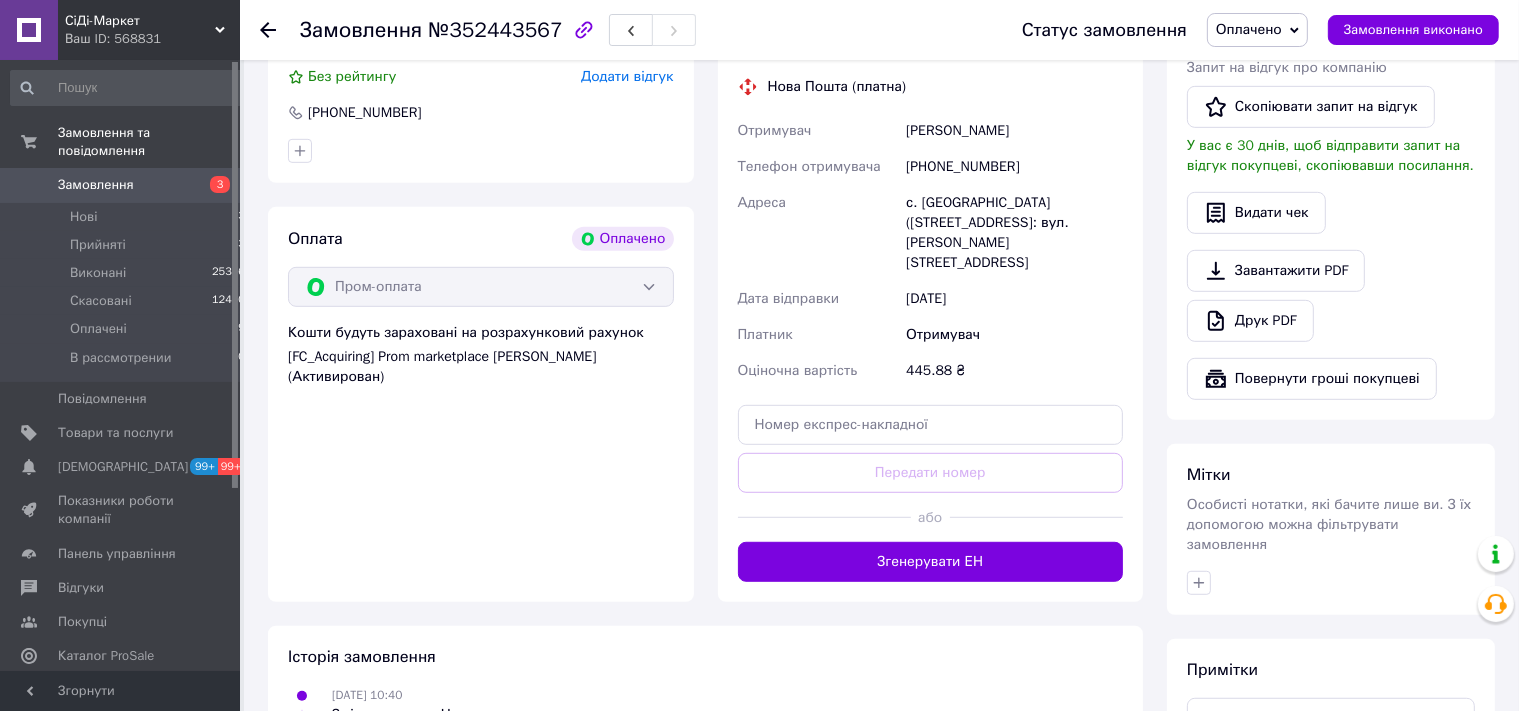click on "+380952246173" at bounding box center [1014, 167] 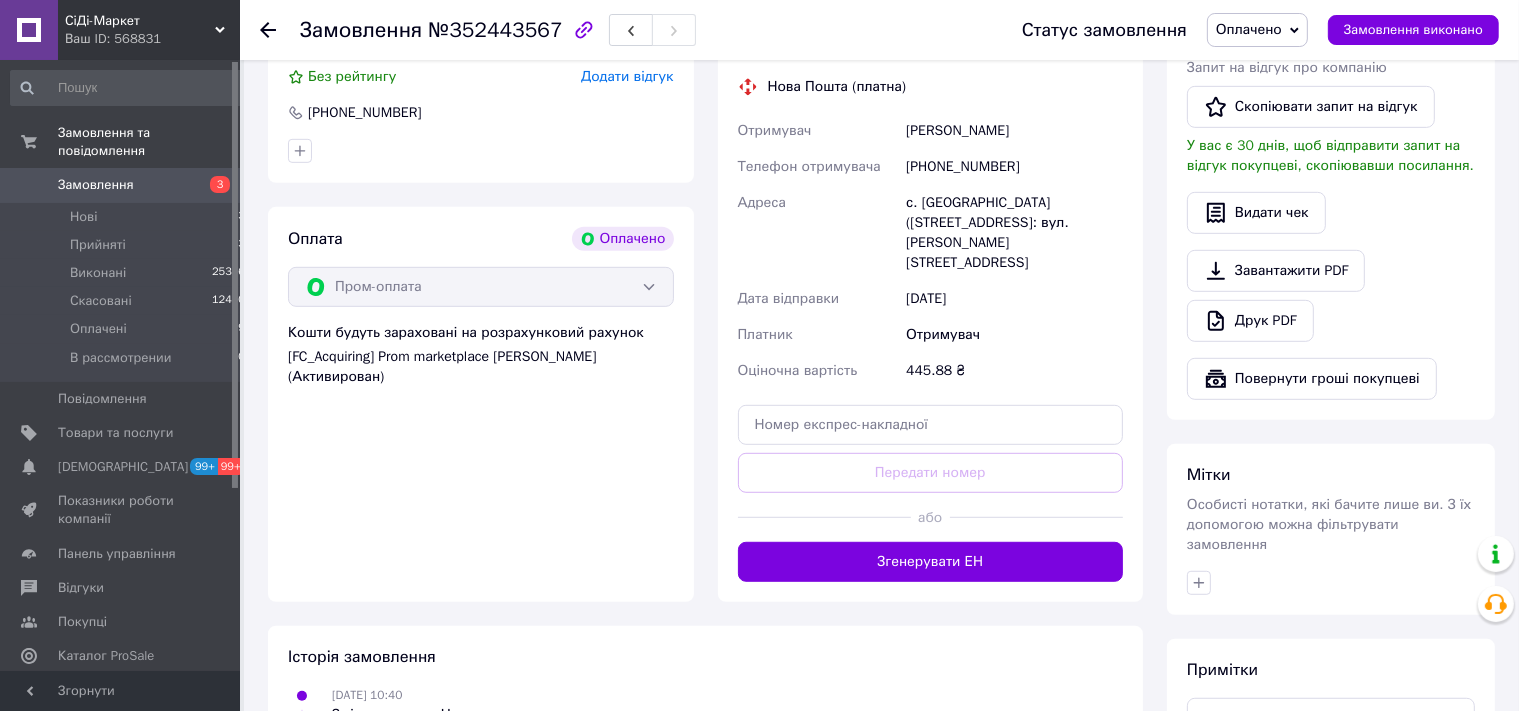 click on "с. Маяки (Одеська обл., Одеський р-н.), №1: вул. Богачова, 86" at bounding box center [1014, 233] 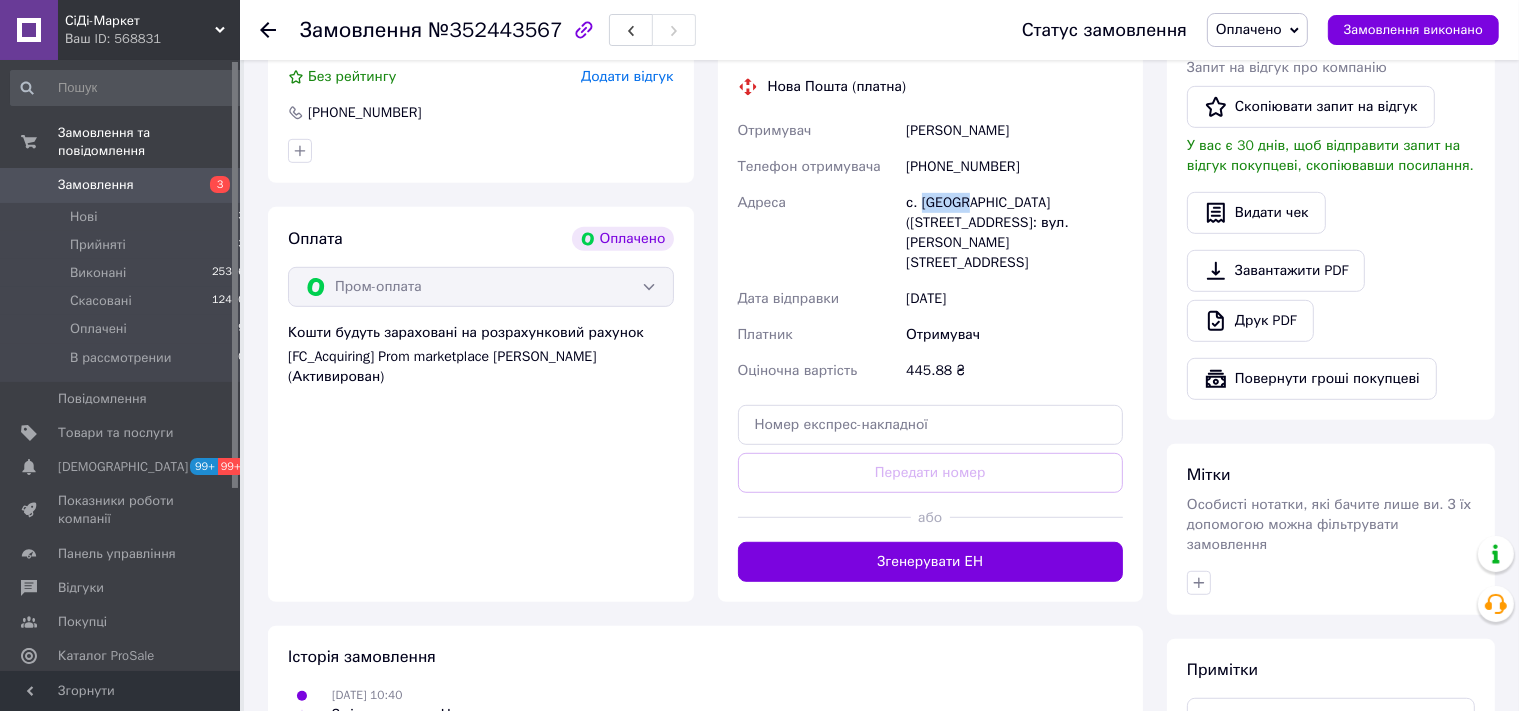 click on "с. Маяки (Одеська обл., Одеський р-н.), №1: вул. Богачова, 86" at bounding box center (1014, 233) 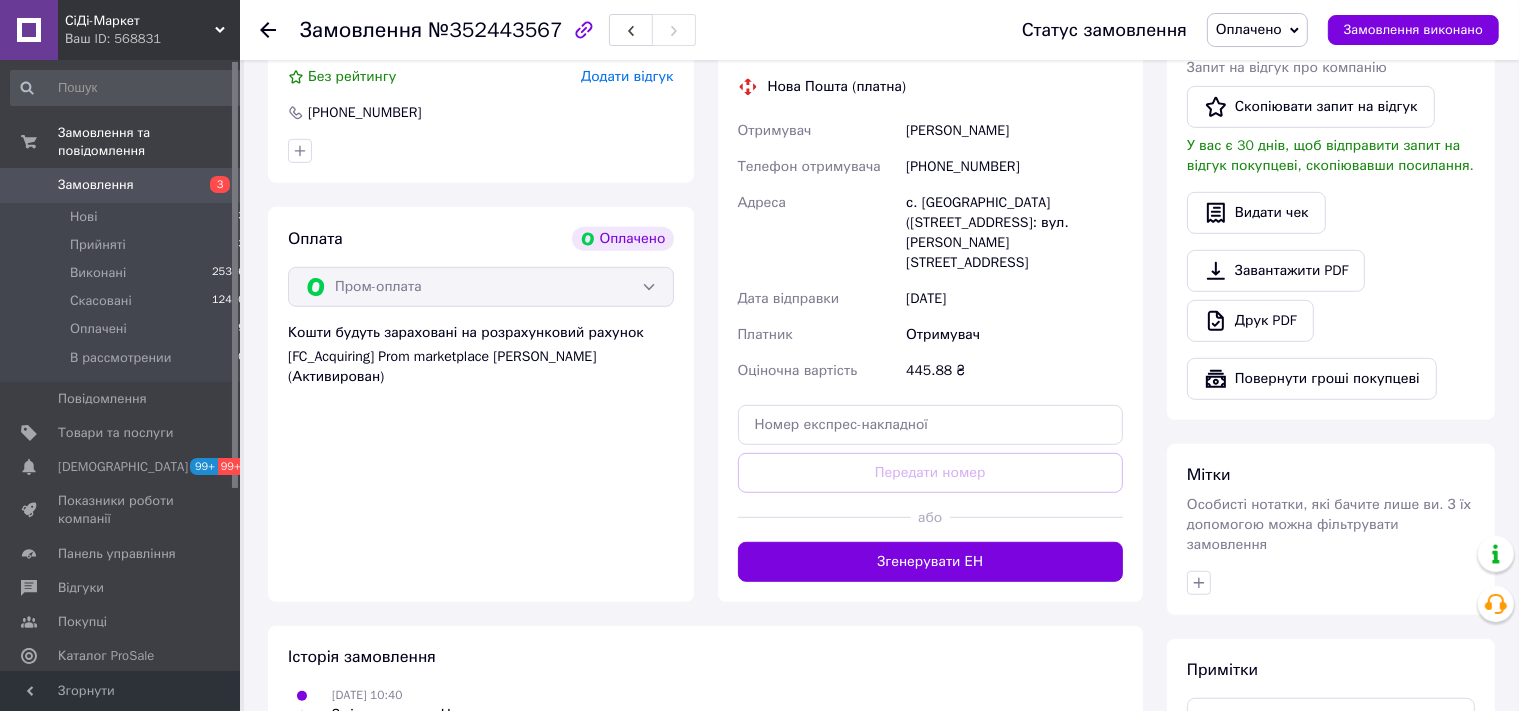click on "№352443567" at bounding box center (495, 30) 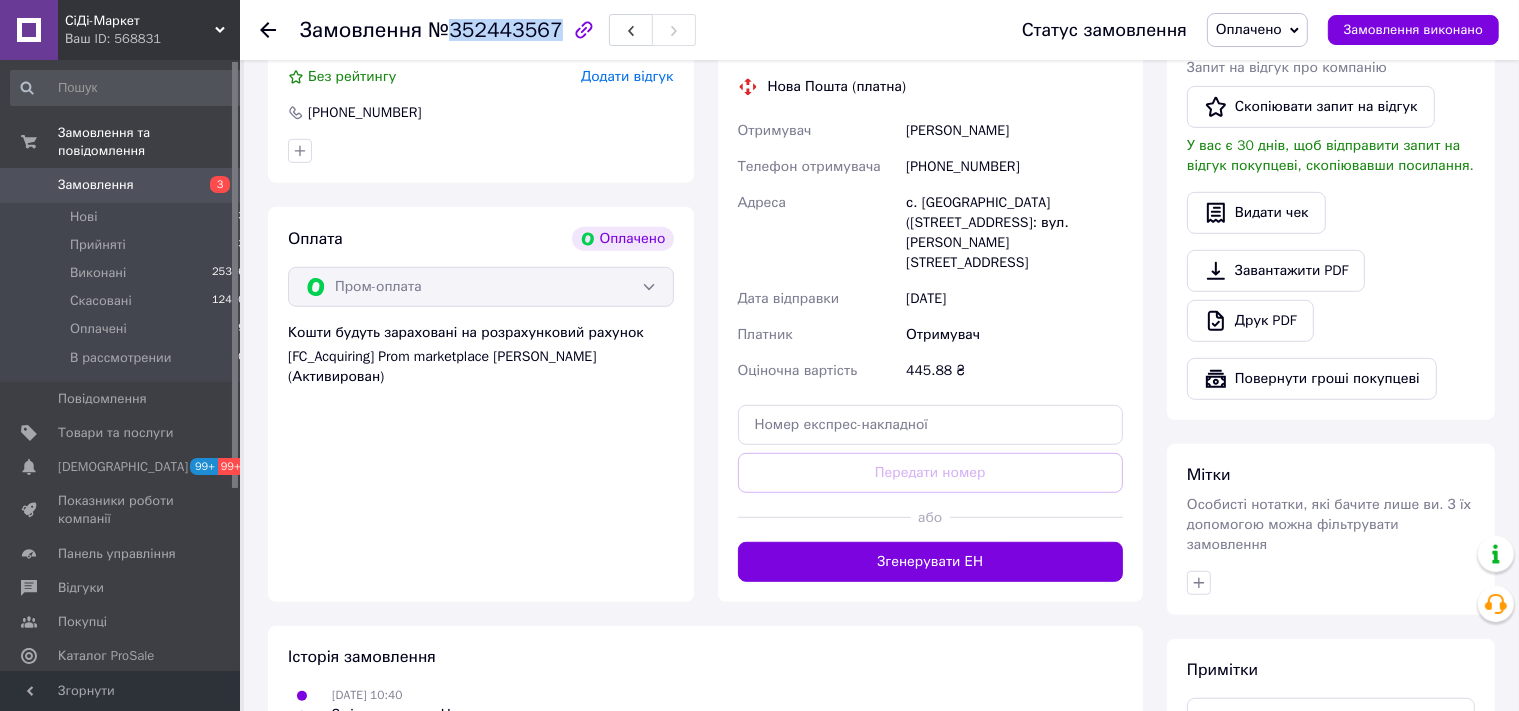 click on "№352443567" at bounding box center (495, 30) 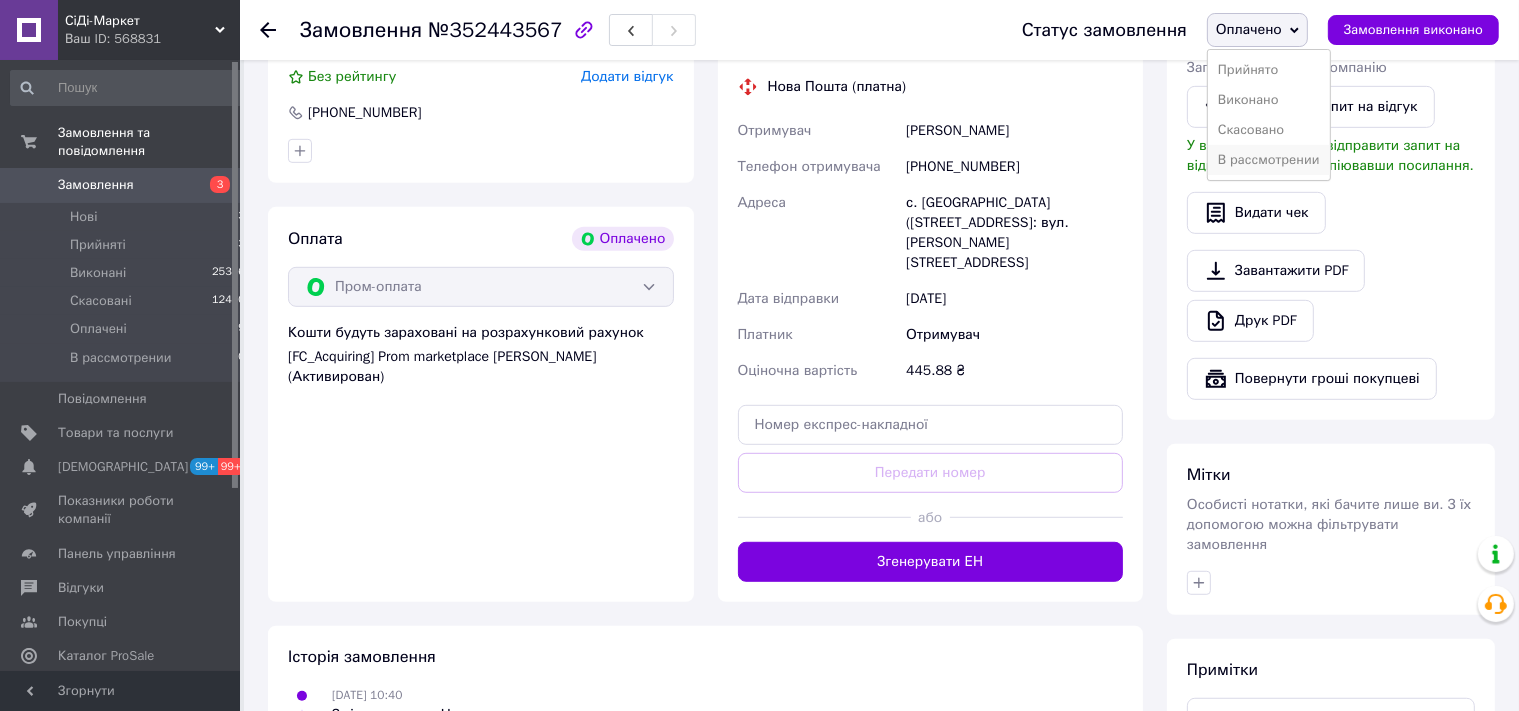 click on "В рассмотрении" at bounding box center (1269, 160) 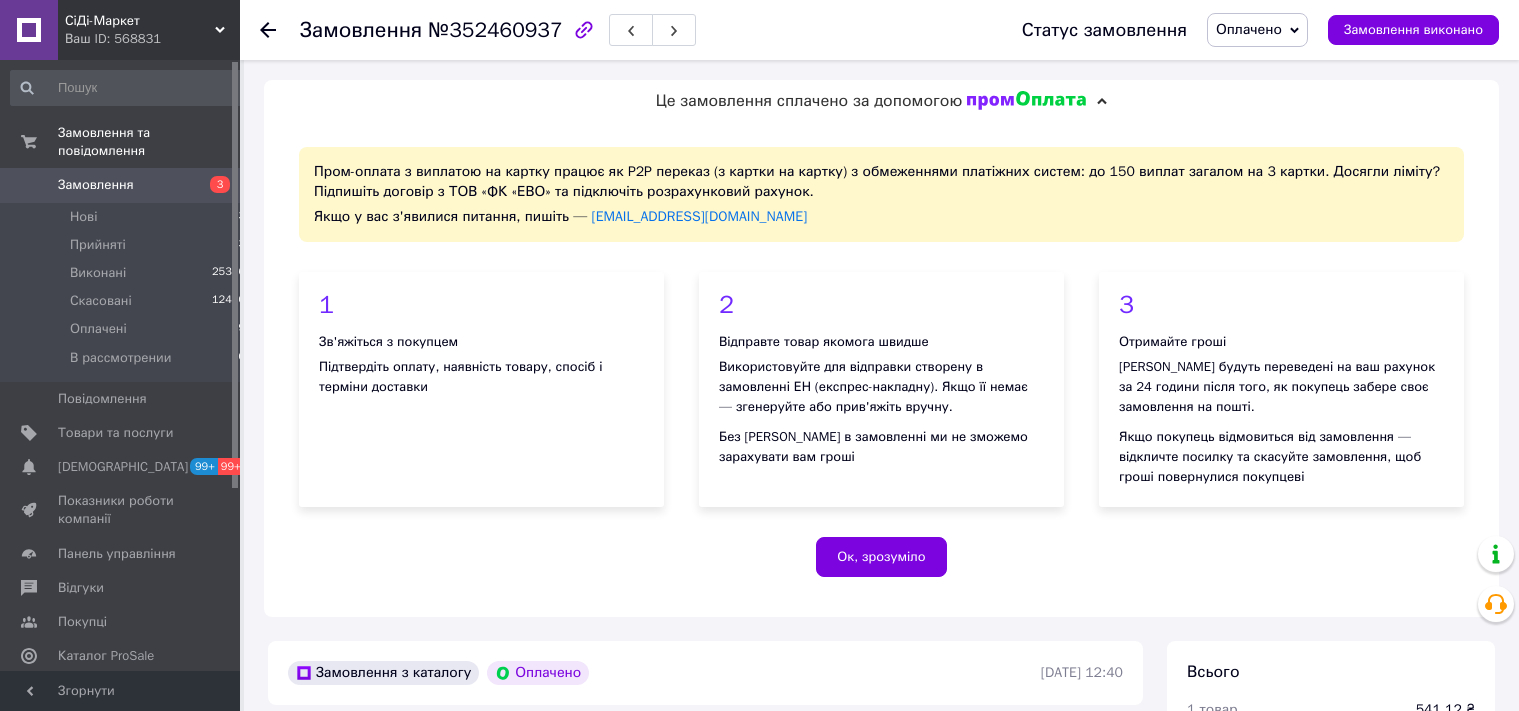 scroll, scrollTop: 0, scrollLeft: 0, axis: both 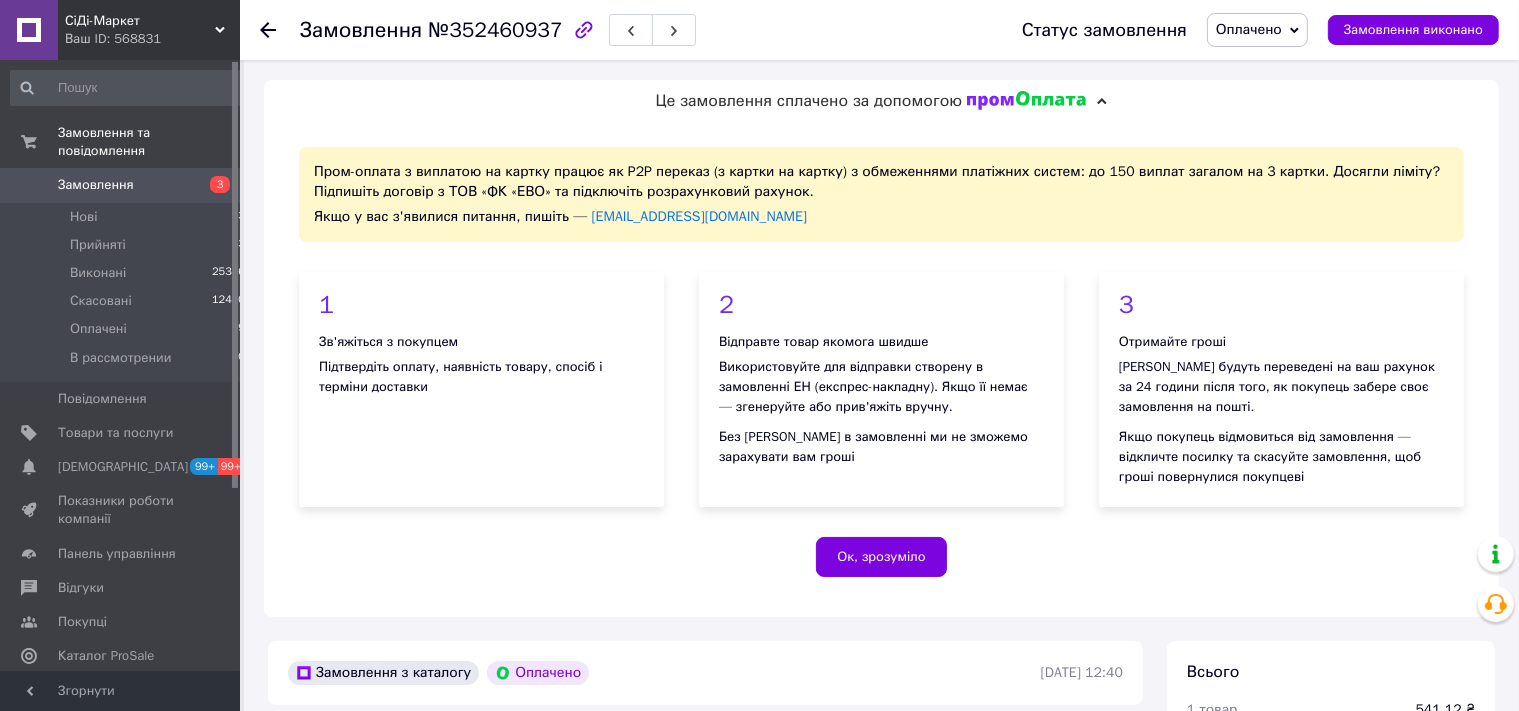 click on "Оплачено" at bounding box center [1249, 29] 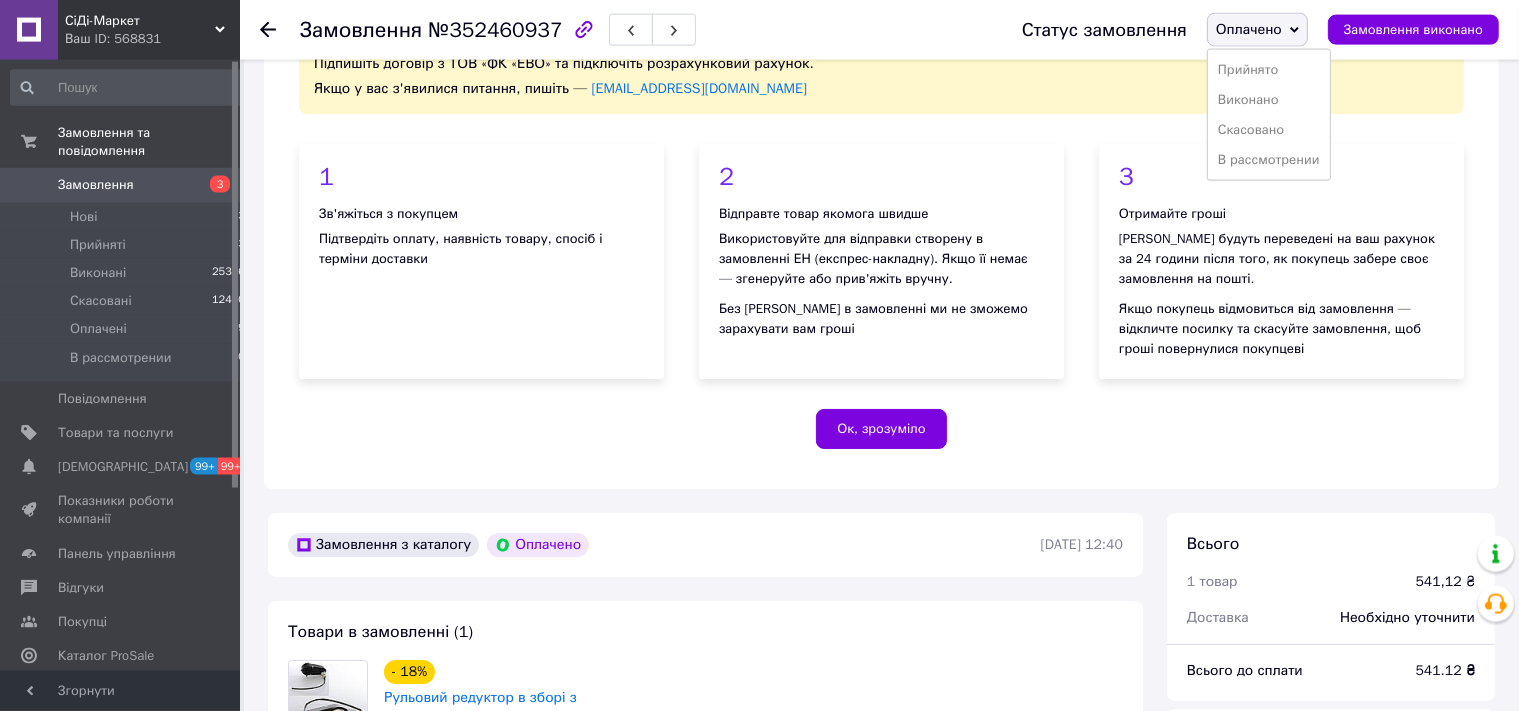 scroll, scrollTop: 0, scrollLeft: 0, axis: both 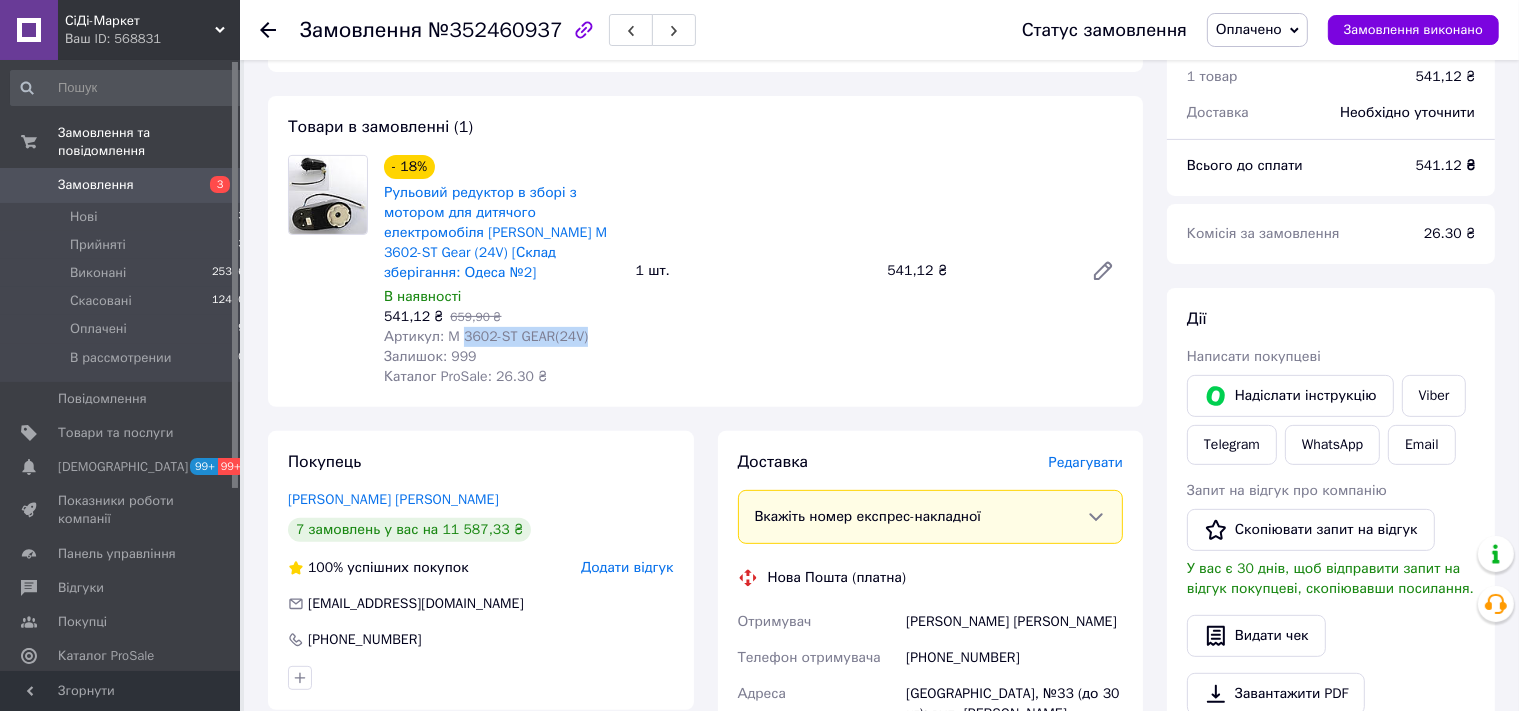 drag, startPoint x: 580, startPoint y: 341, endPoint x: 461, endPoint y: 343, distance: 119.01681 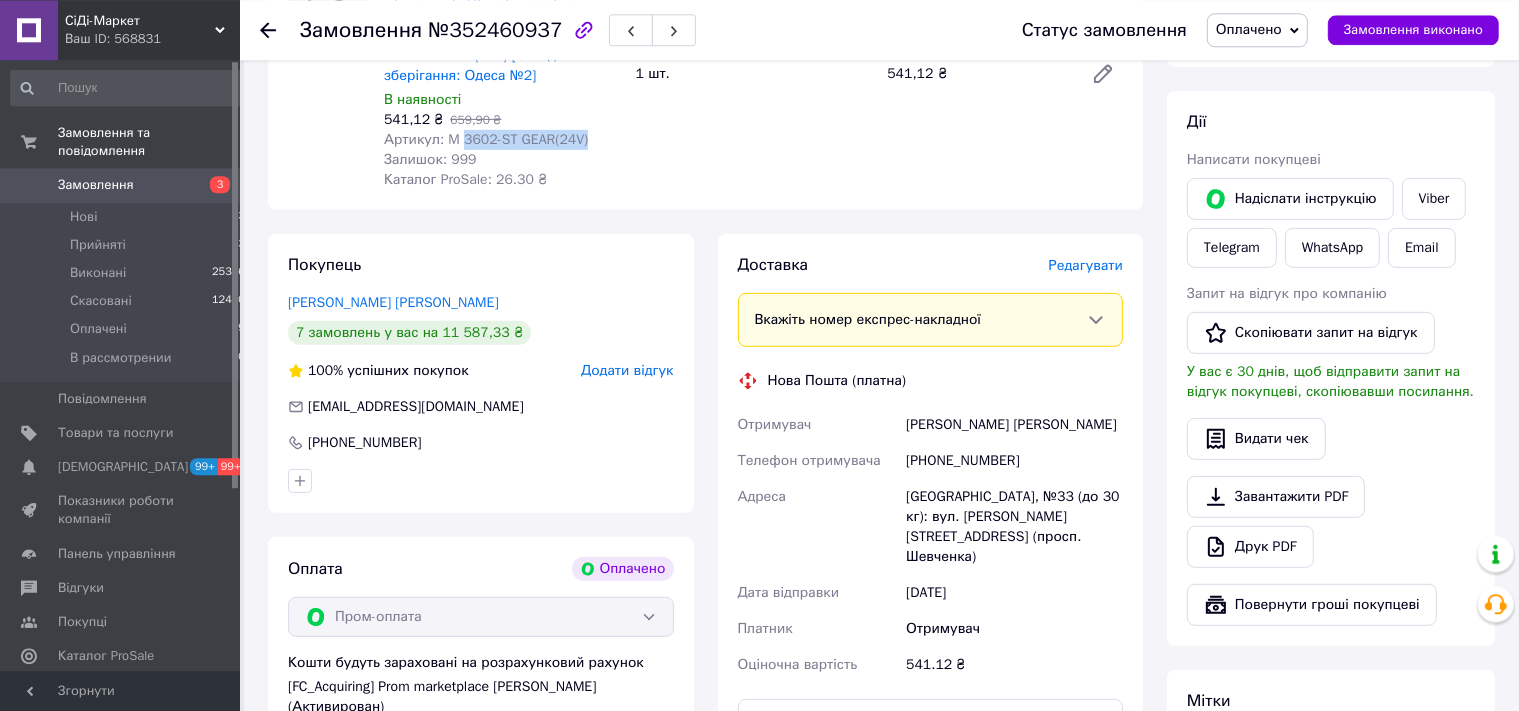 scroll, scrollTop: 950, scrollLeft: 0, axis: vertical 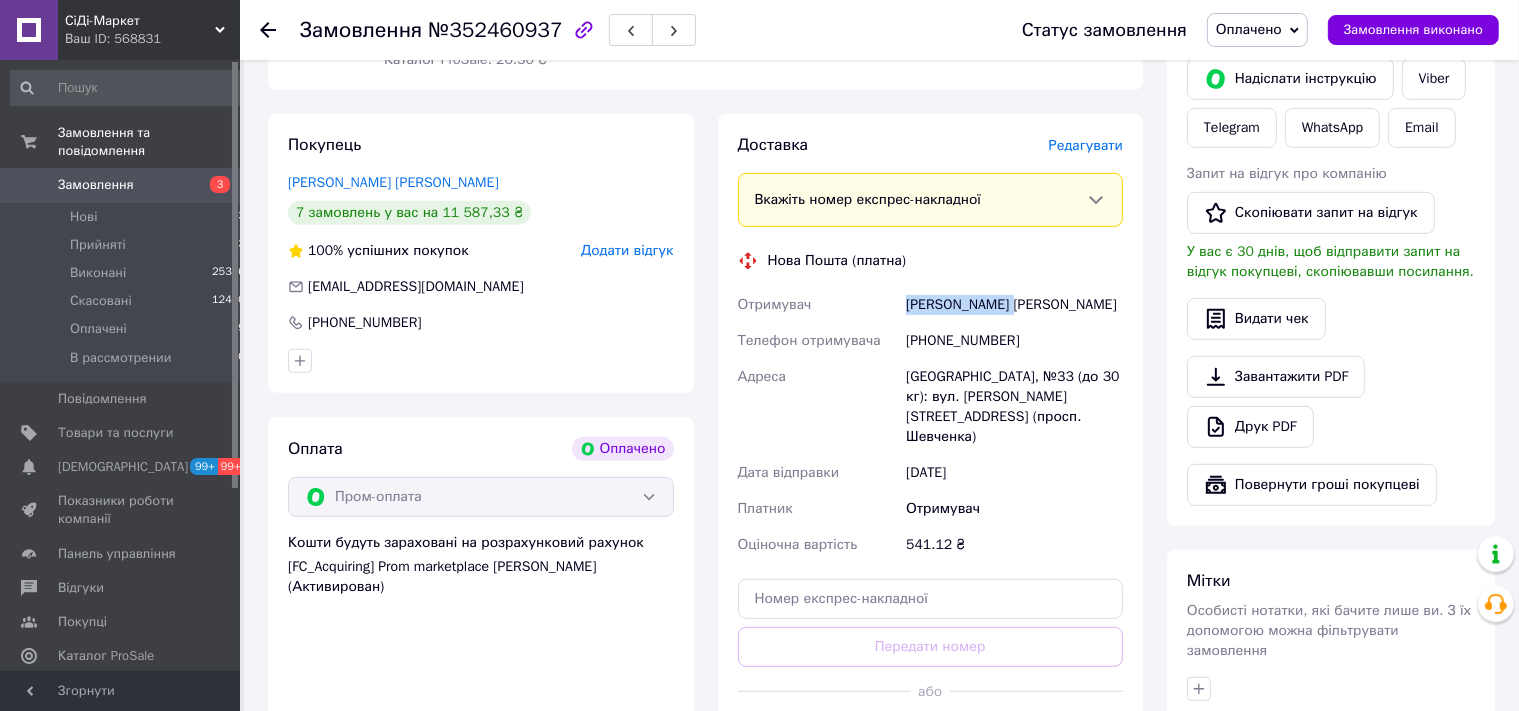 drag, startPoint x: 994, startPoint y: 312, endPoint x: 894, endPoint y: 313, distance: 100.005 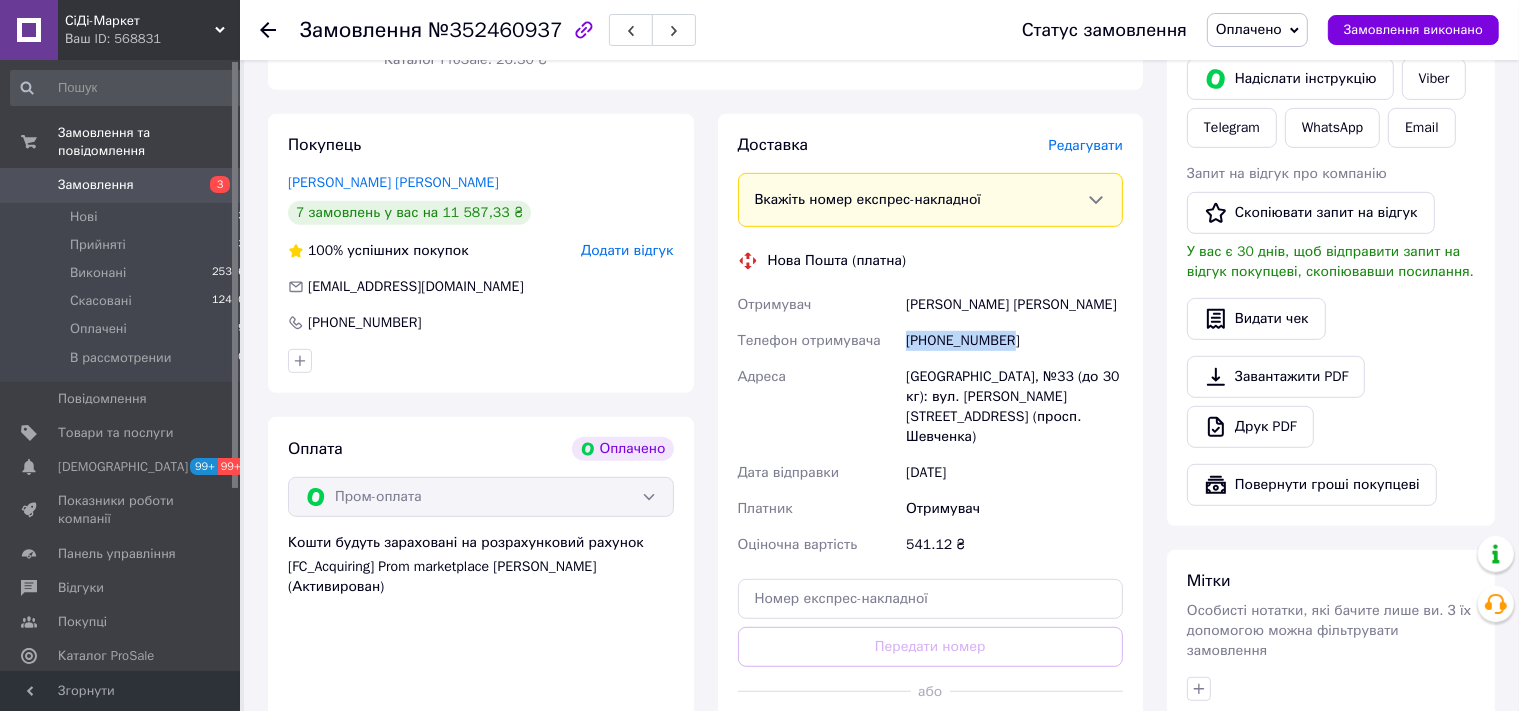 drag, startPoint x: 1011, startPoint y: 344, endPoint x: 904, endPoint y: 347, distance: 107.042046 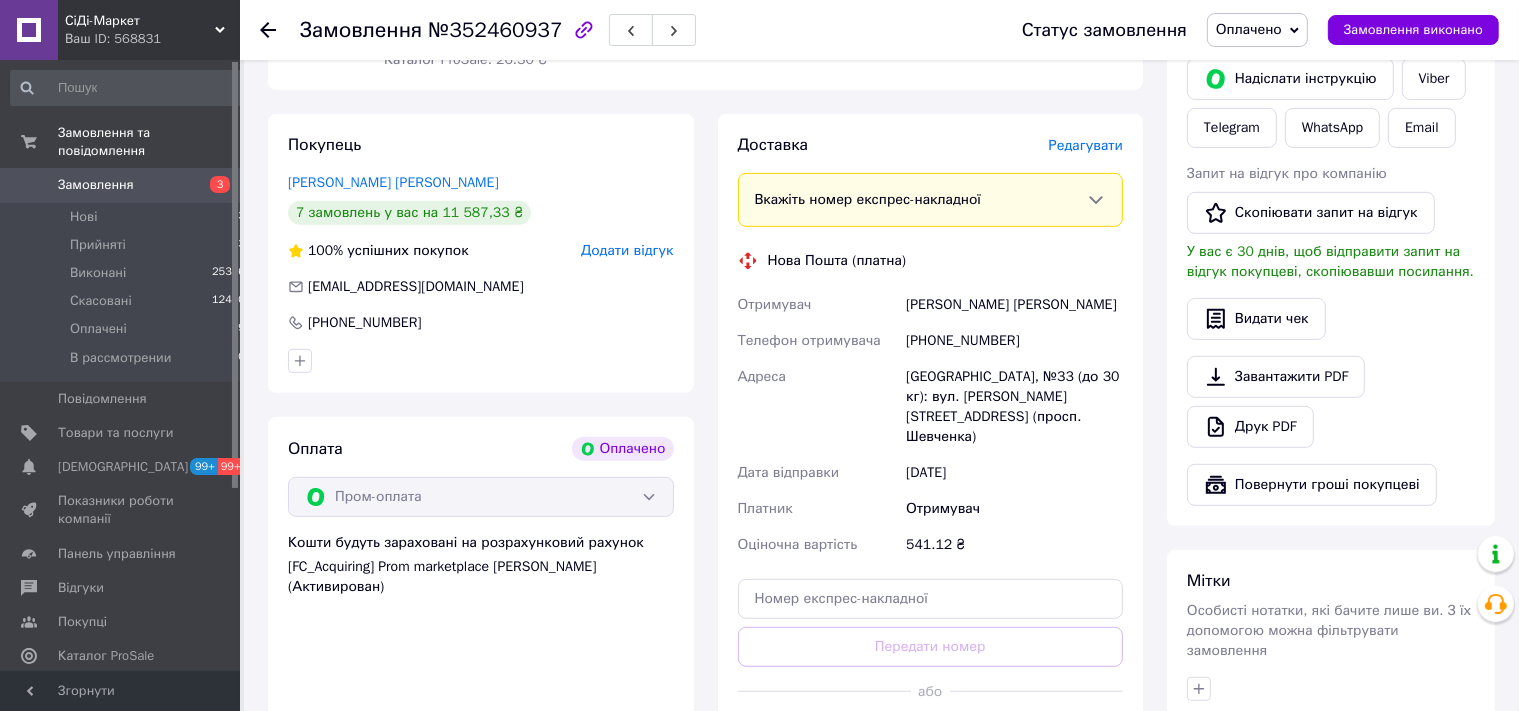 click on "[GEOGRAPHIC_DATA], №33 (до 30 кг): вул. [PERSON_NAME][STREET_ADDRESS] (просп. Шевченка)" at bounding box center (1014, 407) 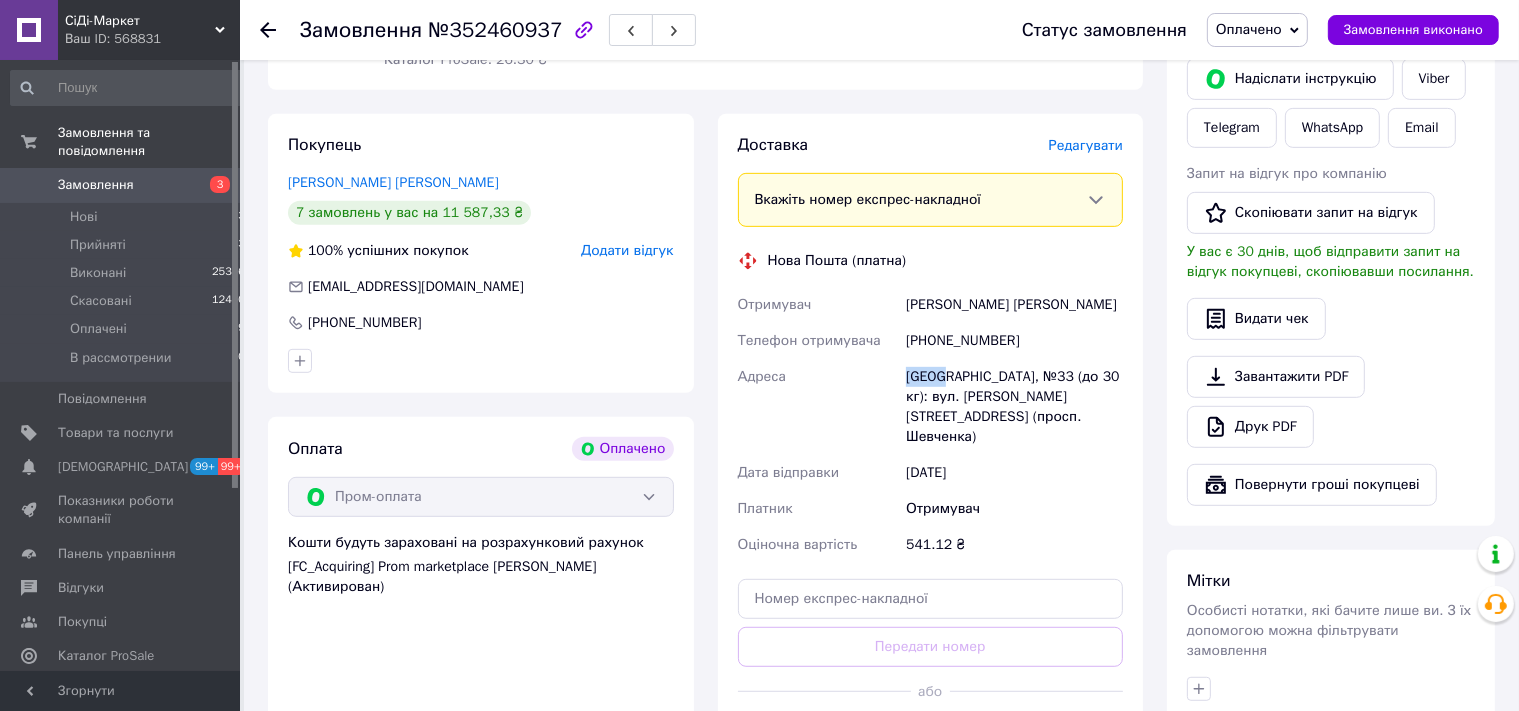 click on "[GEOGRAPHIC_DATA], №33 (до 30 кг): вул. [PERSON_NAME][STREET_ADDRESS] (просп. Шевченка)" at bounding box center (1014, 407) 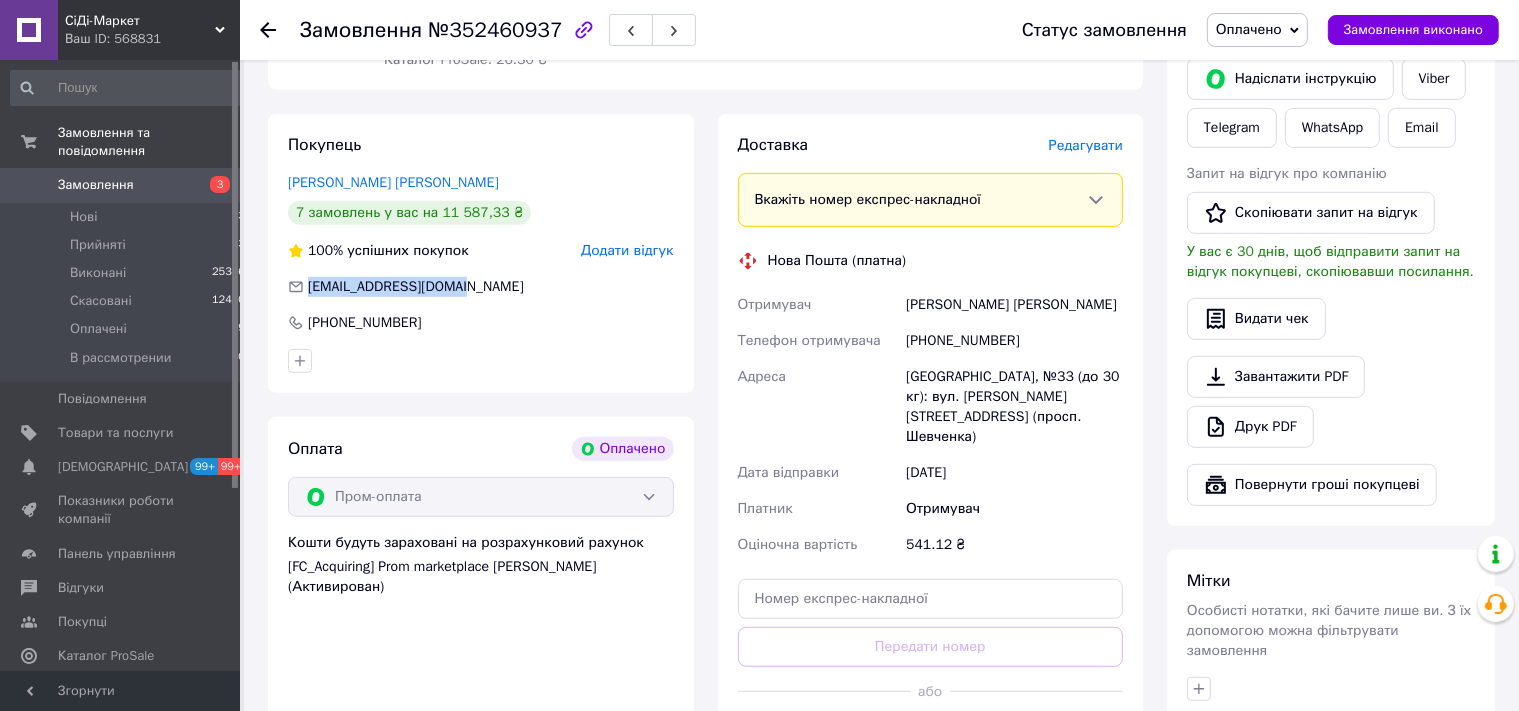 drag, startPoint x: 486, startPoint y: 294, endPoint x: 303, endPoint y: 293, distance: 183.00273 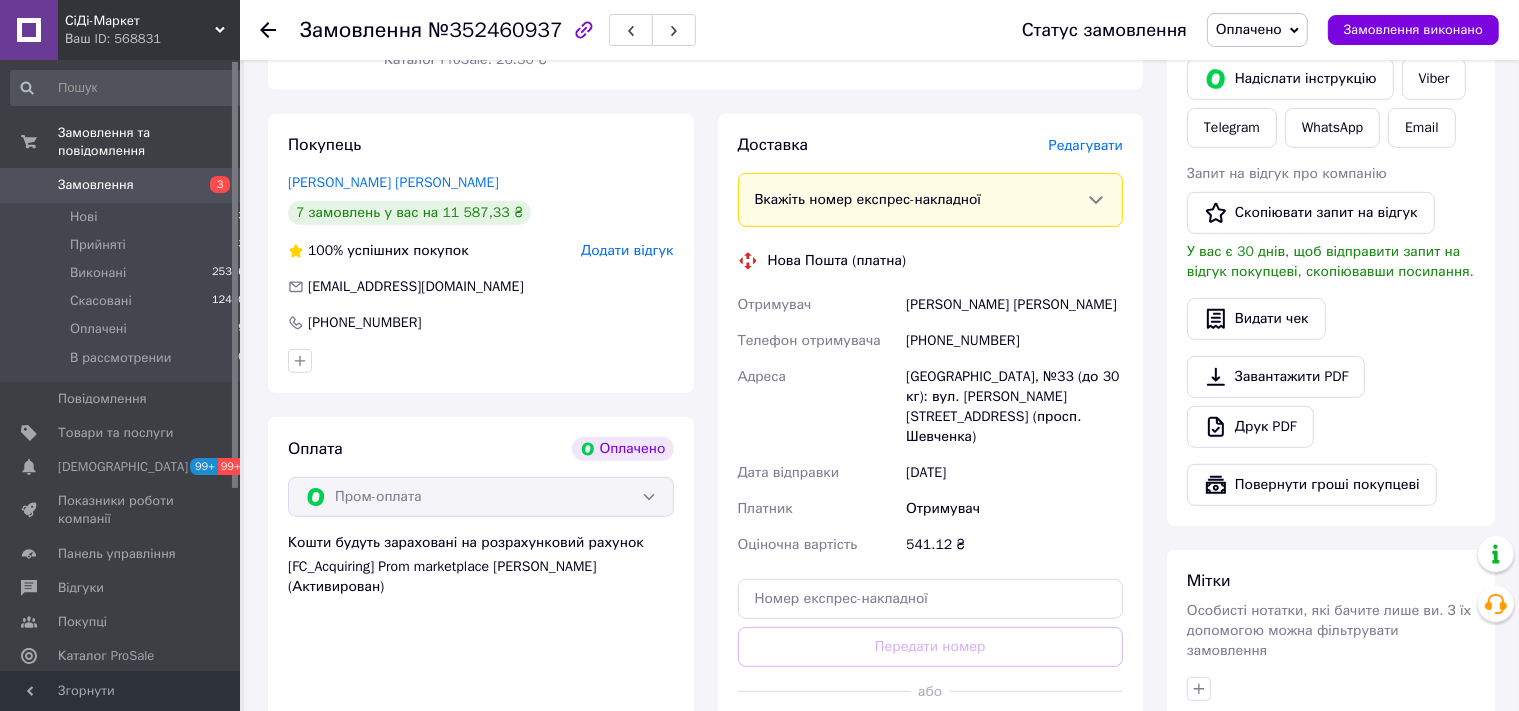 click on "[GEOGRAPHIC_DATA], №33 (до 30 кг): вул. [PERSON_NAME][STREET_ADDRESS] (просп. Шевченка)" at bounding box center (1014, 407) 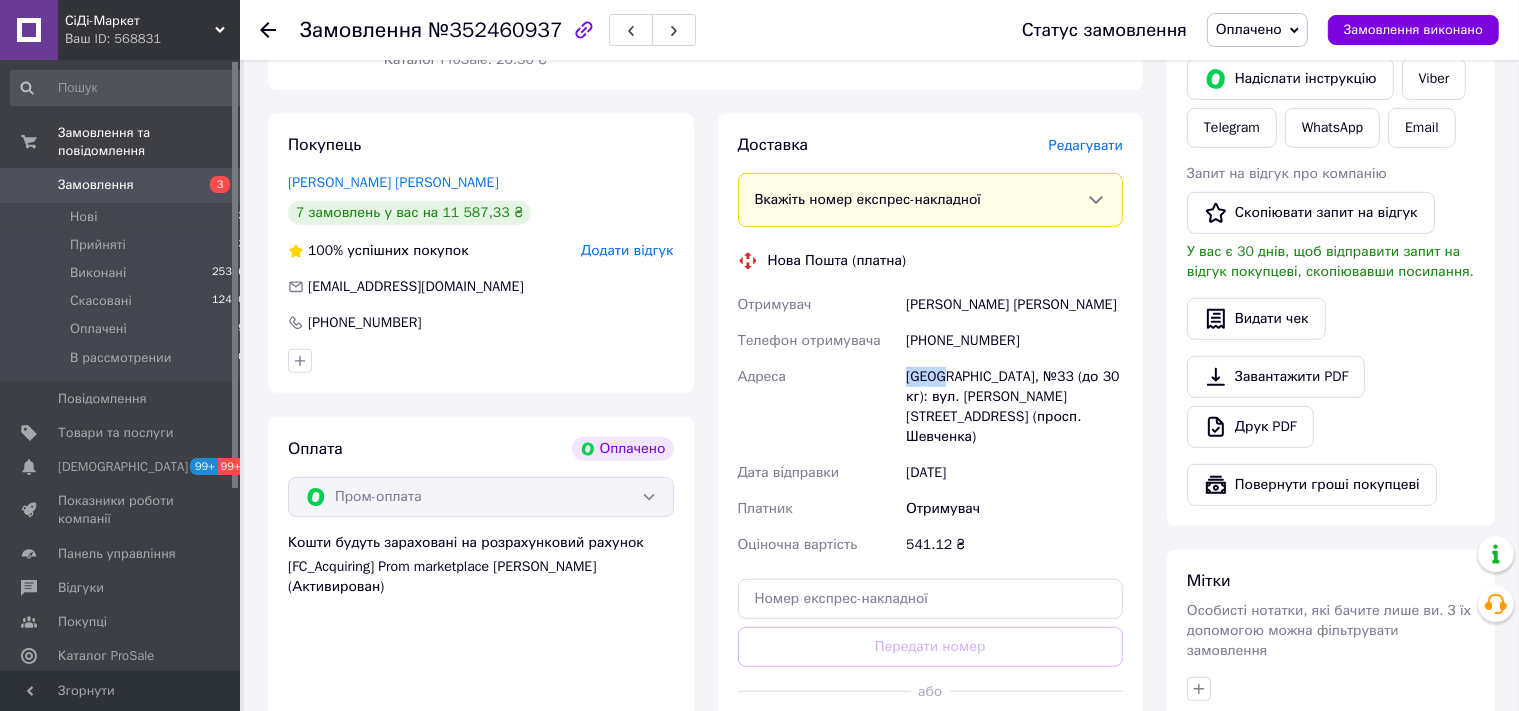 click on "[GEOGRAPHIC_DATA], №33 (до 30 кг): вул. [PERSON_NAME][STREET_ADDRESS] (просп. Шевченка)" at bounding box center [1014, 407] 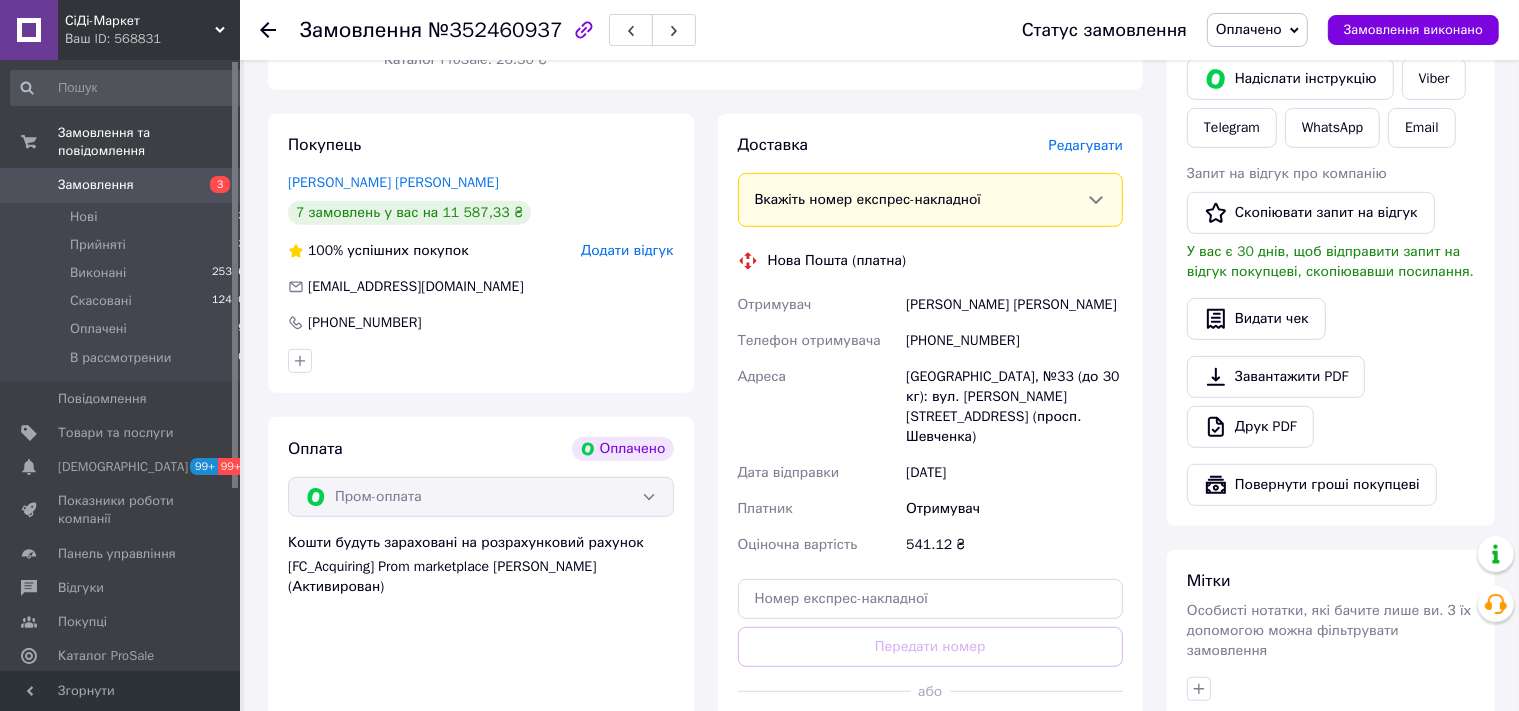 click on "№352460937" at bounding box center [495, 30] 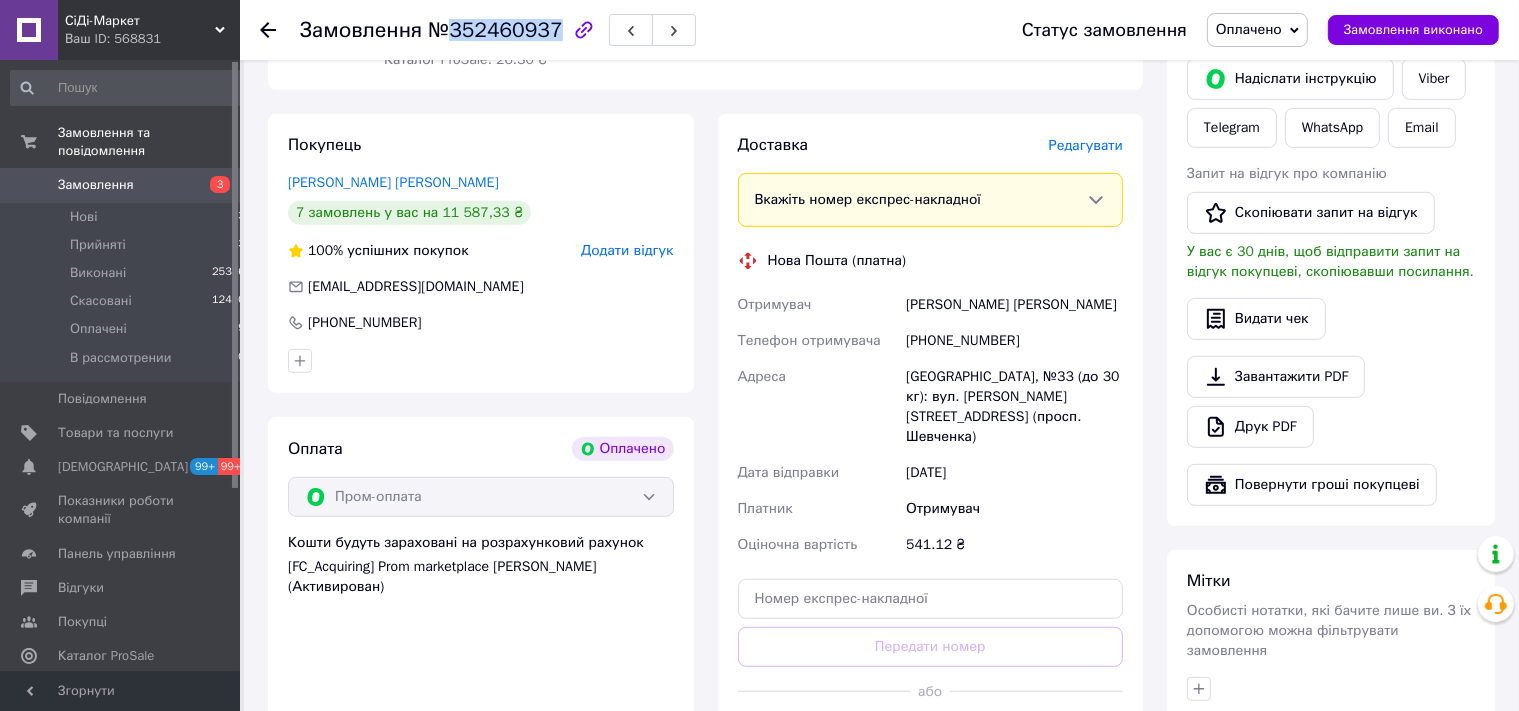 click on "№352460937" at bounding box center (495, 30) 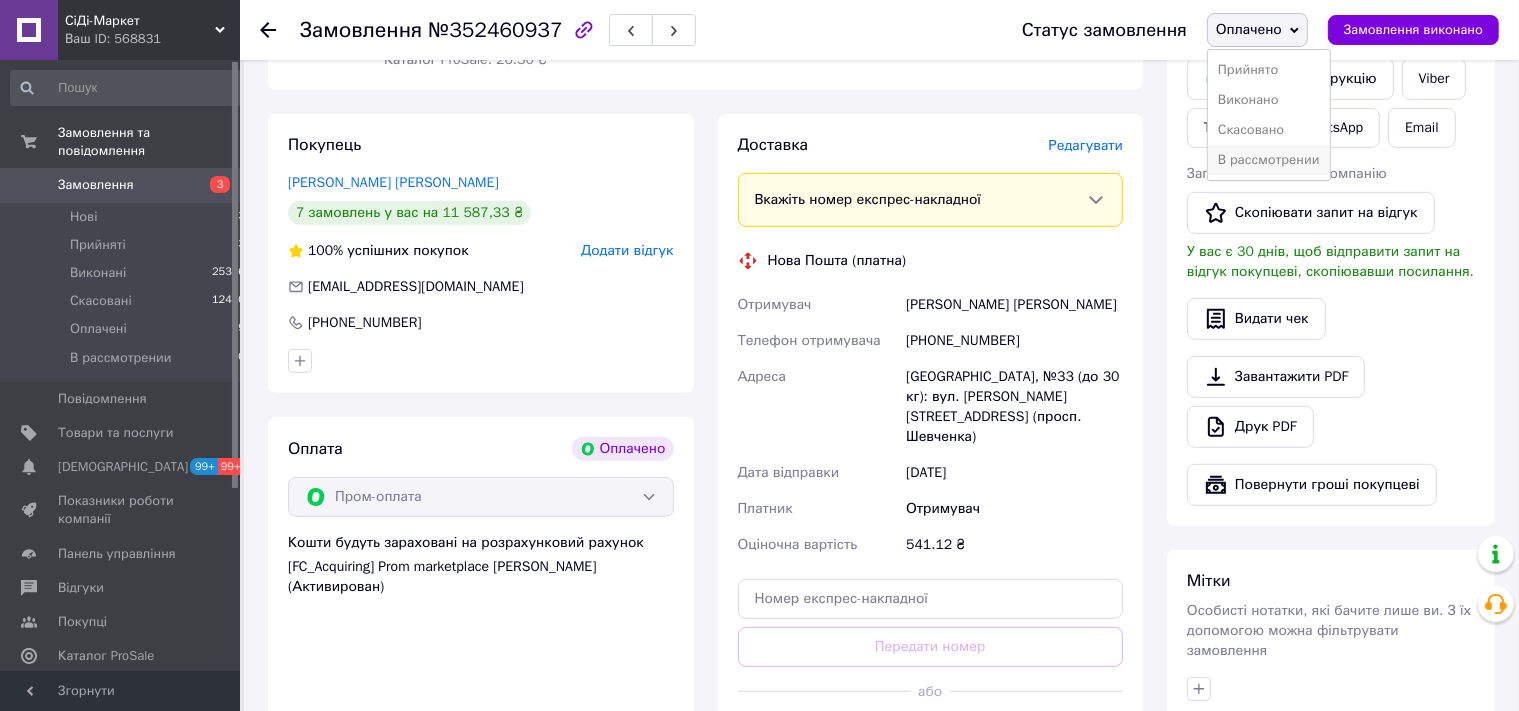 click on "В рассмотрении" at bounding box center (1269, 160) 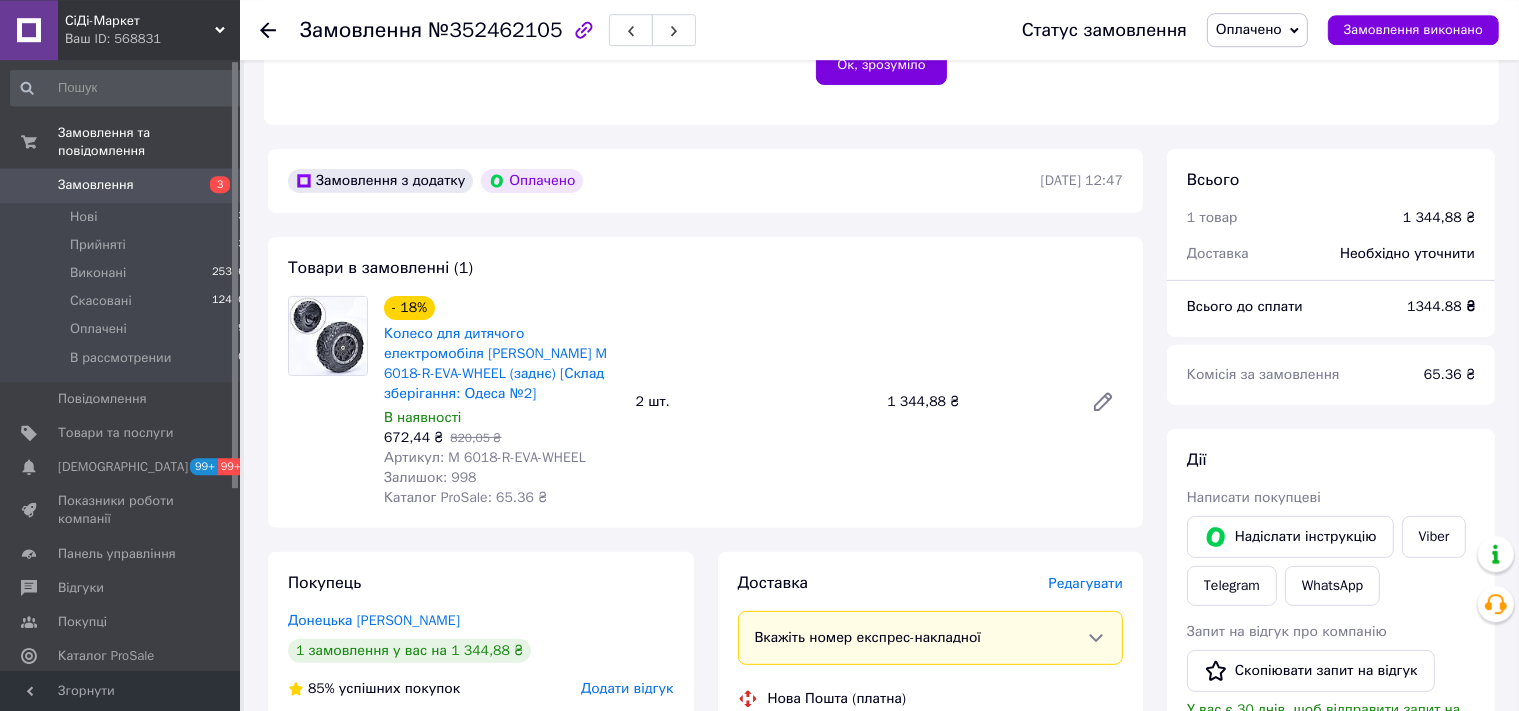 scroll, scrollTop: 528, scrollLeft: 0, axis: vertical 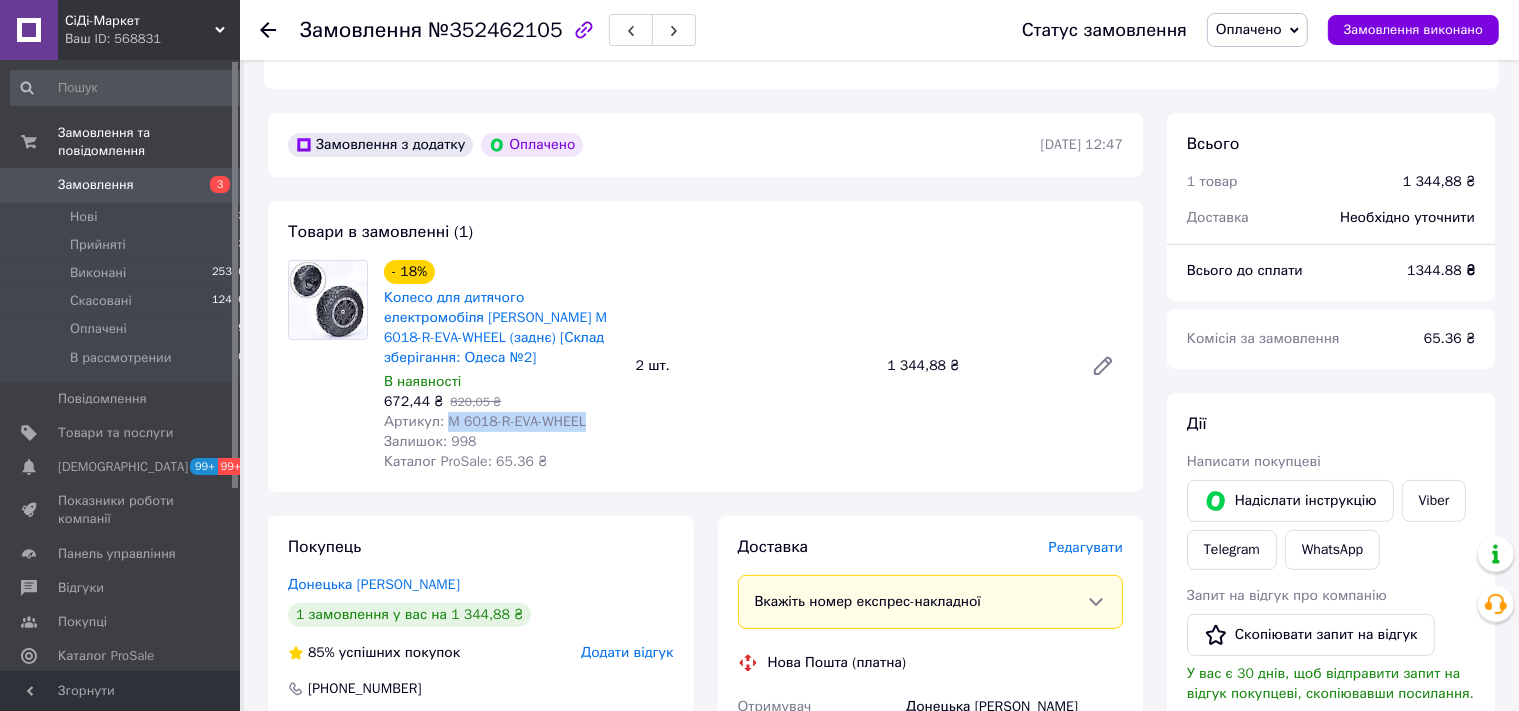 drag, startPoint x: 585, startPoint y: 426, endPoint x: 442, endPoint y: 429, distance: 143.03146 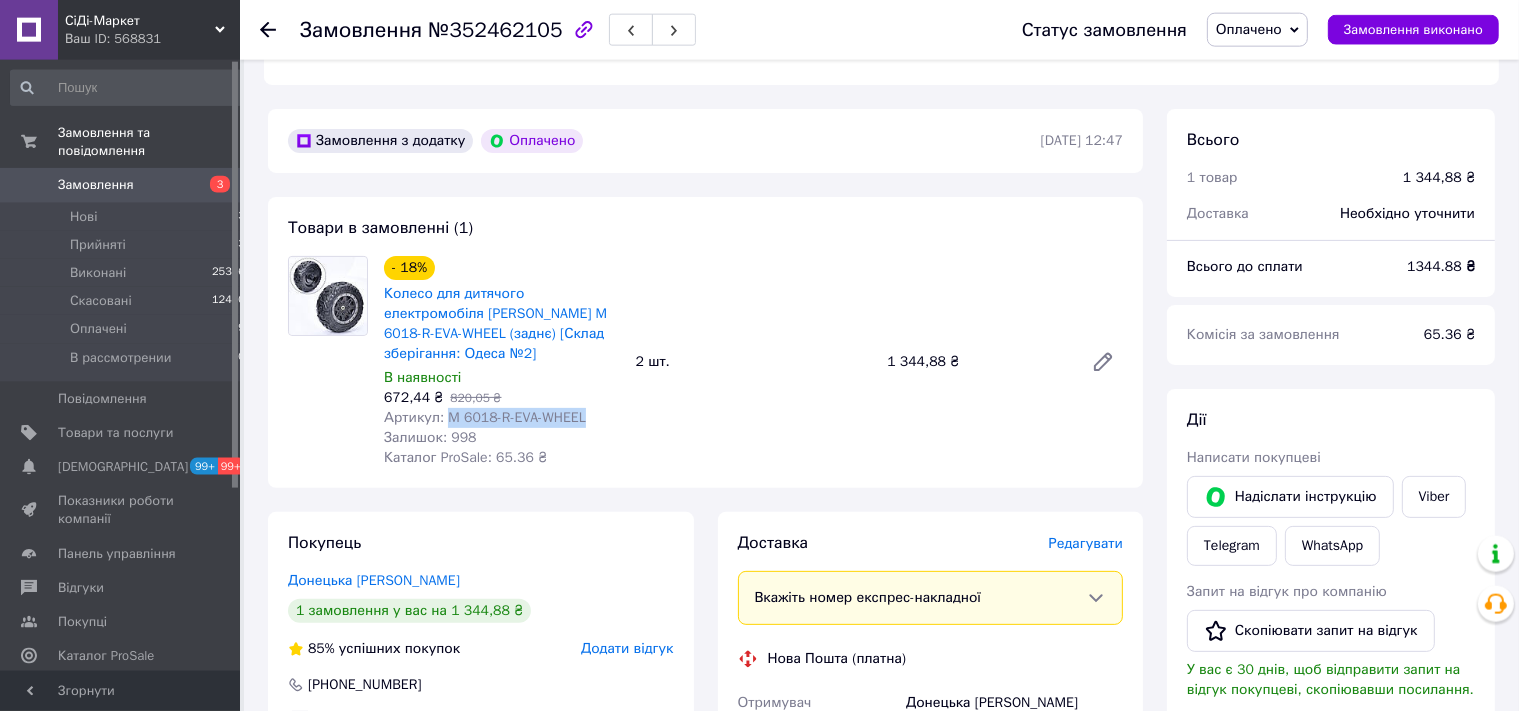 scroll, scrollTop: 844, scrollLeft: 0, axis: vertical 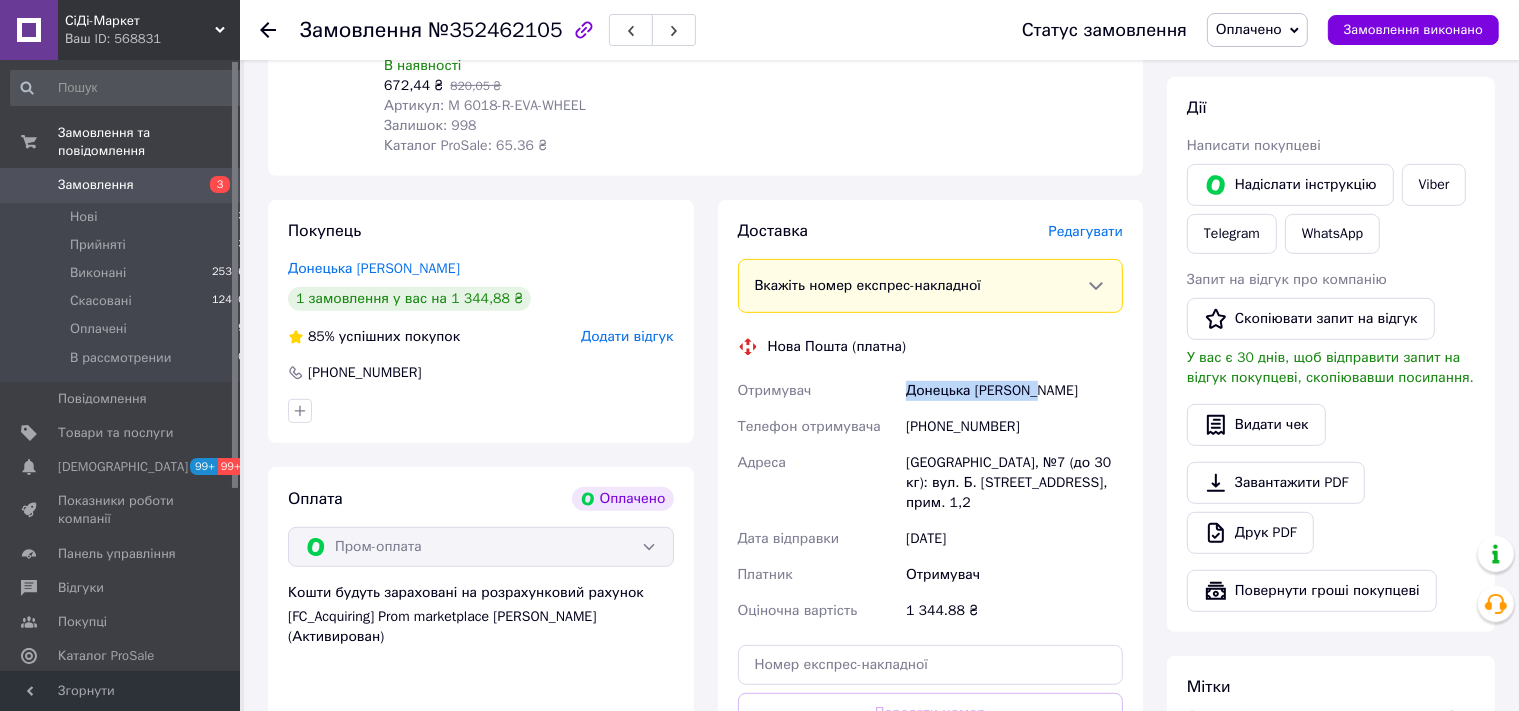drag, startPoint x: 1048, startPoint y: 398, endPoint x: 877, endPoint y: 399, distance: 171.00293 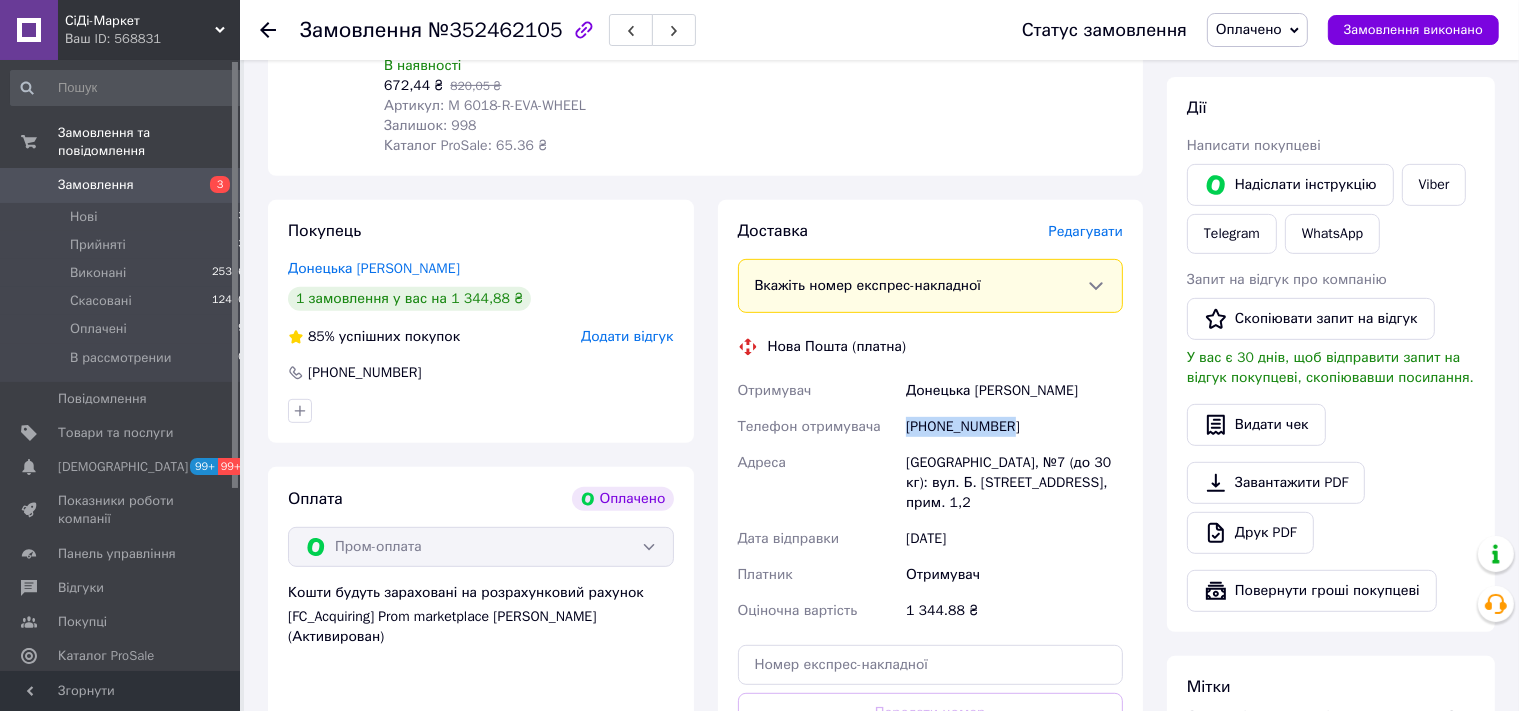 drag, startPoint x: 1009, startPoint y: 436, endPoint x: 906, endPoint y: 436, distance: 103 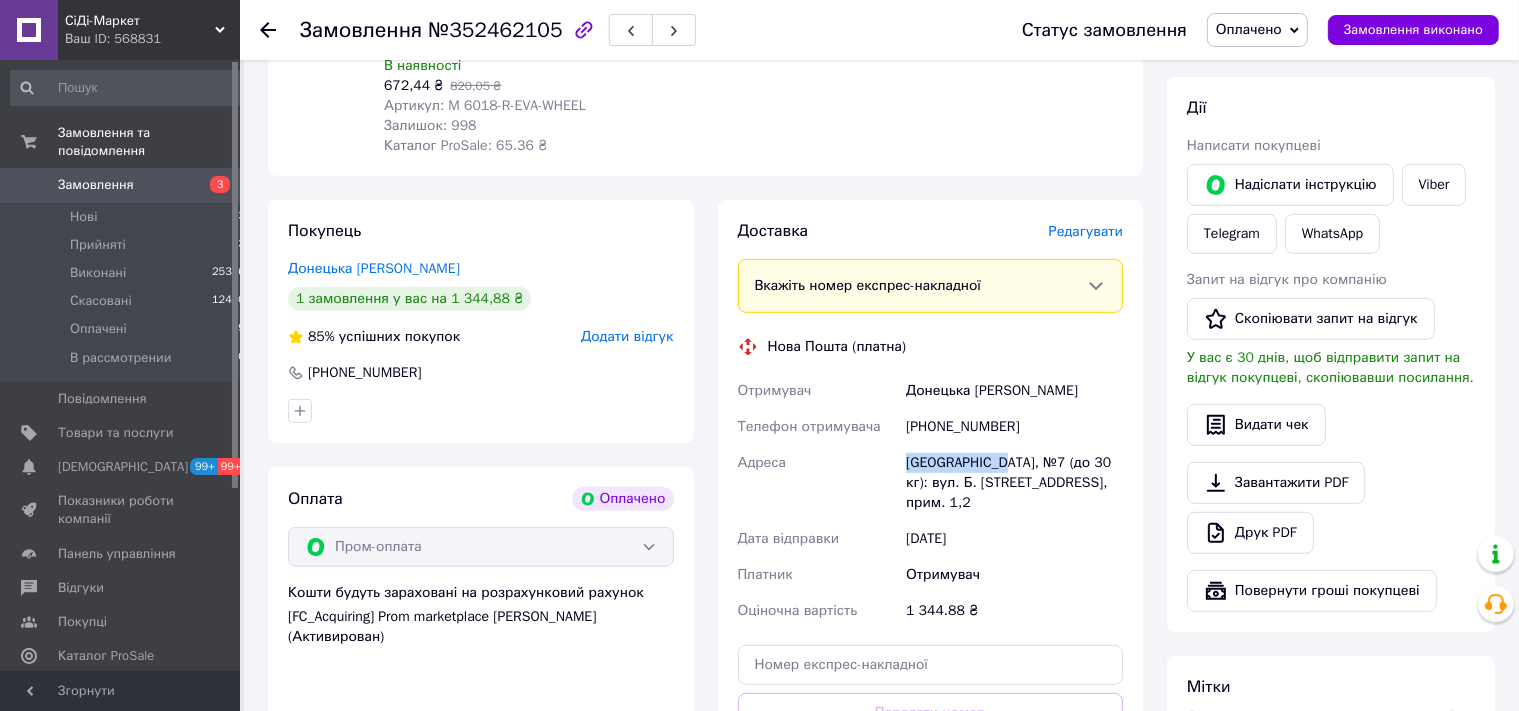 drag, startPoint x: 990, startPoint y: 465, endPoint x: 882, endPoint y: 468, distance: 108.04166 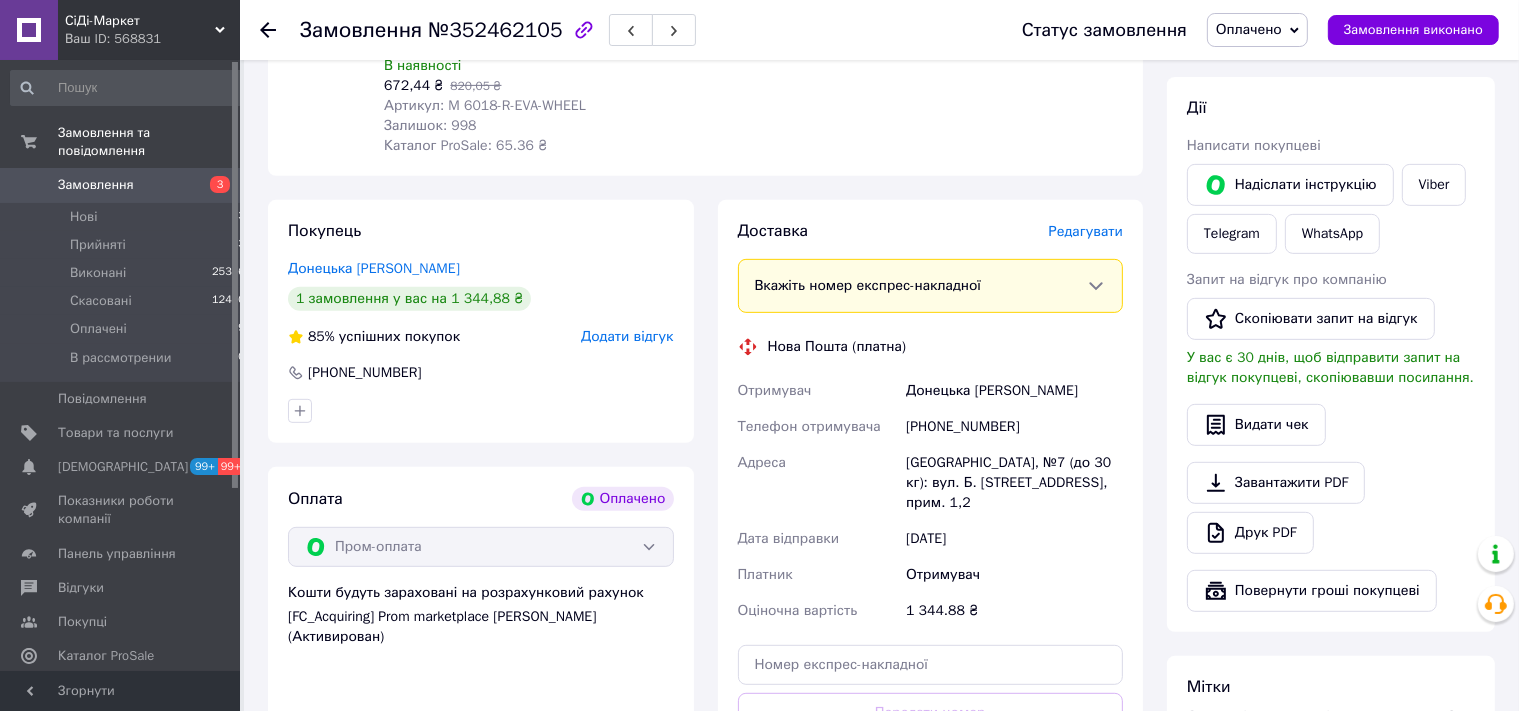 click on "№352462105" at bounding box center (495, 30) 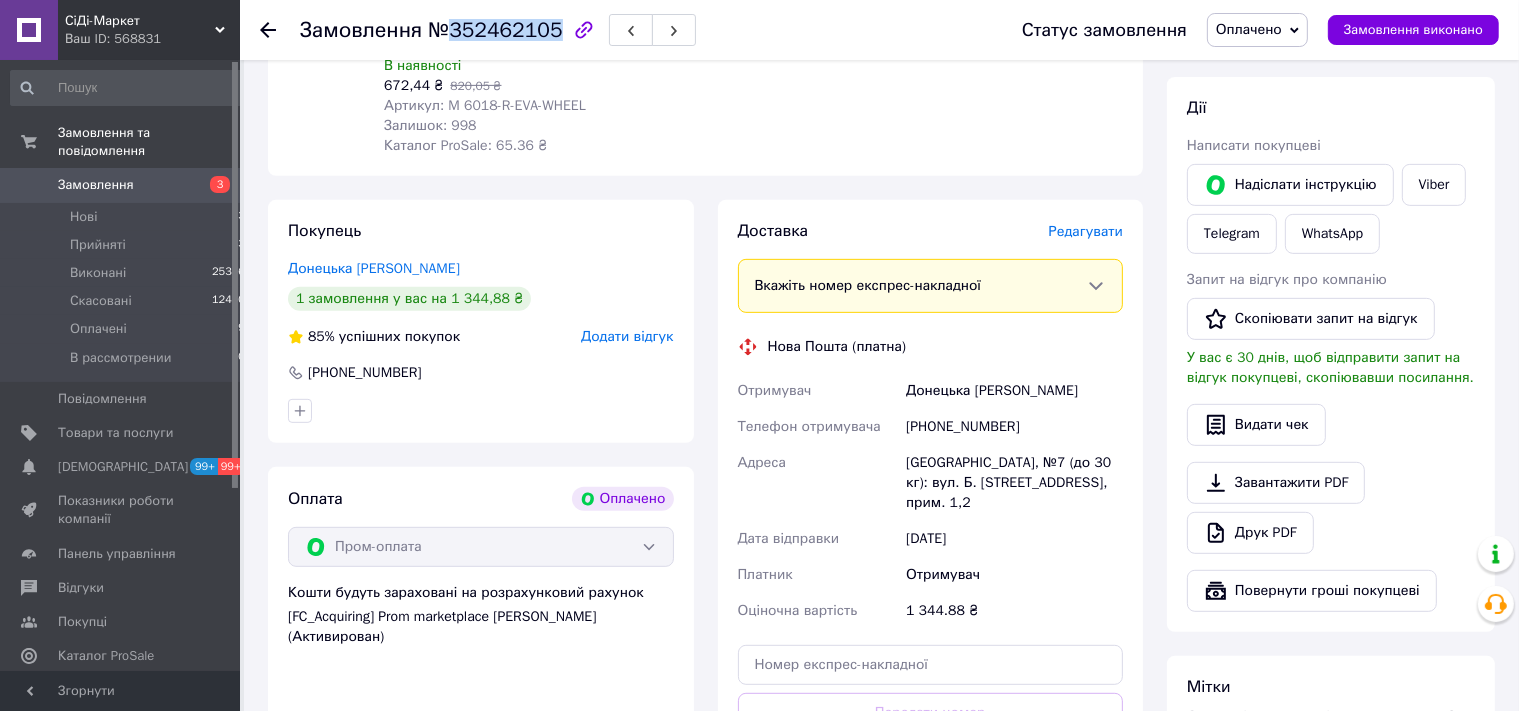 click on "№352462105" at bounding box center (495, 30) 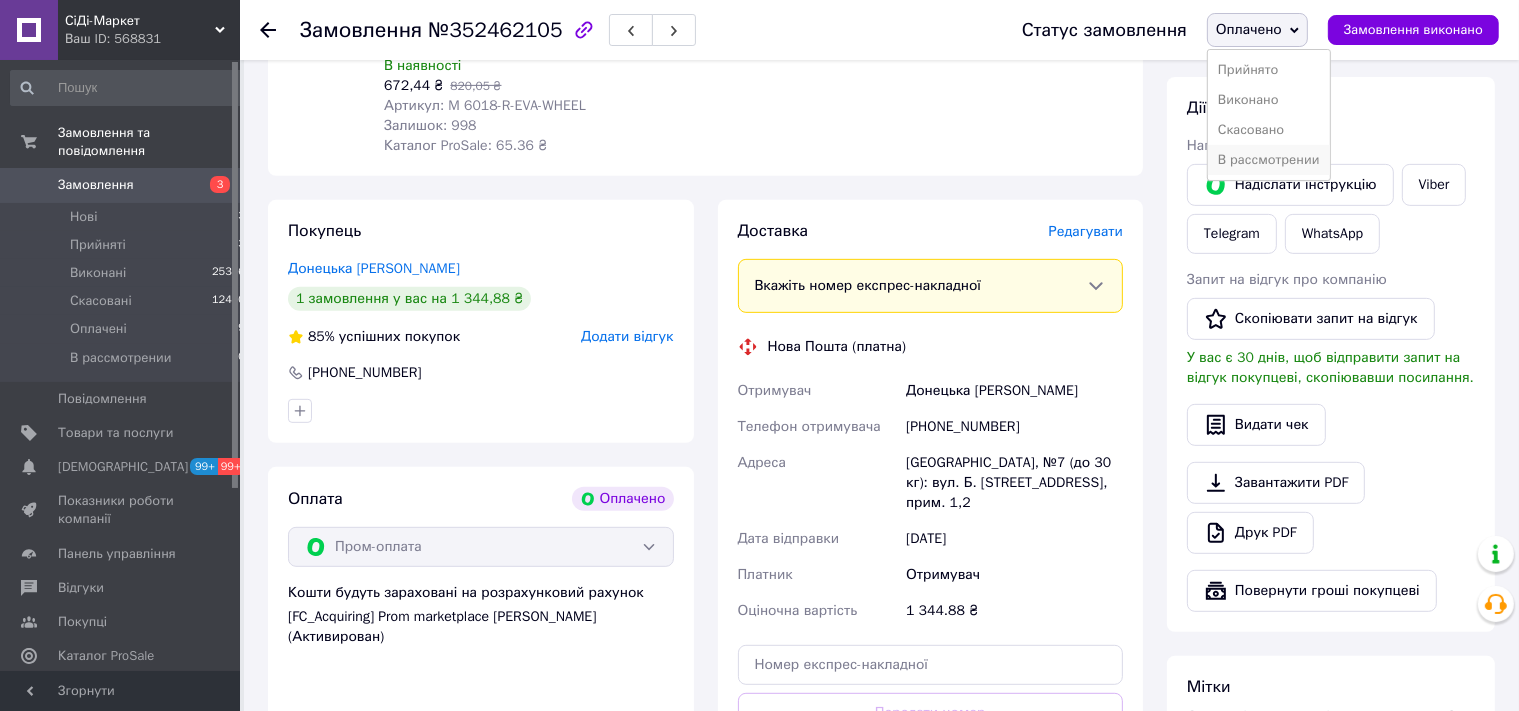 click on "В рассмотрении" at bounding box center (1269, 160) 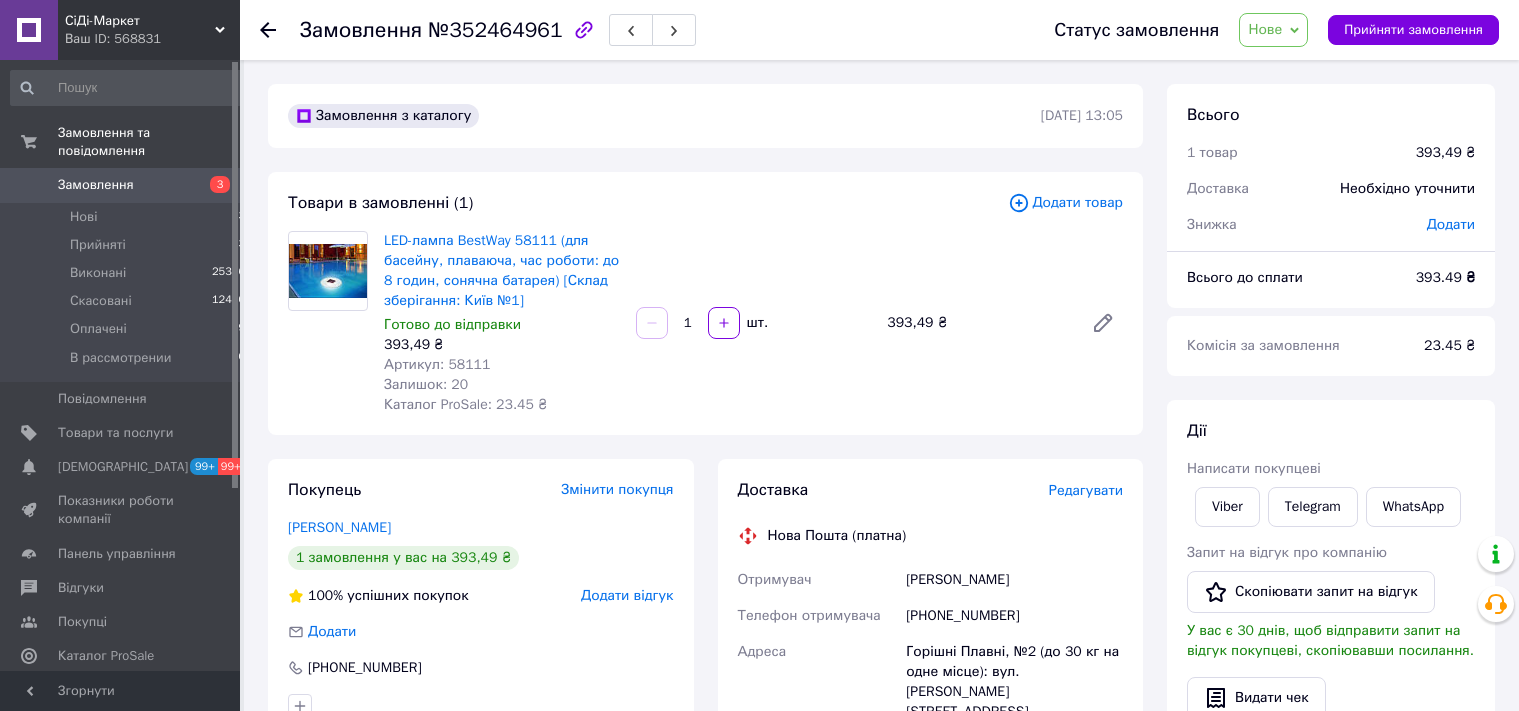 scroll, scrollTop: 0, scrollLeft: 0, axis: both 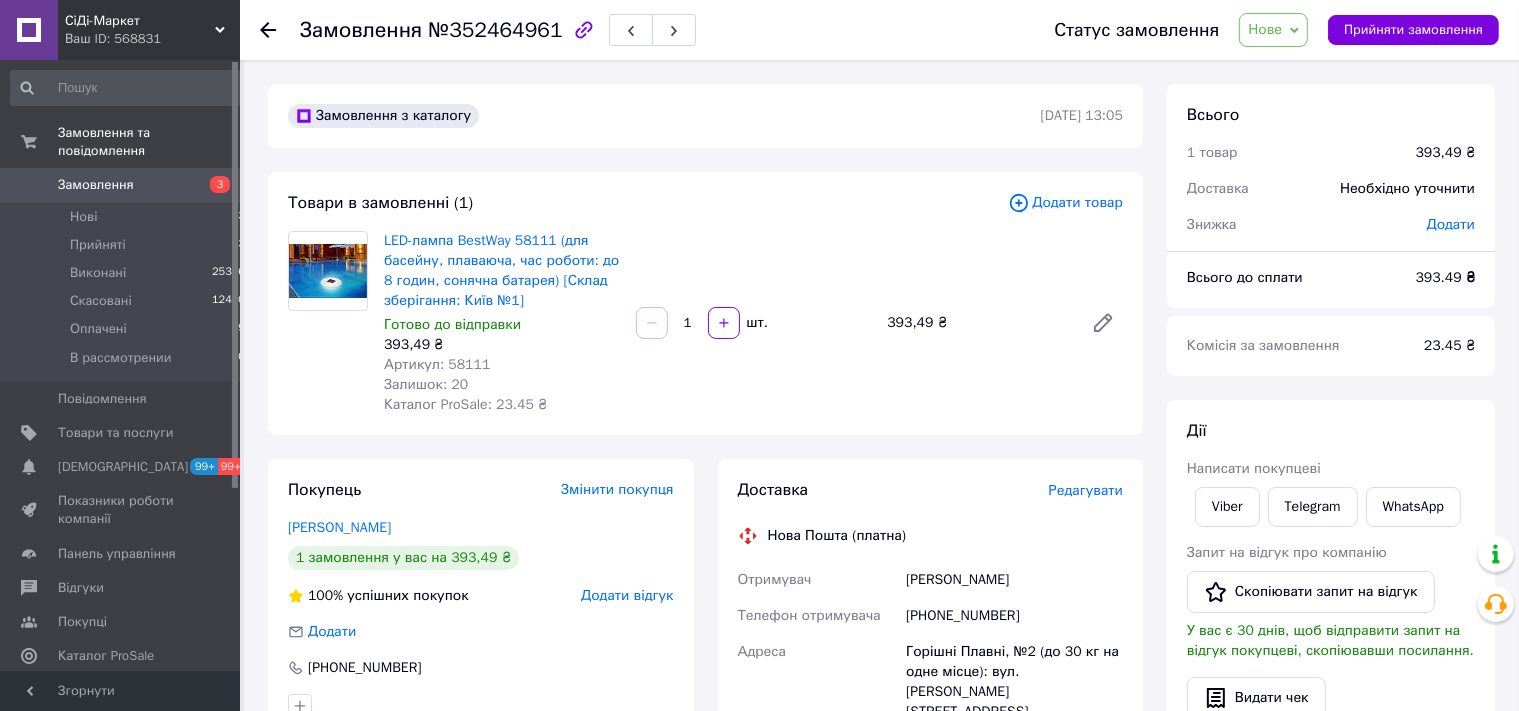 click on "Артикул: 58111" at bounding box center [437, 364] 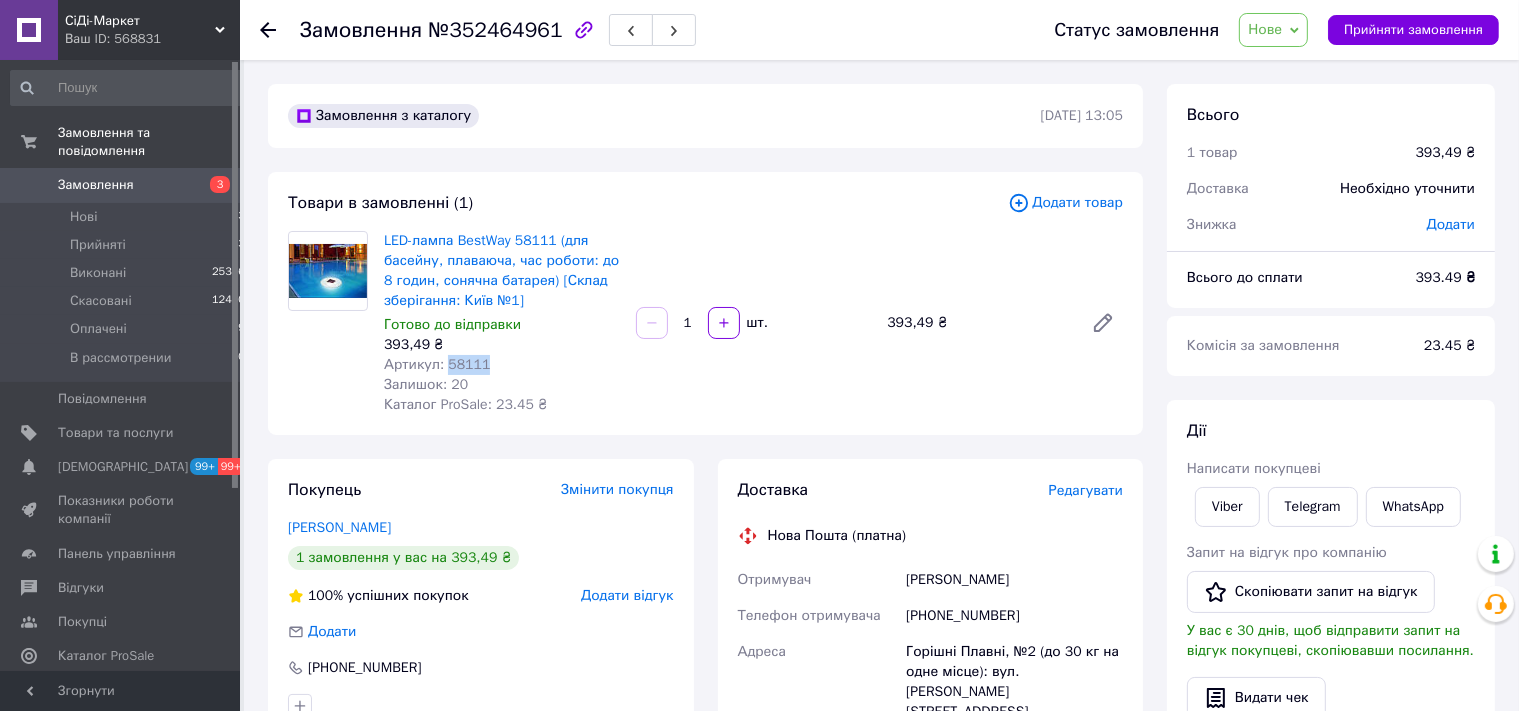 click on "Артикул: 58111" at bounding box center (437, 364) 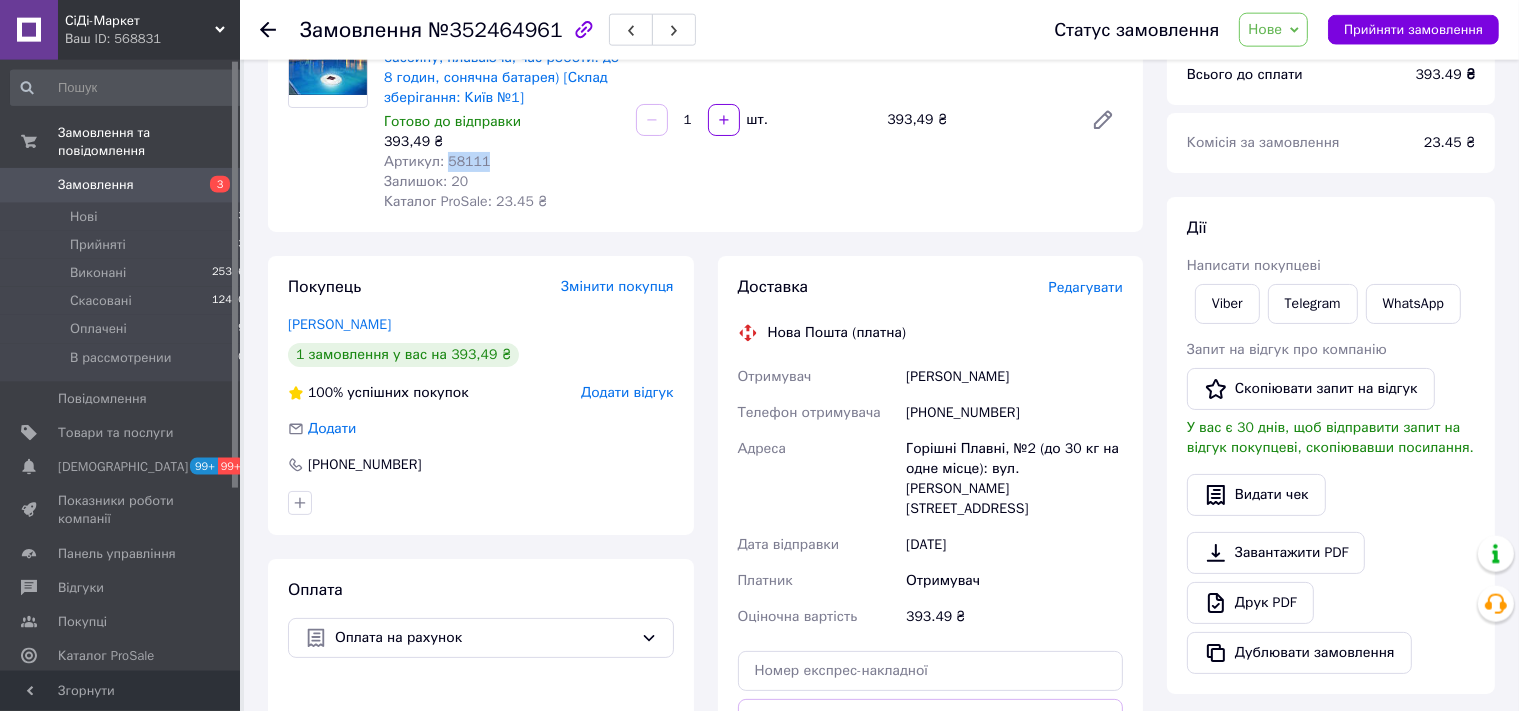 scroll, scrollTop: 211, scrollLeft: 0, axis: vertical 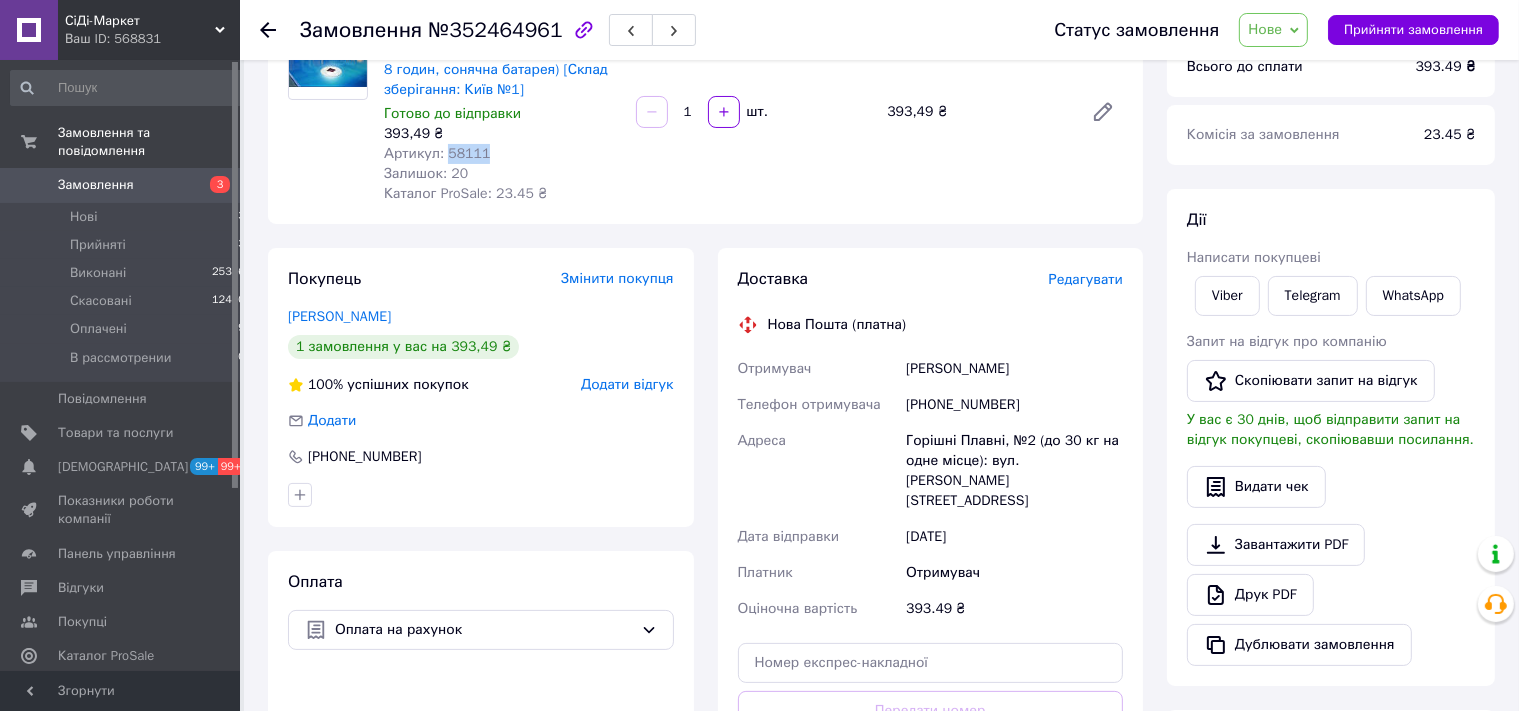 drag, startPoint x: 1042, startPoint y: 369, endPoint x: 901, endPoint y: 375, distance: 141.12761 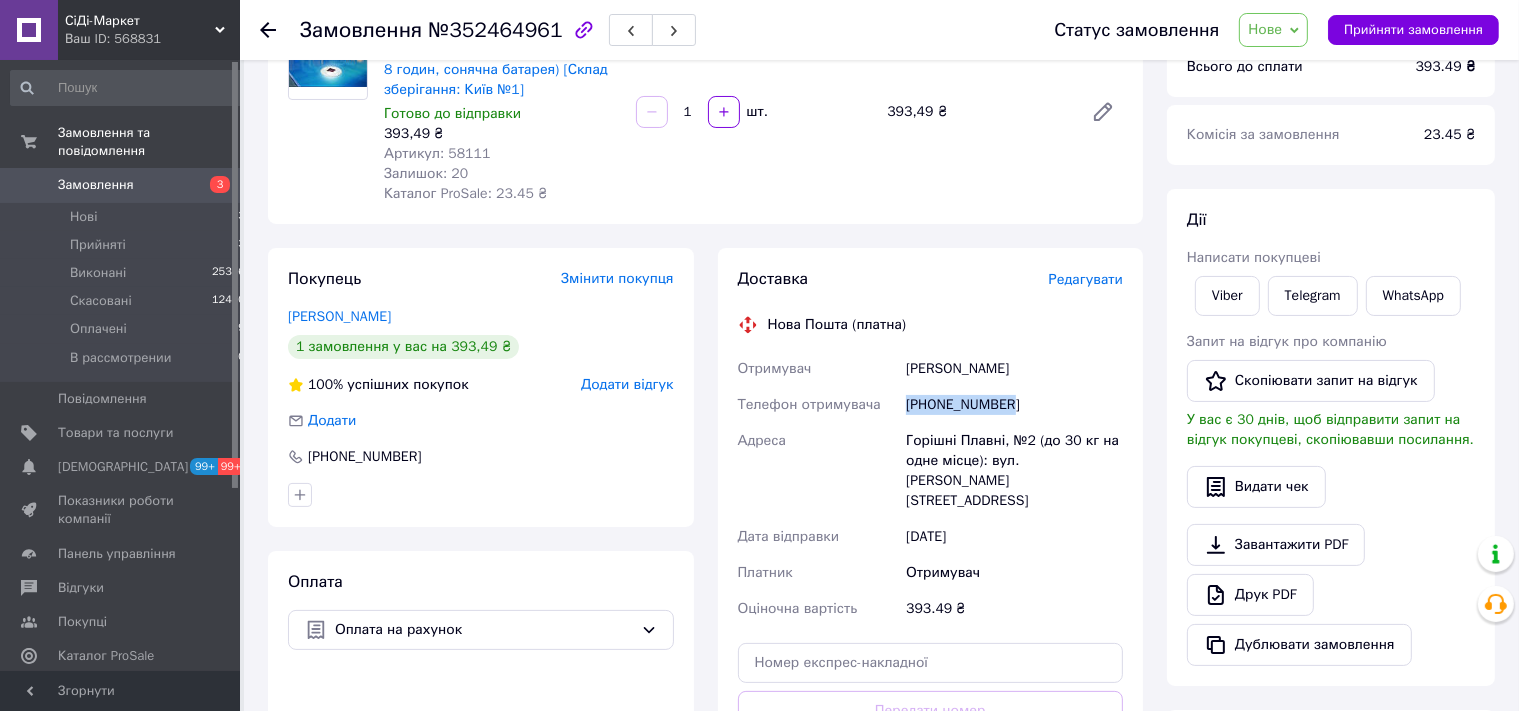 drag, startPoint x: 1010, startPoint y: 407, endPoint x: 900, endPoint y: 415, distance: 110.29053 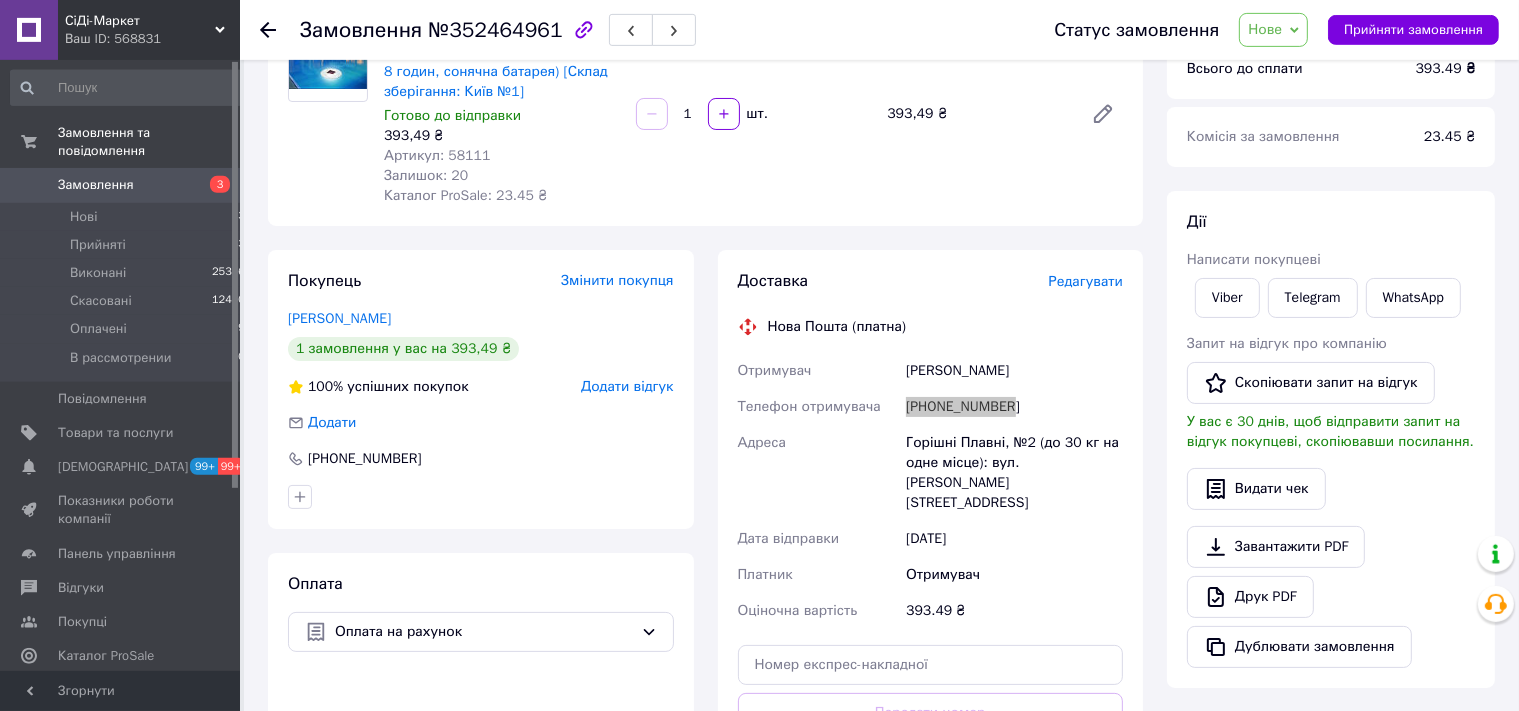 scroll, scrollTop: 211, scrollLeft: 0, axis: vertical 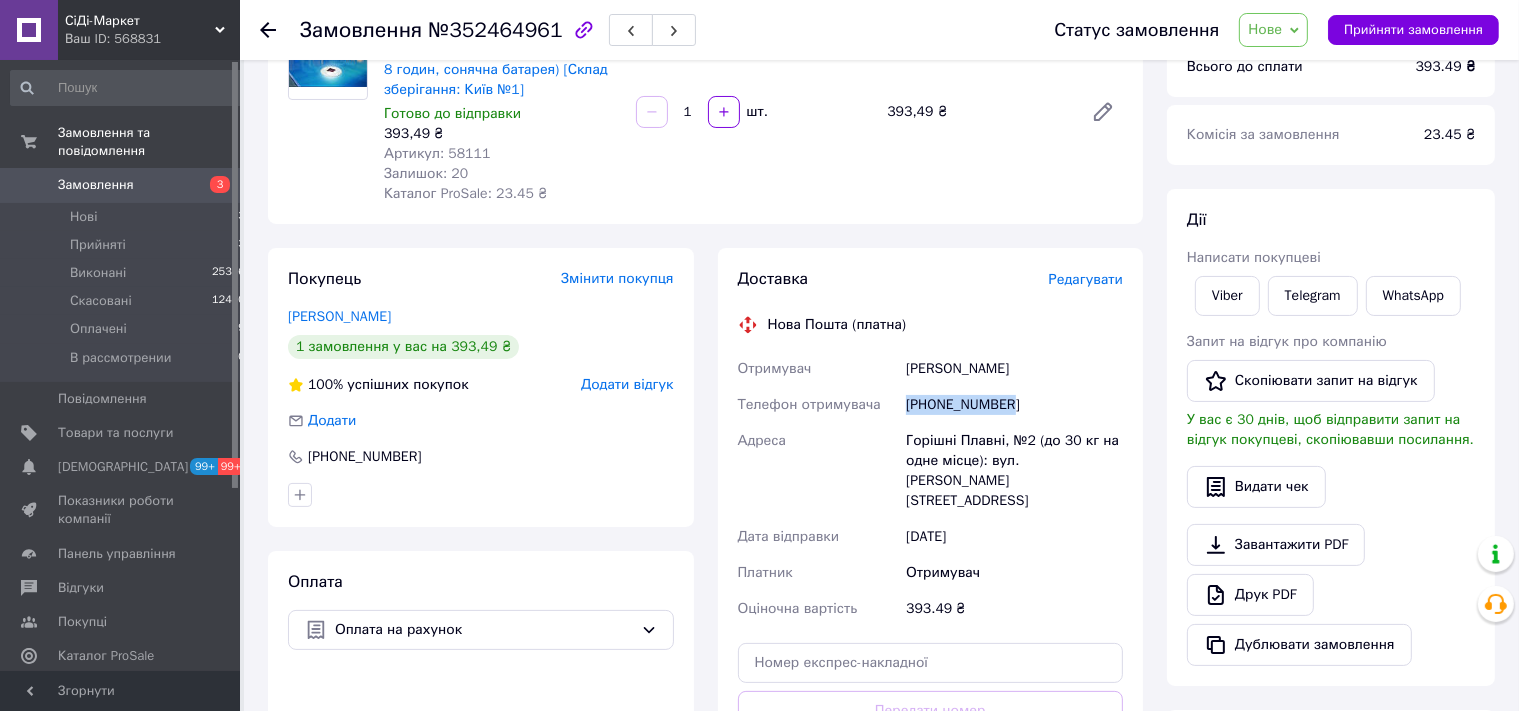 click on "Замовлення з каталогу [DATE] 13:05 Товари в замовленні (1) Додати товар LED-лампа BestWay 58111 (для басейну, плаваюча, час роботи: до 8 годин, сонячна батарея) [Склад зберігання: Київ №1] Готово до відправки 393,49 ₴ Артикул: 58111 Залишок: 20 Каталог ProSale: 23.45 ₴  1   шт. 393,49 ₴ Покупець Змінити покупця [PERSON_NAME] 1 замовлення у вас на 393,49 ₴ 100%   успішних покупок Додати відгук Додати [PHONE_NUMBER] Оплата Оплата на рахунок Доставка Редагувати Нова Пошта (платна) Отримувач [PERSON_NAME] Телефон отримувача [PHONE_NUMBER] Адреса Горішні Плавні, №2 (до 30 кг на одне місце): вул. Строна, 3 [DATE] < >" at bounding box center [705, 521] 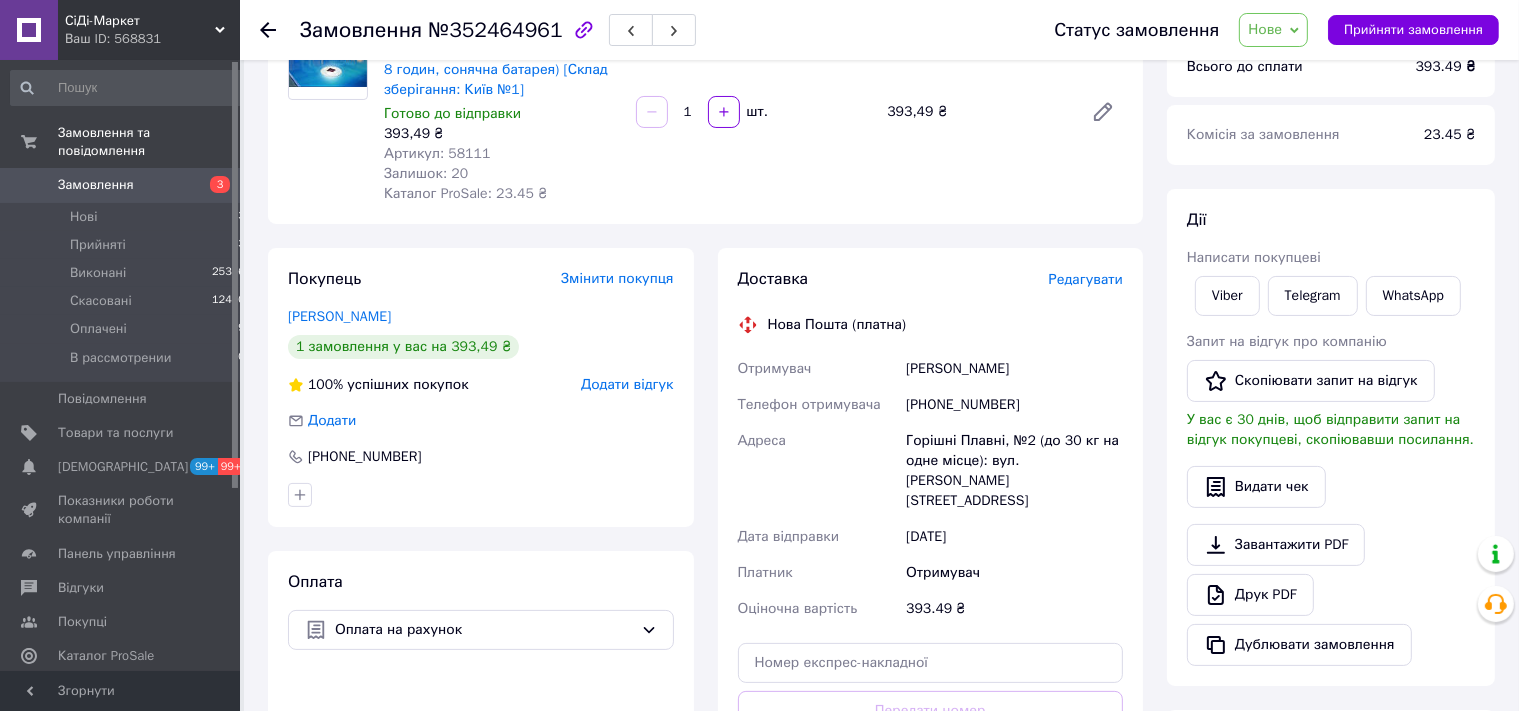 click on "LED-лампа BestWay 58111 (для басейну, плаваюча, час роботи: до 8 годин, сонячна батарея) [Склад зберігання: Київ №1] Готово до відправки 393,49 ₴ Артикул: 58111 Залишок: 20 Каталог ProSale: 23.45 ₴  1   шт. 393,49 ₴" at bounding box center [753, 112] 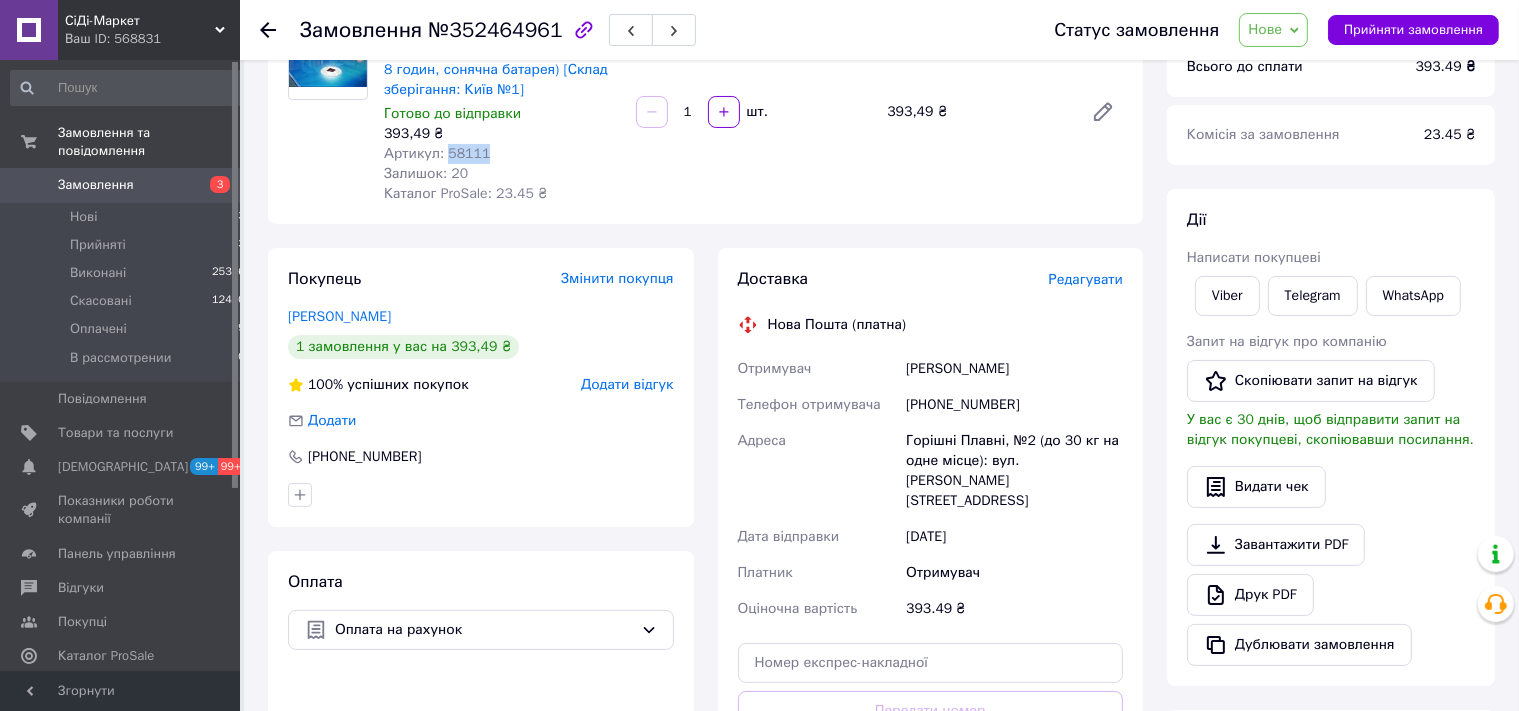 drag, startPoint x: 493, startPoint y: 153, endPoint x: 443, endPoint y: 149, distance: 50.159744 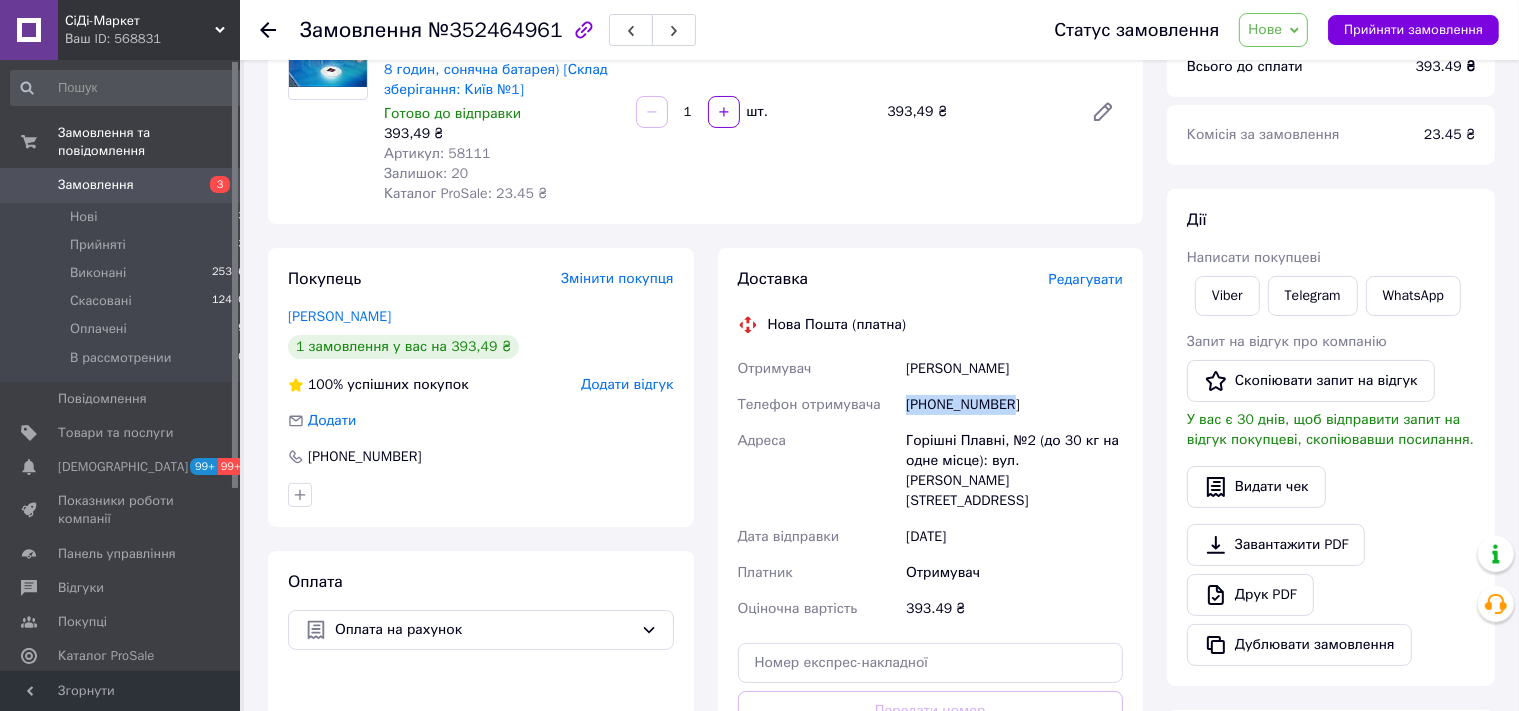 drag, startPoint x: 1029, startPoint y: 398, endPoint x: 904, endPoint y: 410, distance: 125.57468 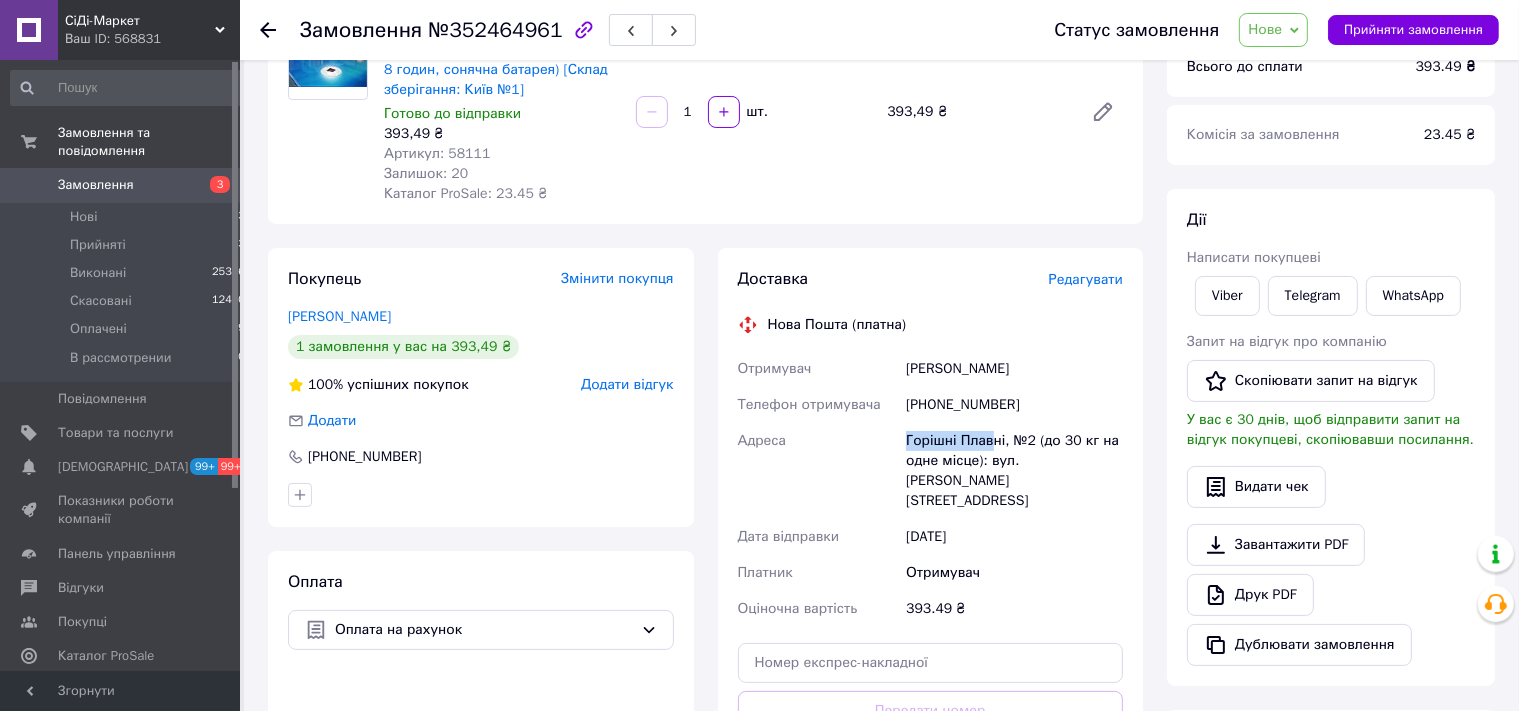 drag, startPoint x: 989, startPoint y: 438, endPoint x: 902, endPoint y: 442, distance: 87.0919 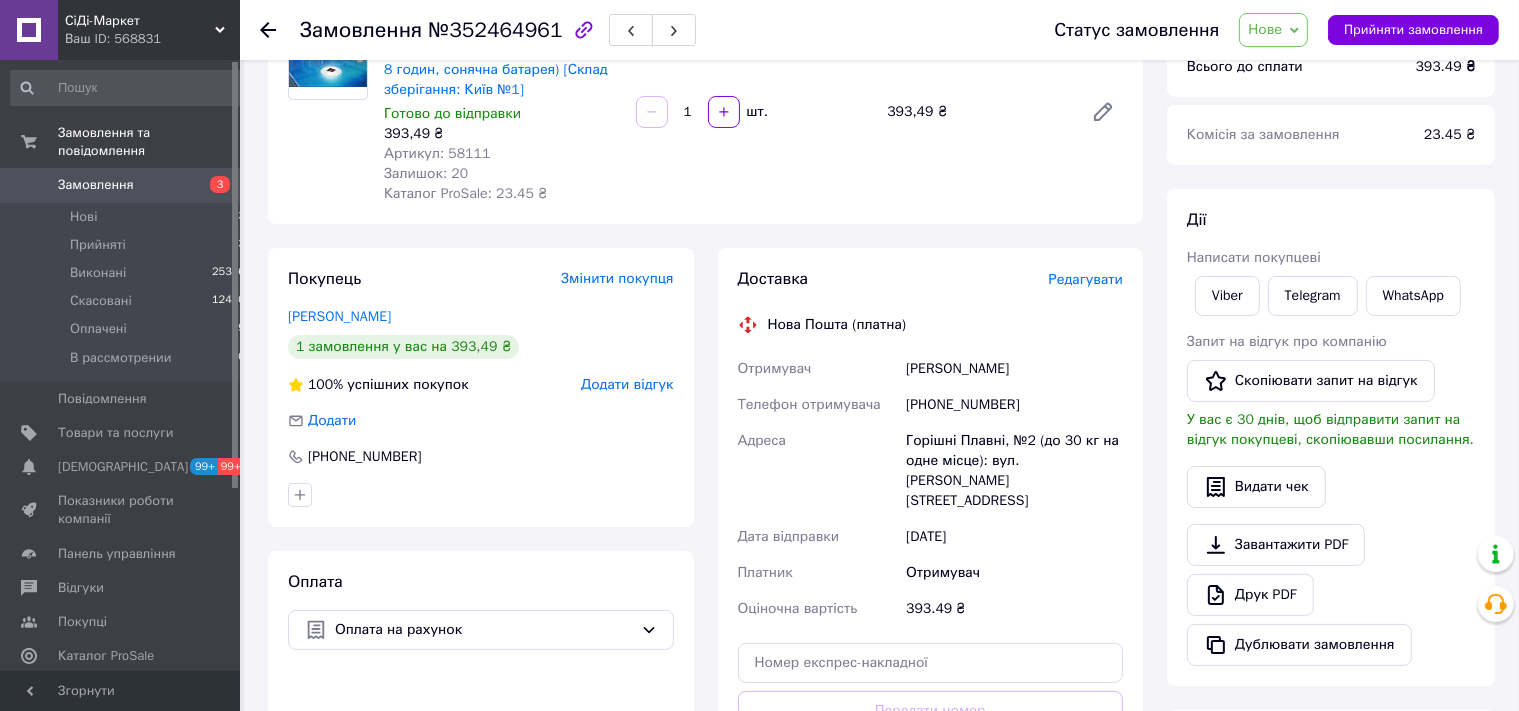click on "№352464961" at bounding box center (495, 30) 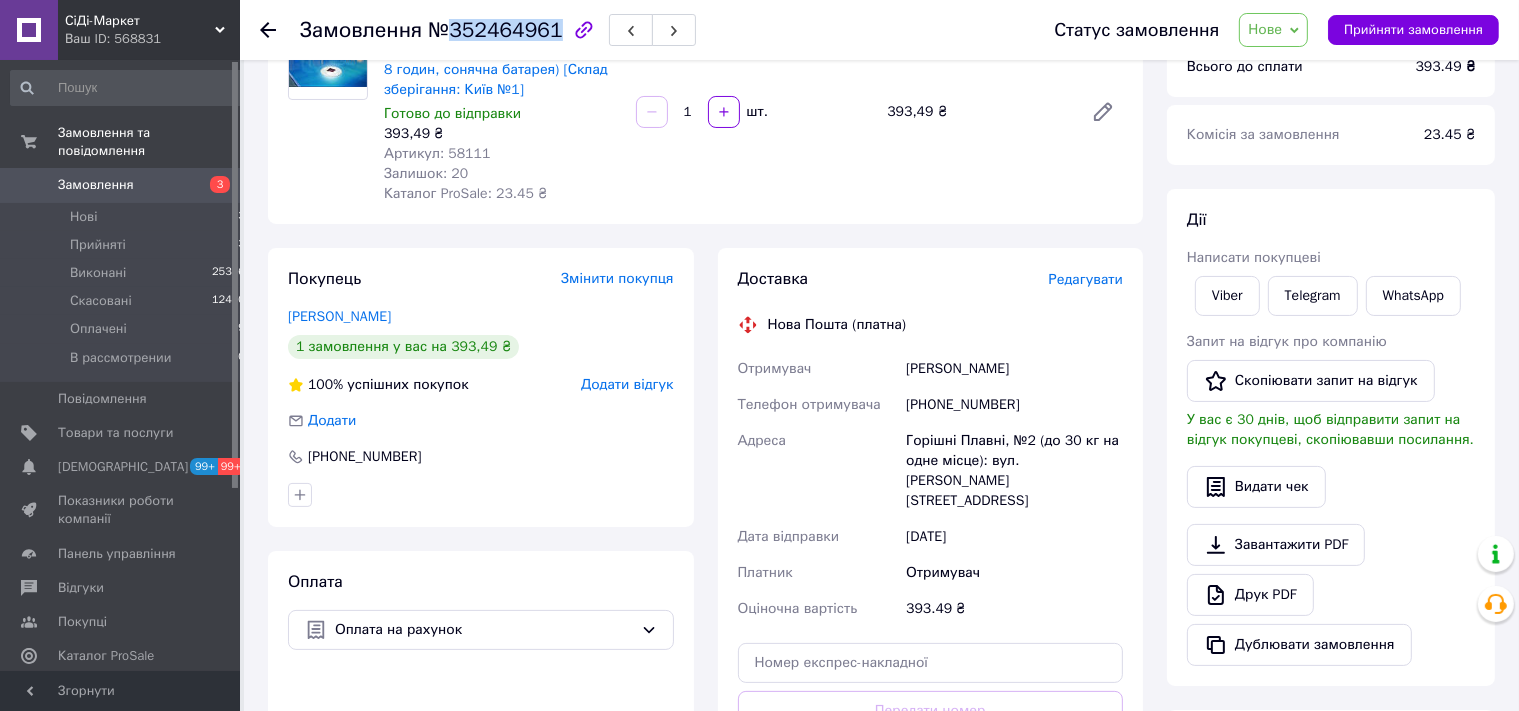 click on "№352464961" at bounding box center (495, 30) 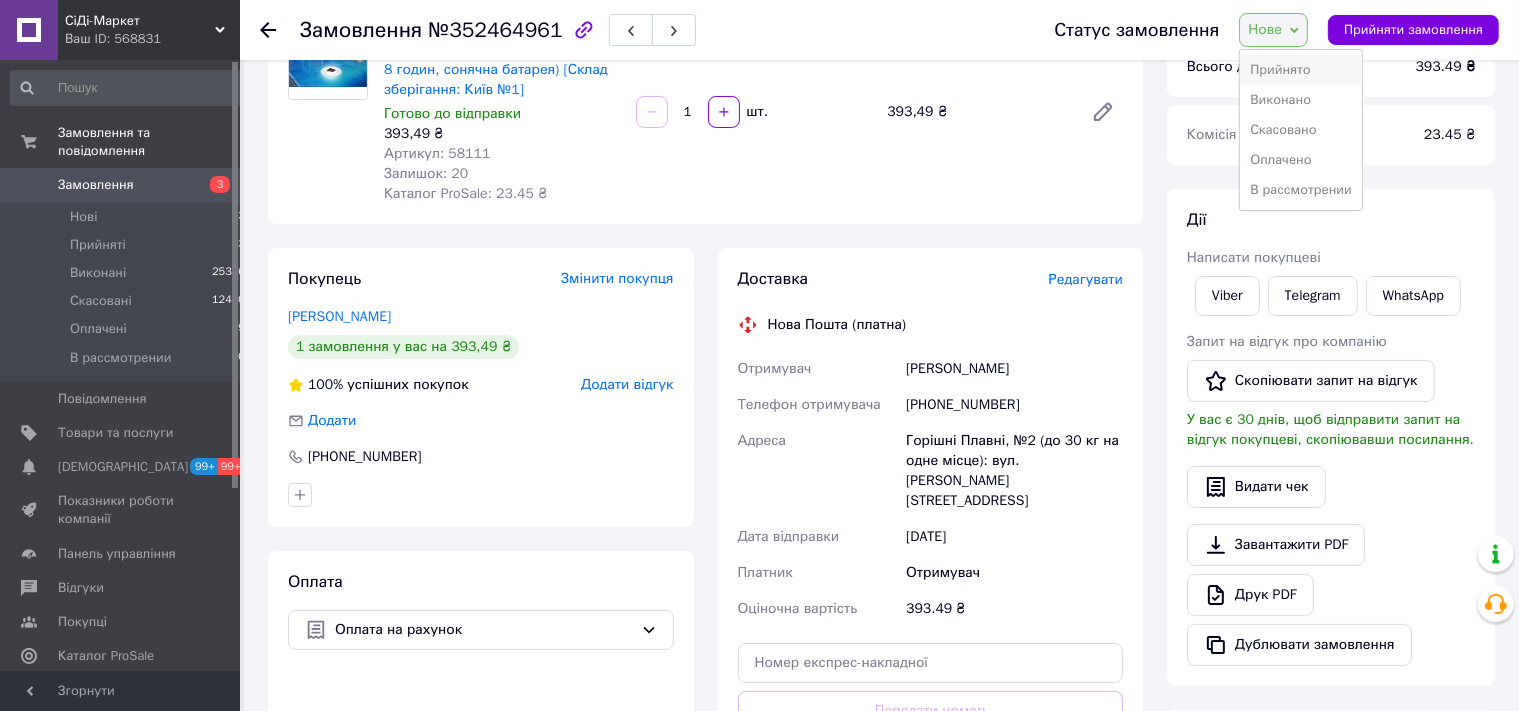 click on "Прийнято" at bounding box center (1301, 70) 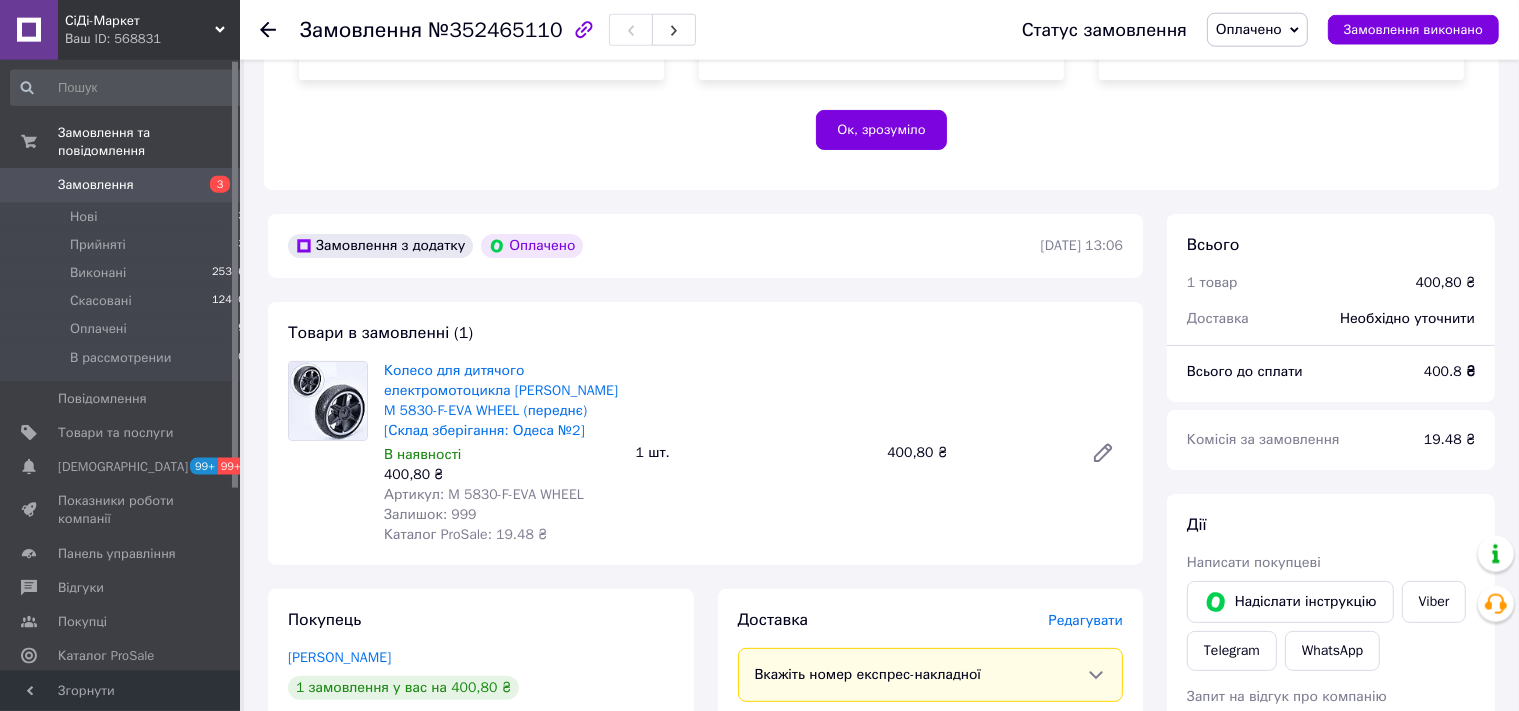 scroll, scrollTop: 528, scrollLeft: 0, axis: vertical 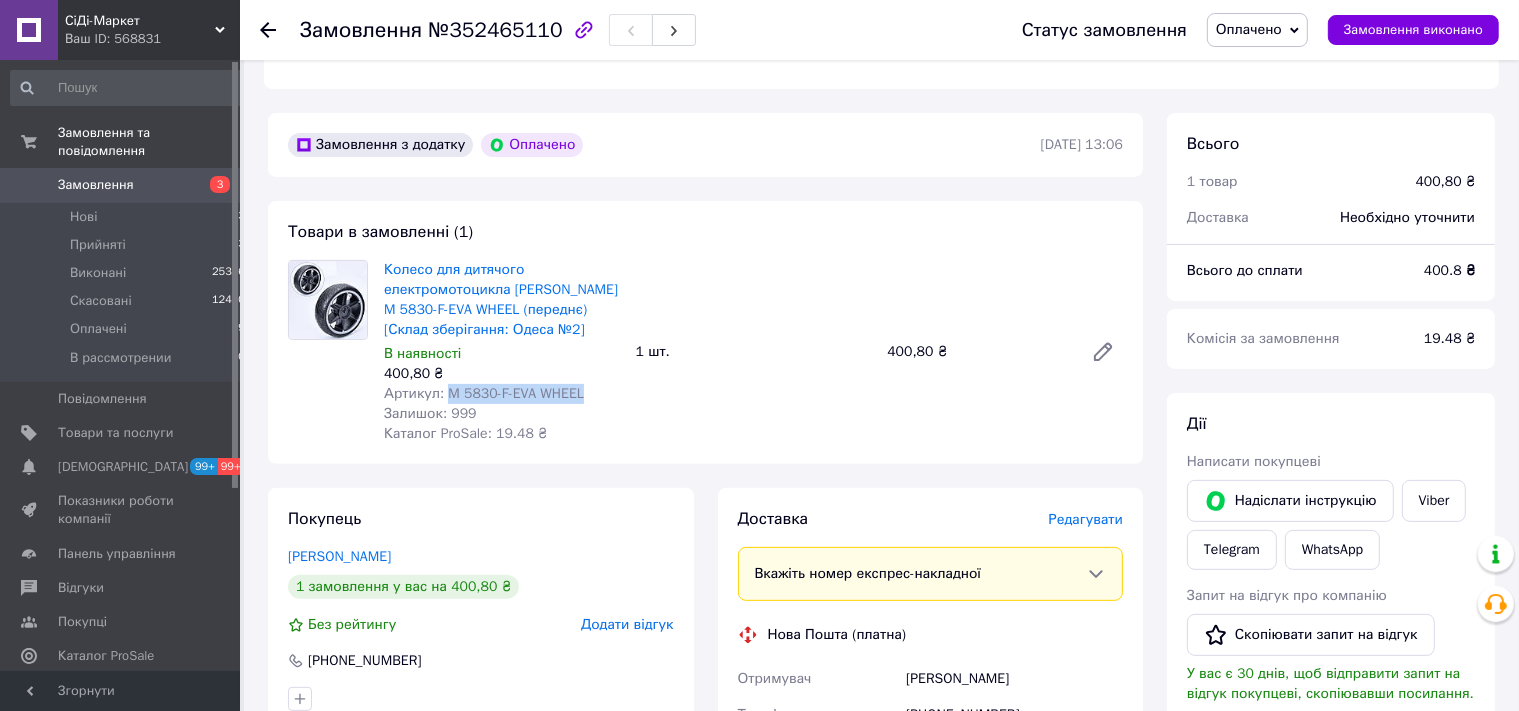 drag, startPoint x: 586, startPoint y: 395, endPoint x: 448, endPoint y: 396, distance: 138.00362 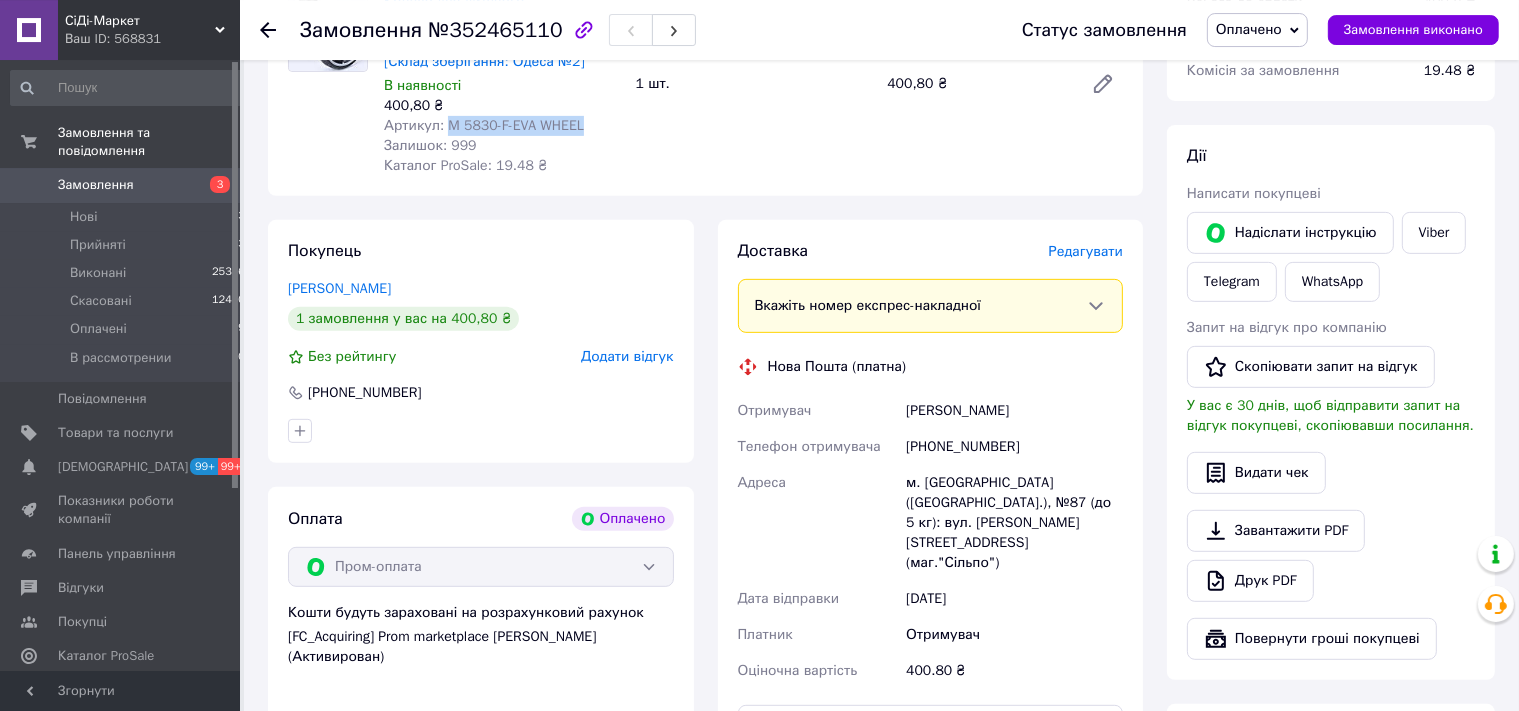 scroll, scrollTop: 844, scrollLeft: 0, axis: vertical 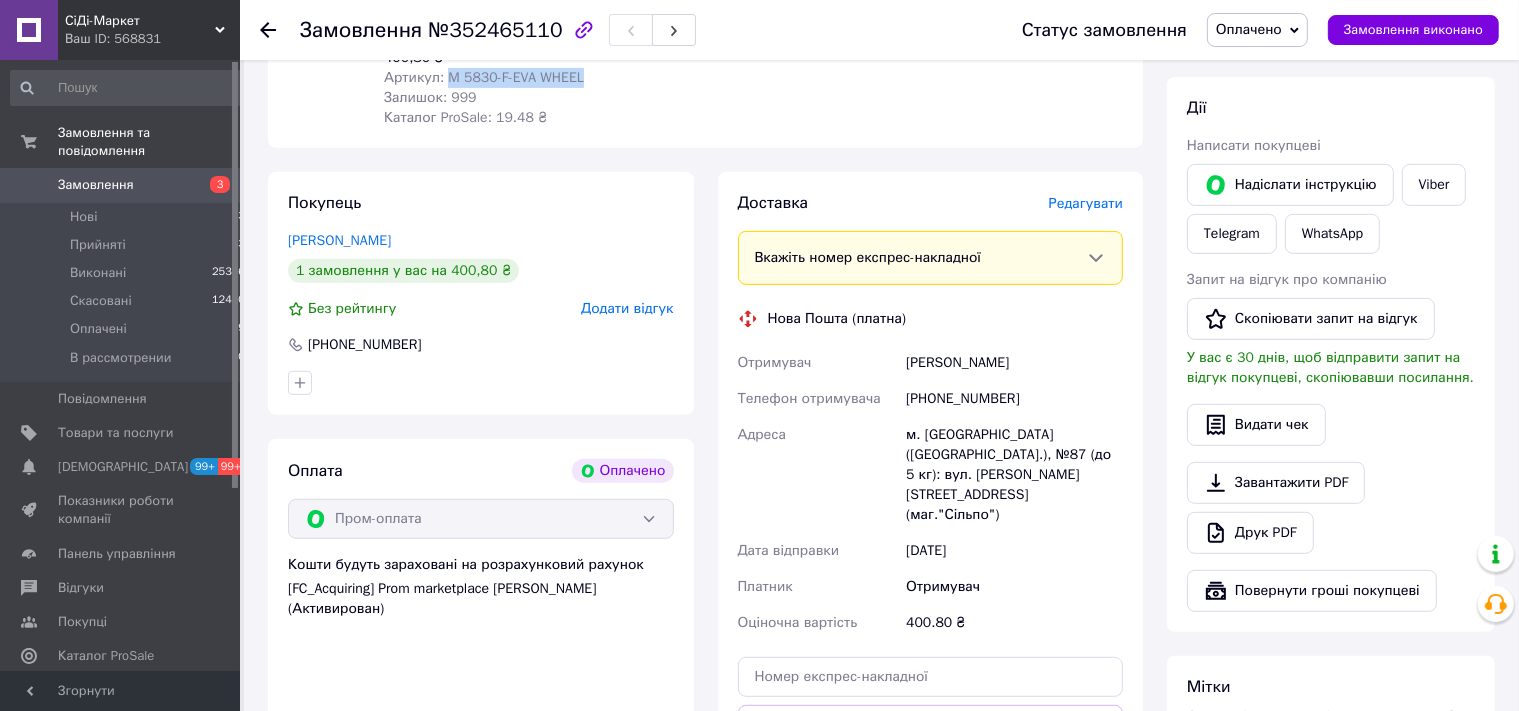 drag, startPoint x: 1022, startPoint y: 370, endPoint x: 909, endPoint y: 366, distance: 113.07078 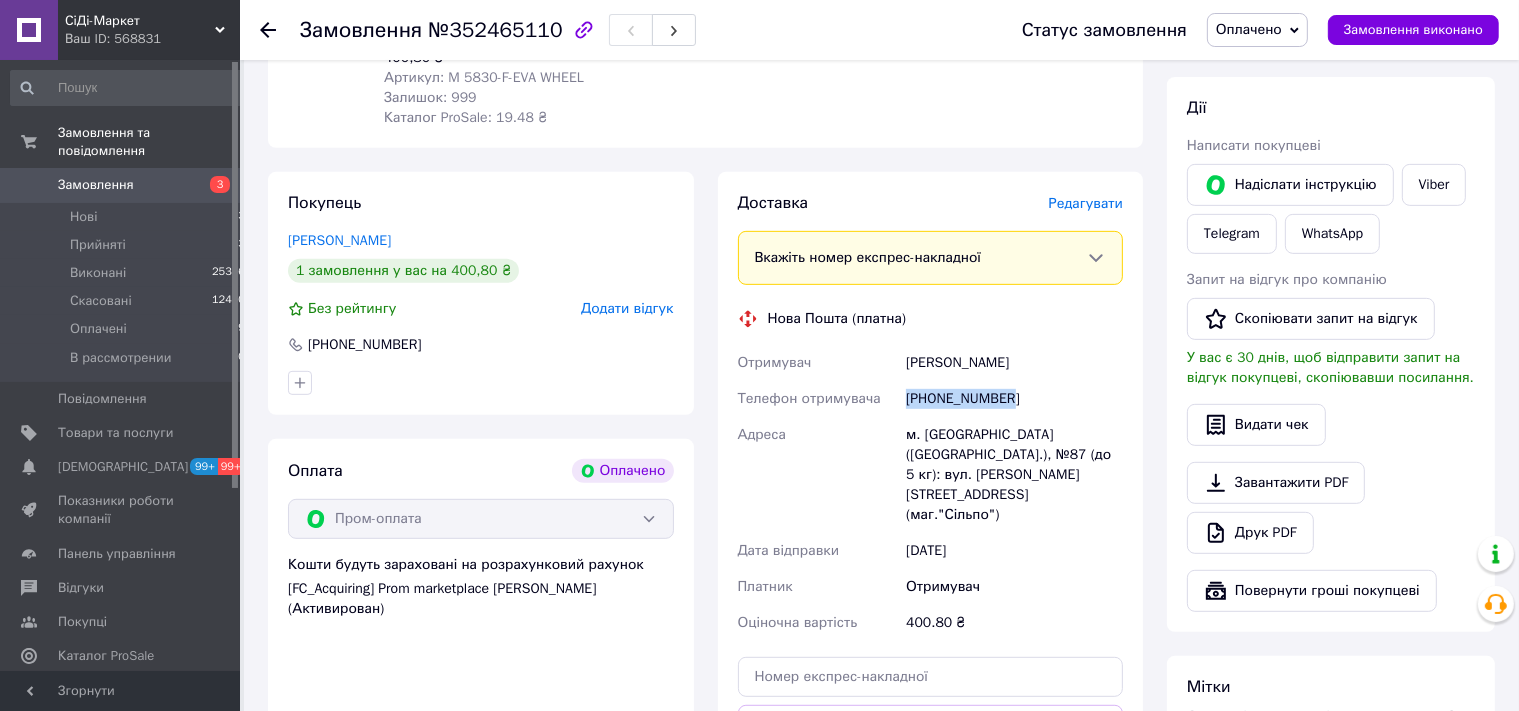 drag, startPoint x: 1002, startPoint y: 402, endPoint x: 892, endPoint y: 406, distance: 110.0727 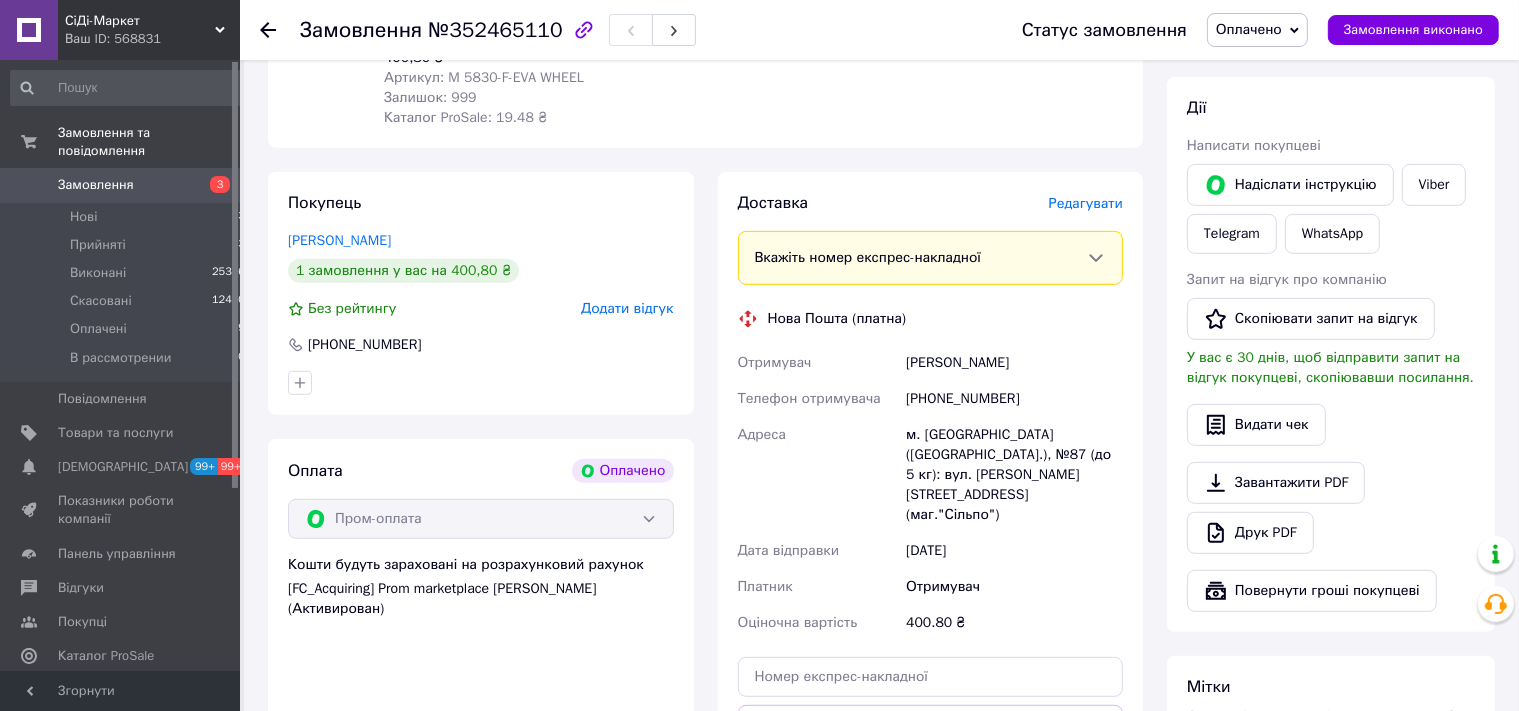 click on "м. Львів (Львівська обл.), №87 (до 5 кг): вул. Наукова, 35а (маг."Сільпо")" at bounding box center (1014, 475) 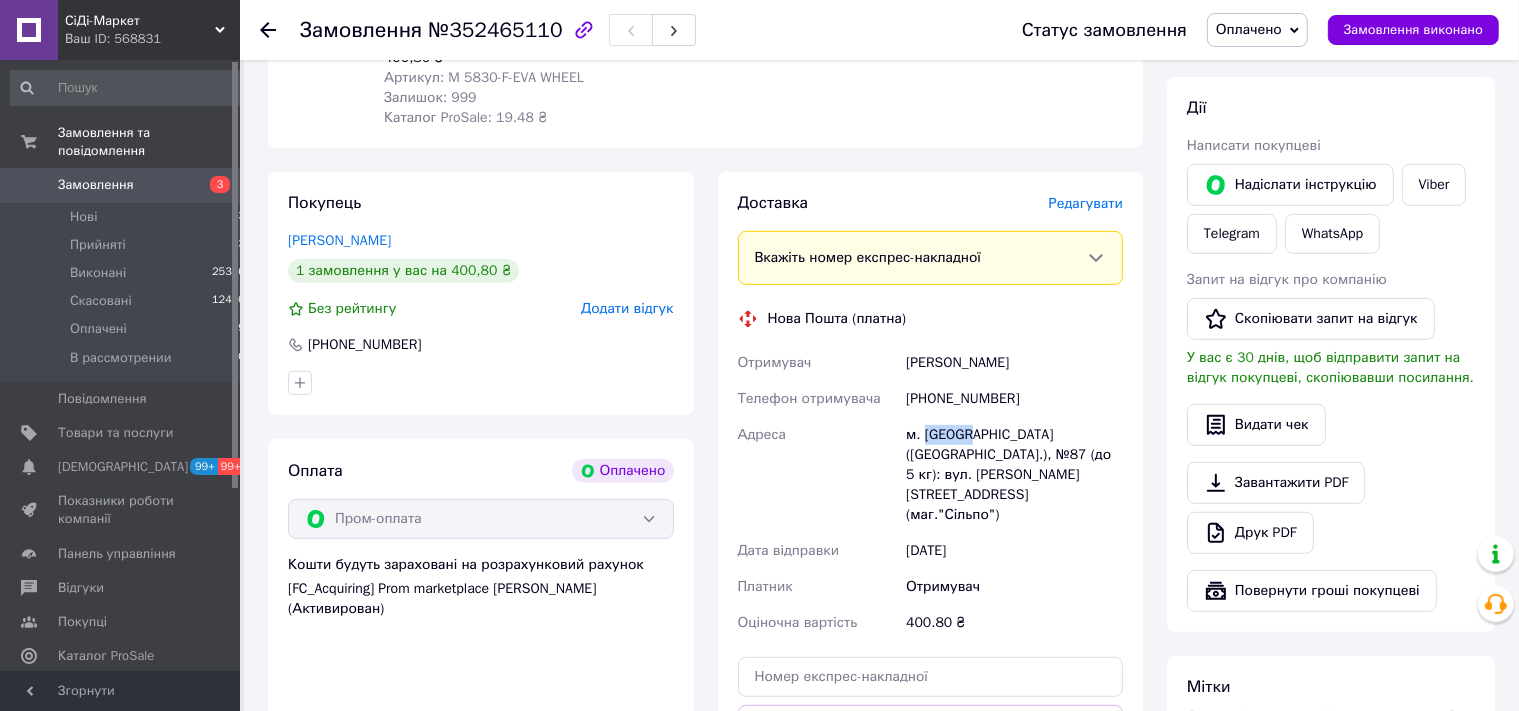 click on "м. Львів (Львівська обл.), №87 (до 5 кг): вул. Наукова, 35а (маг."Сільпо")" at bounding box center [1014, 475] 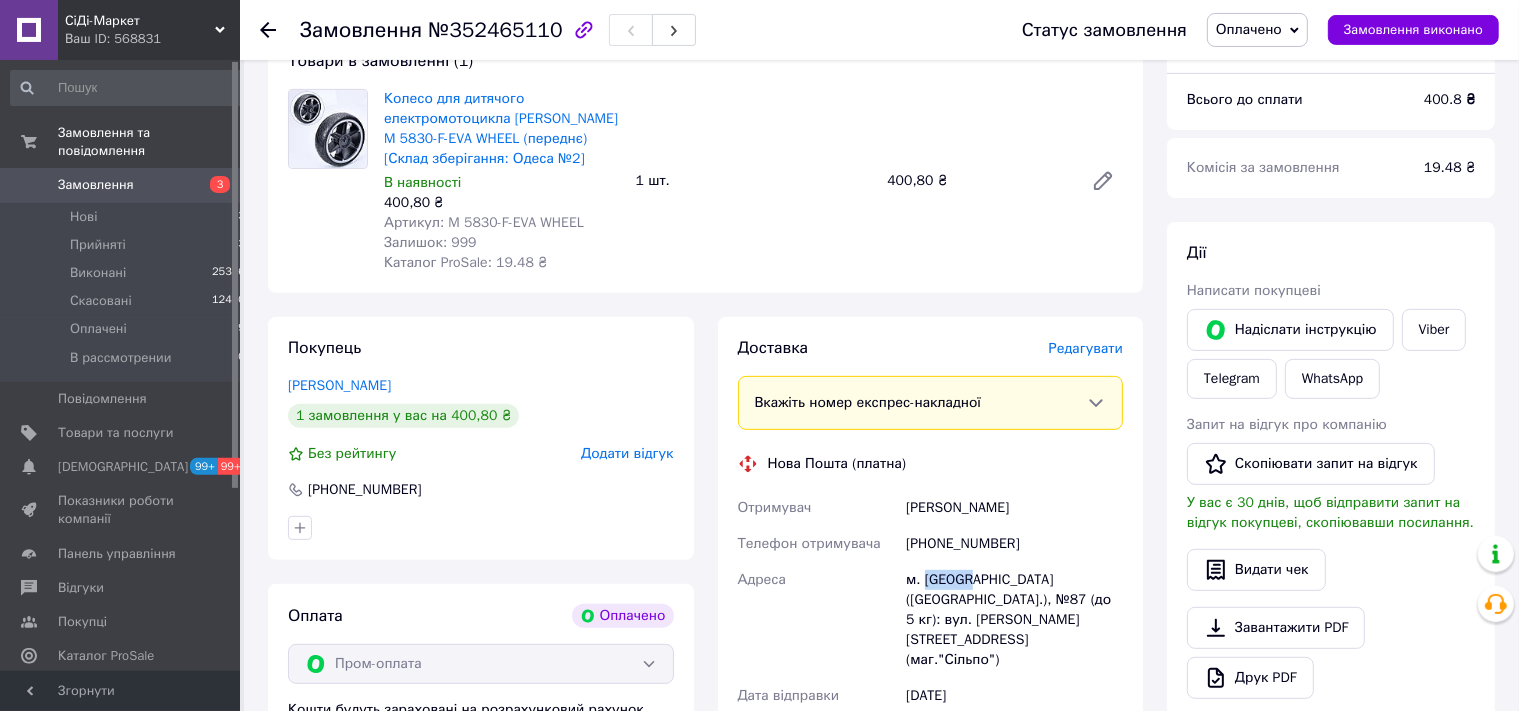 scroll, scrollTop: 739, scrollLeft: 0, axis: vertical 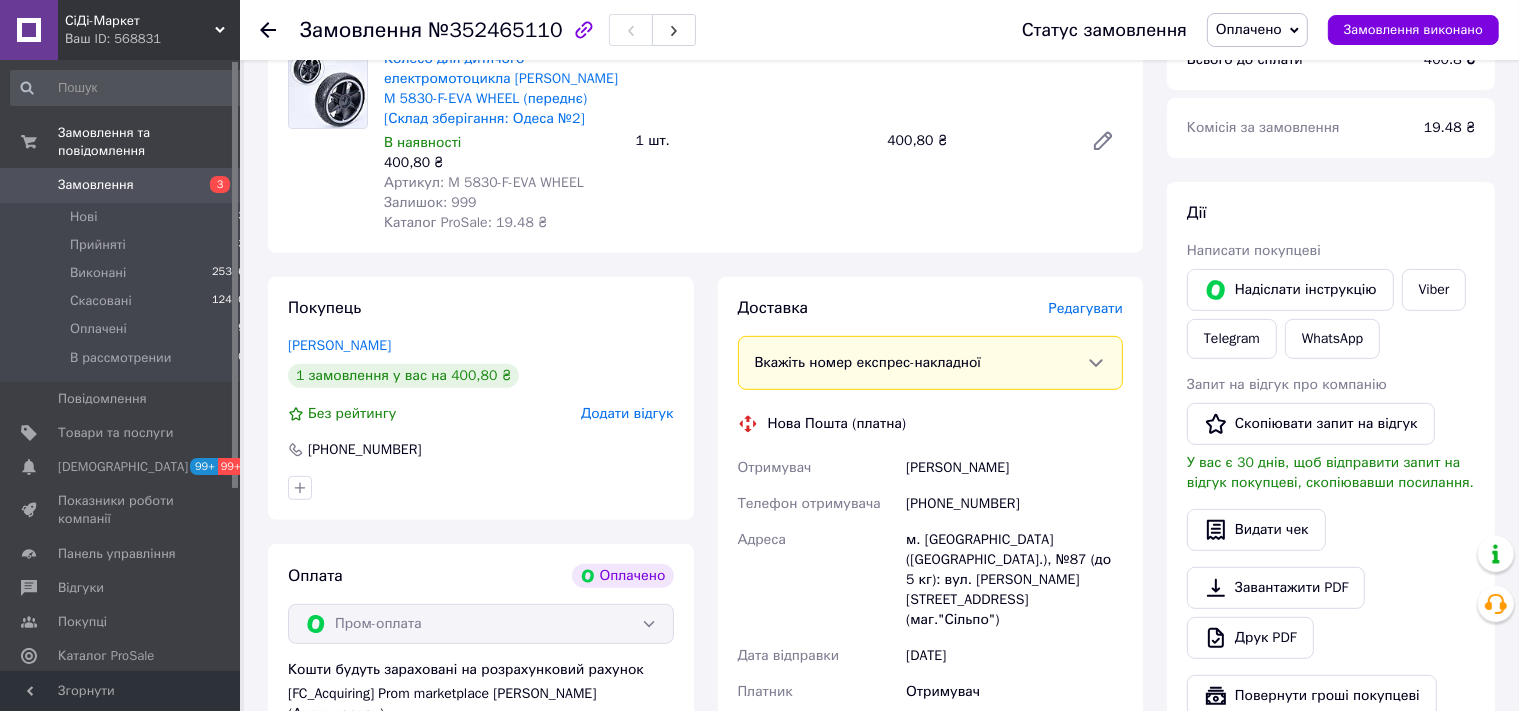 click on "№352465110" at bounding box center [495, 30] 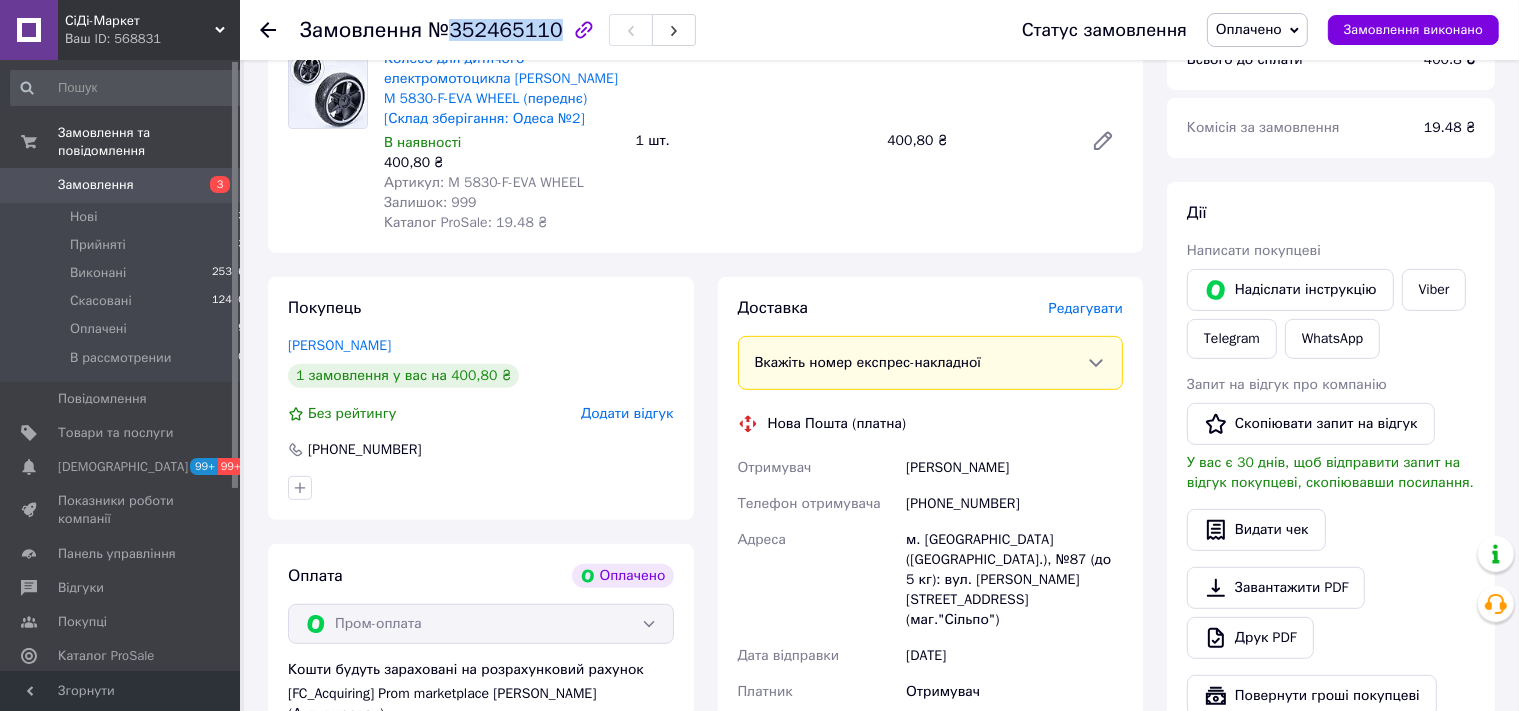 click on "№352465110" at bounding box center (495, 30) 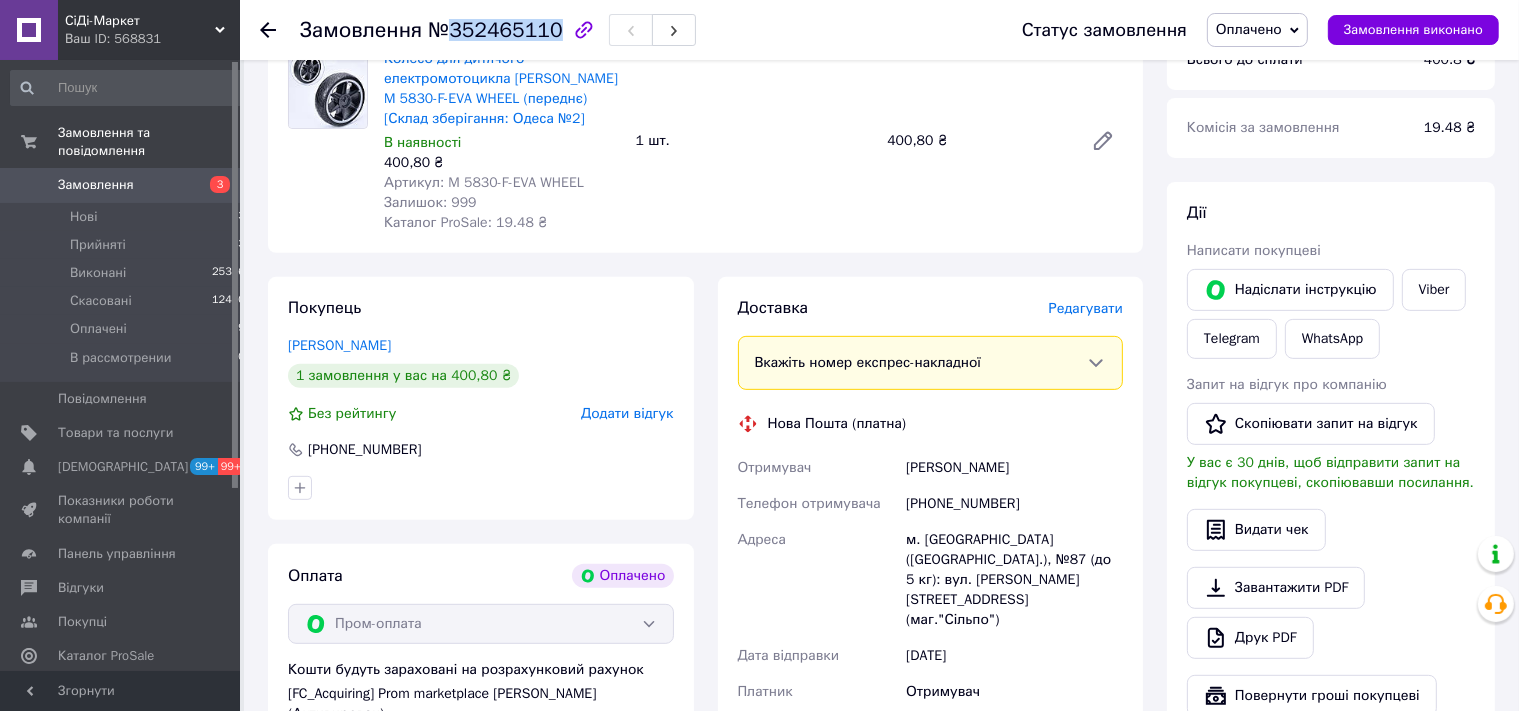 copy on "352465110" 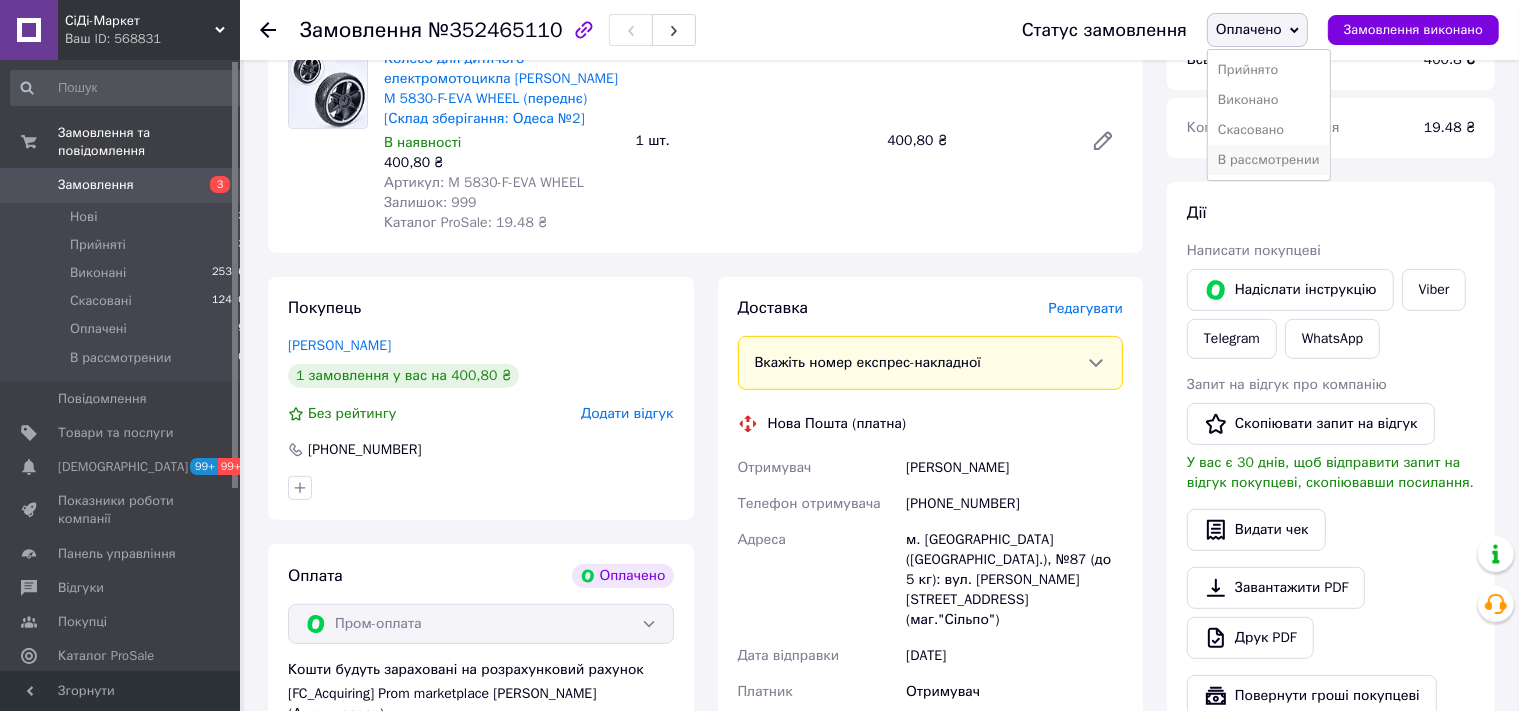 click on "В рассмотрении" at bounding box center (1269, 160) 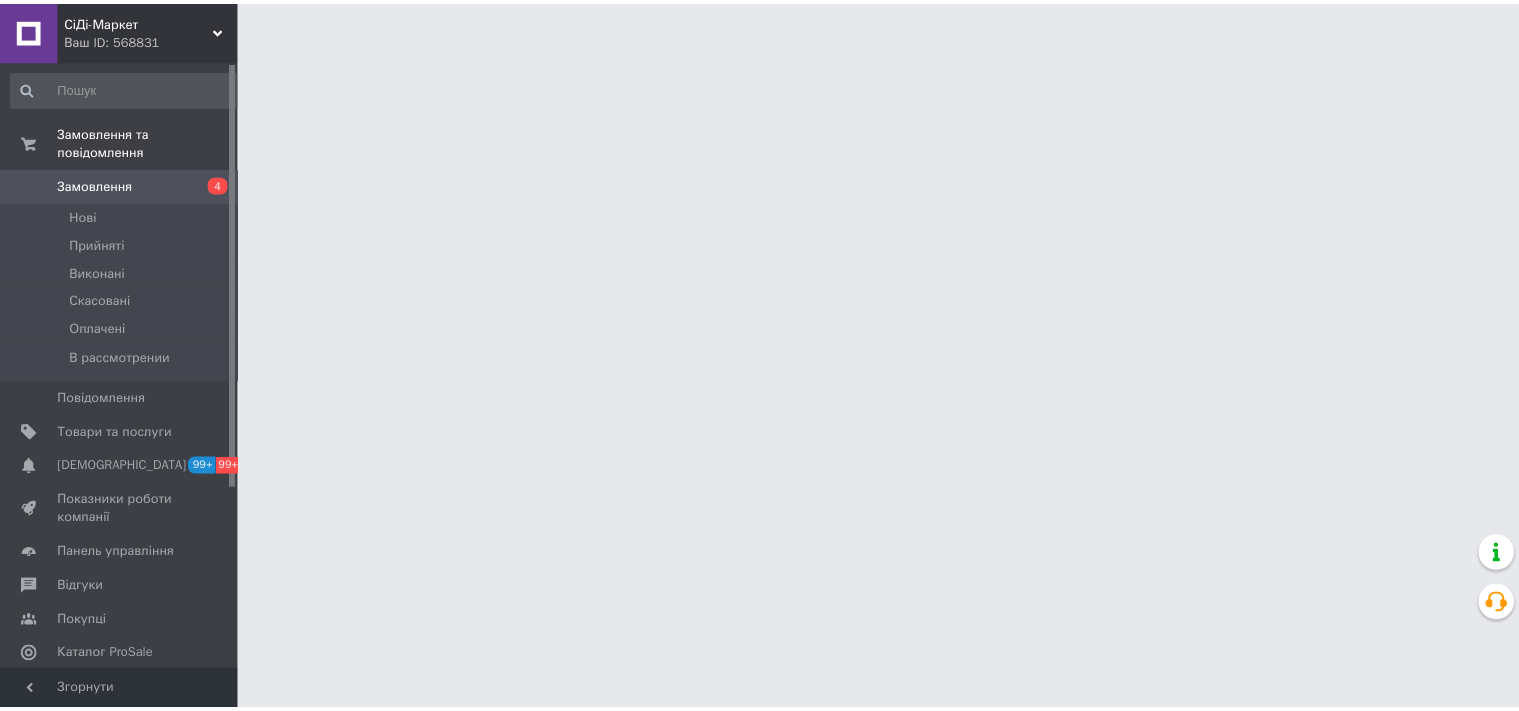 scroll, scrollTop: 0, scrollLeft: 0, axis: both 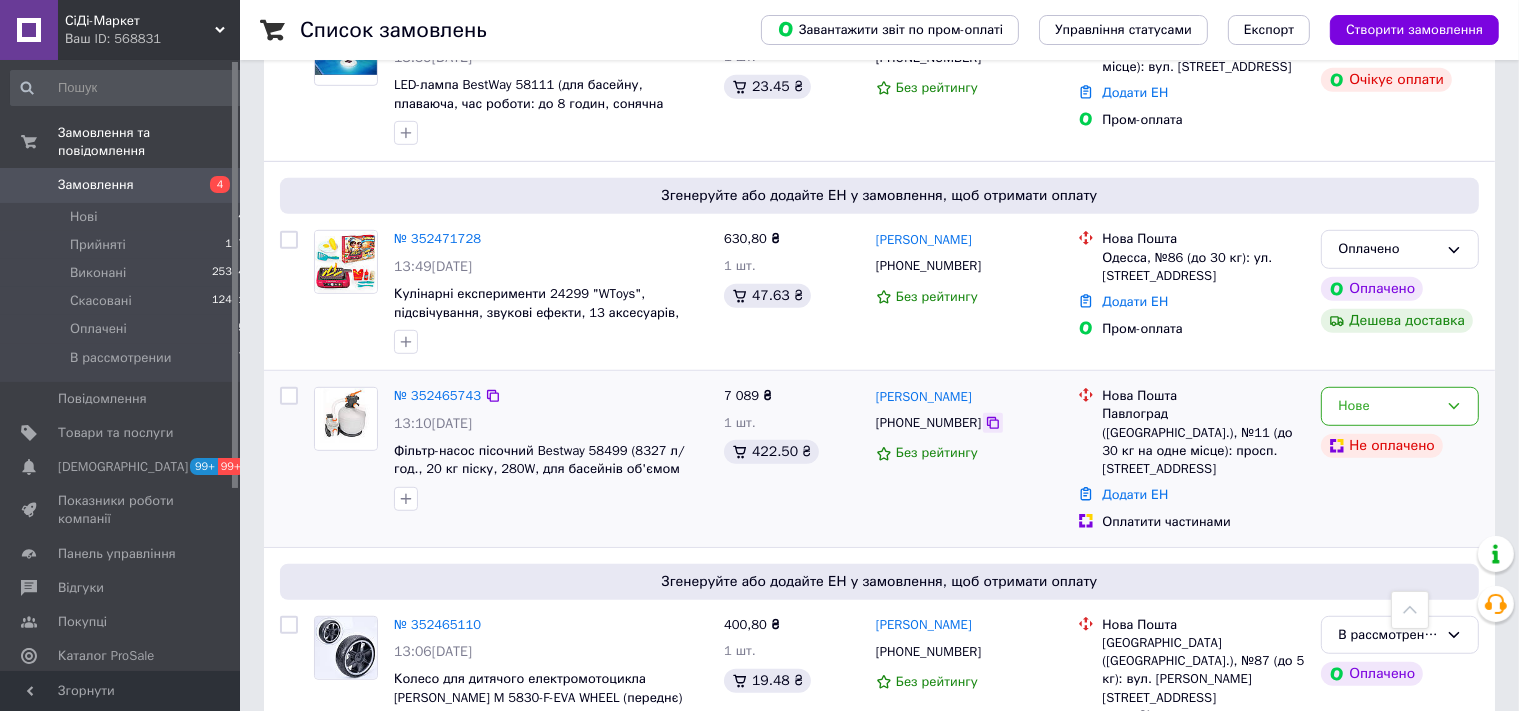 click 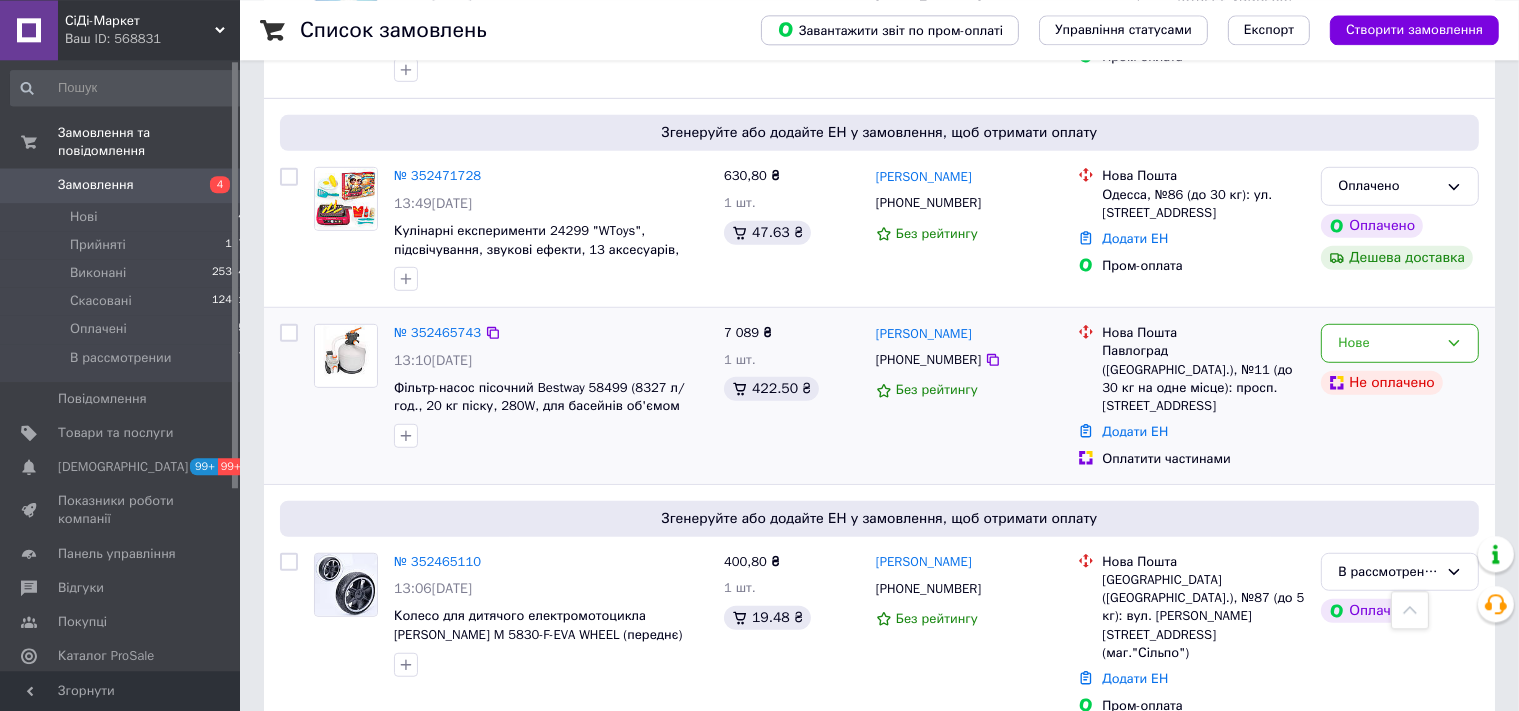 scroll, scrollTop: 1161, scrollLeft: 0, axis: vertical 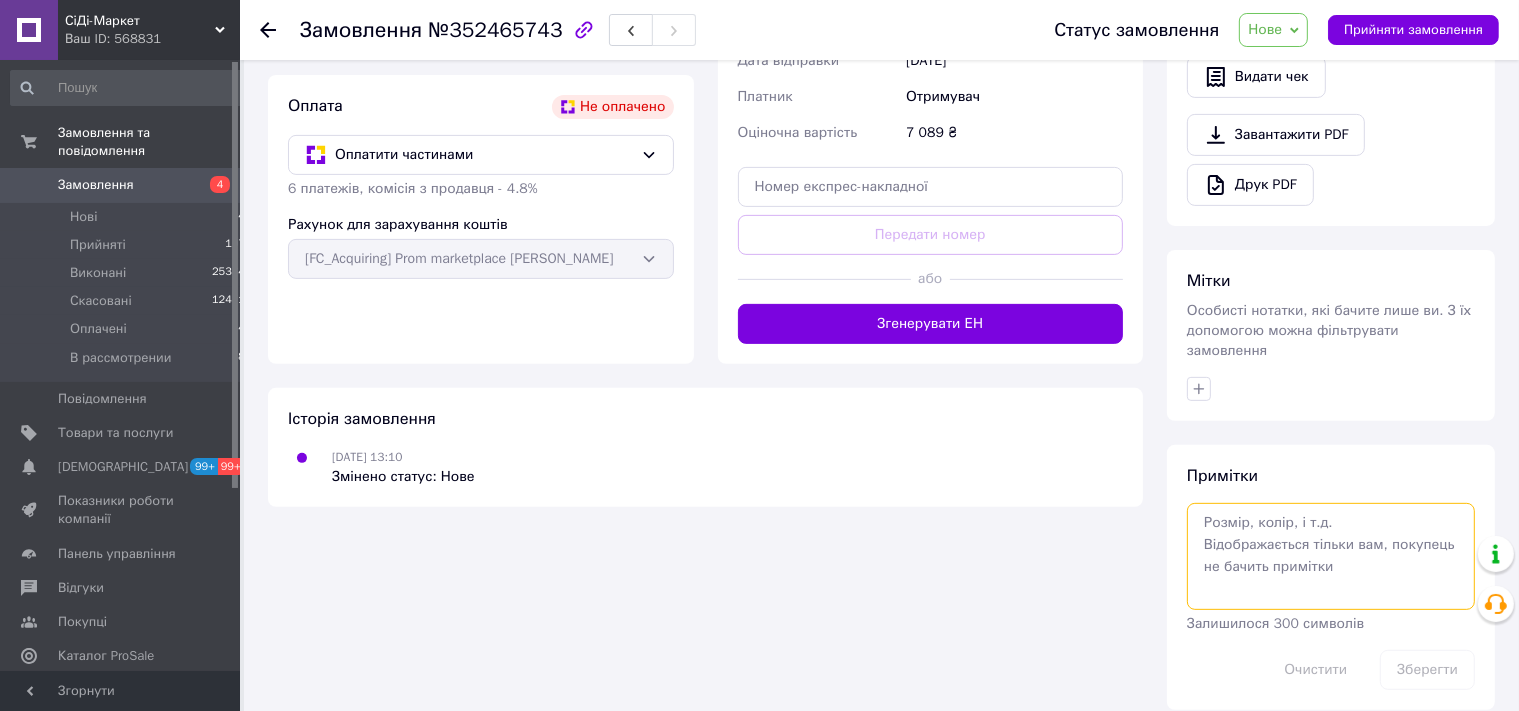 click at bounding box center [1331, 556] 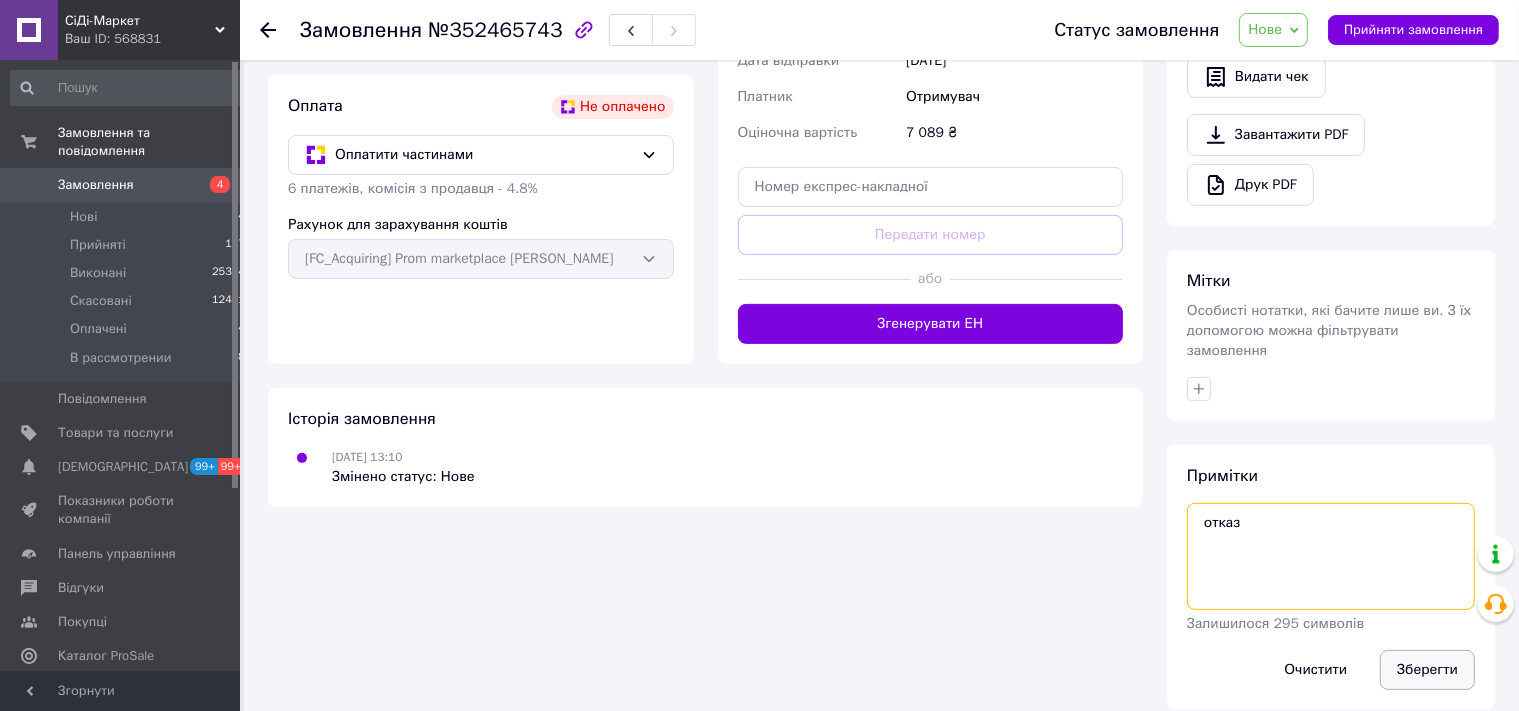 type on "отказ" 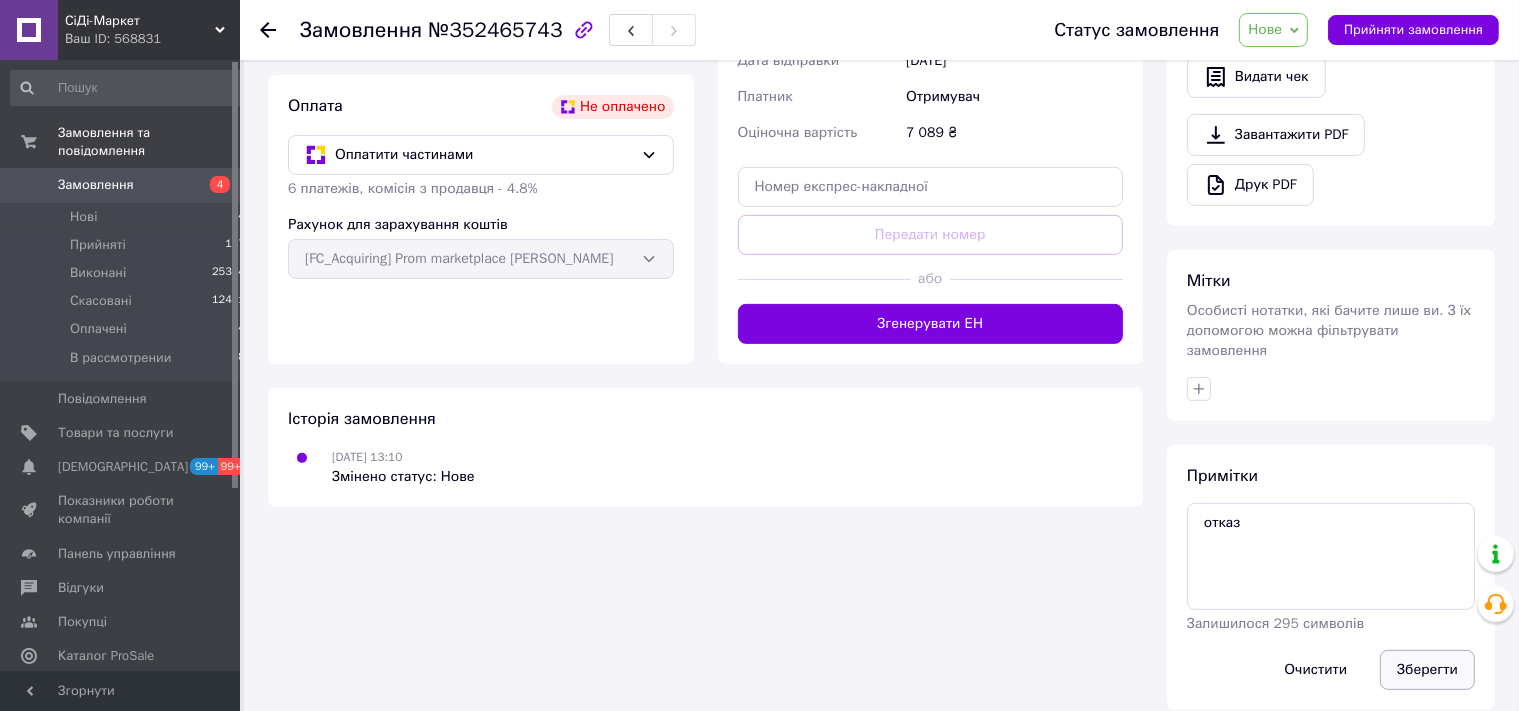 click on "Зберегти" at bounding box center [1427, 670] 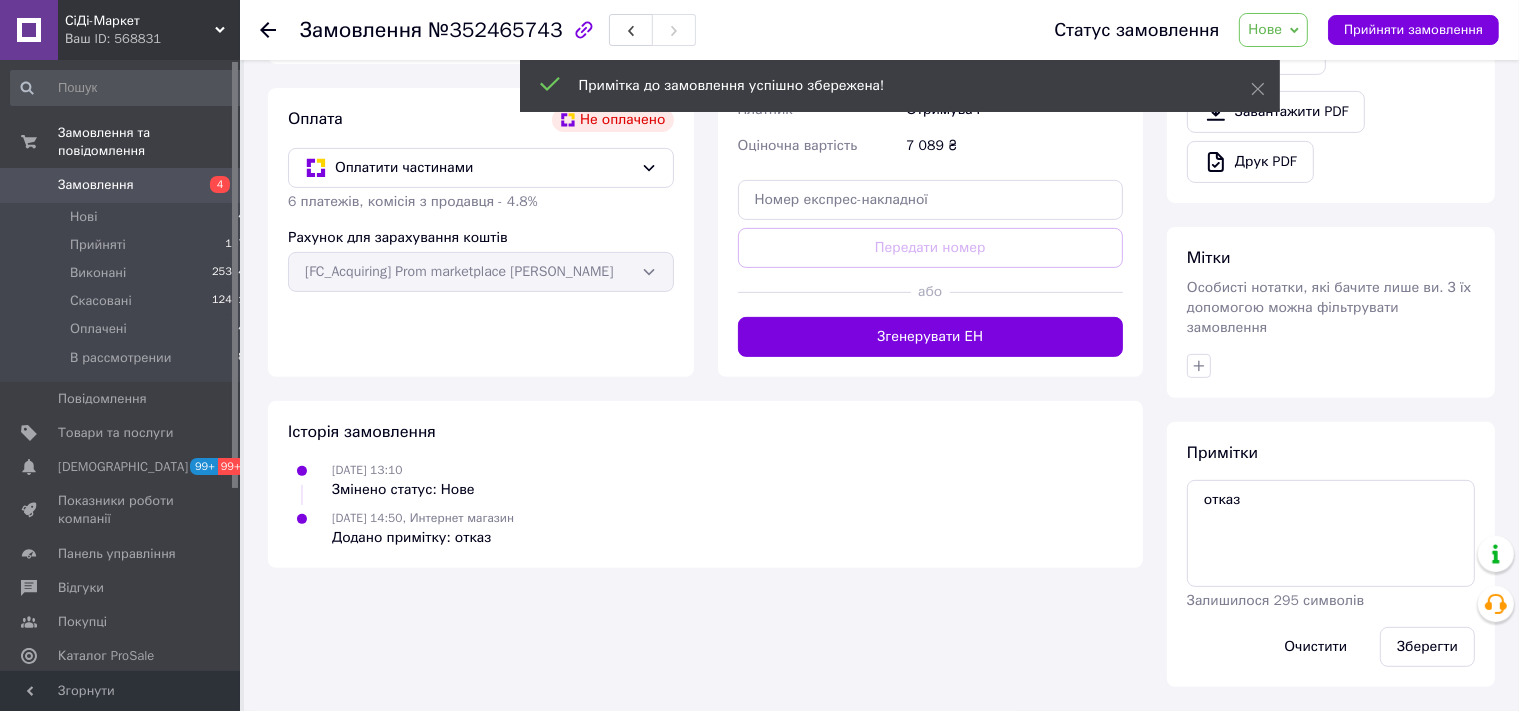 scroll, scrollTop: 651, scrollLeft: 0, axis: vertical 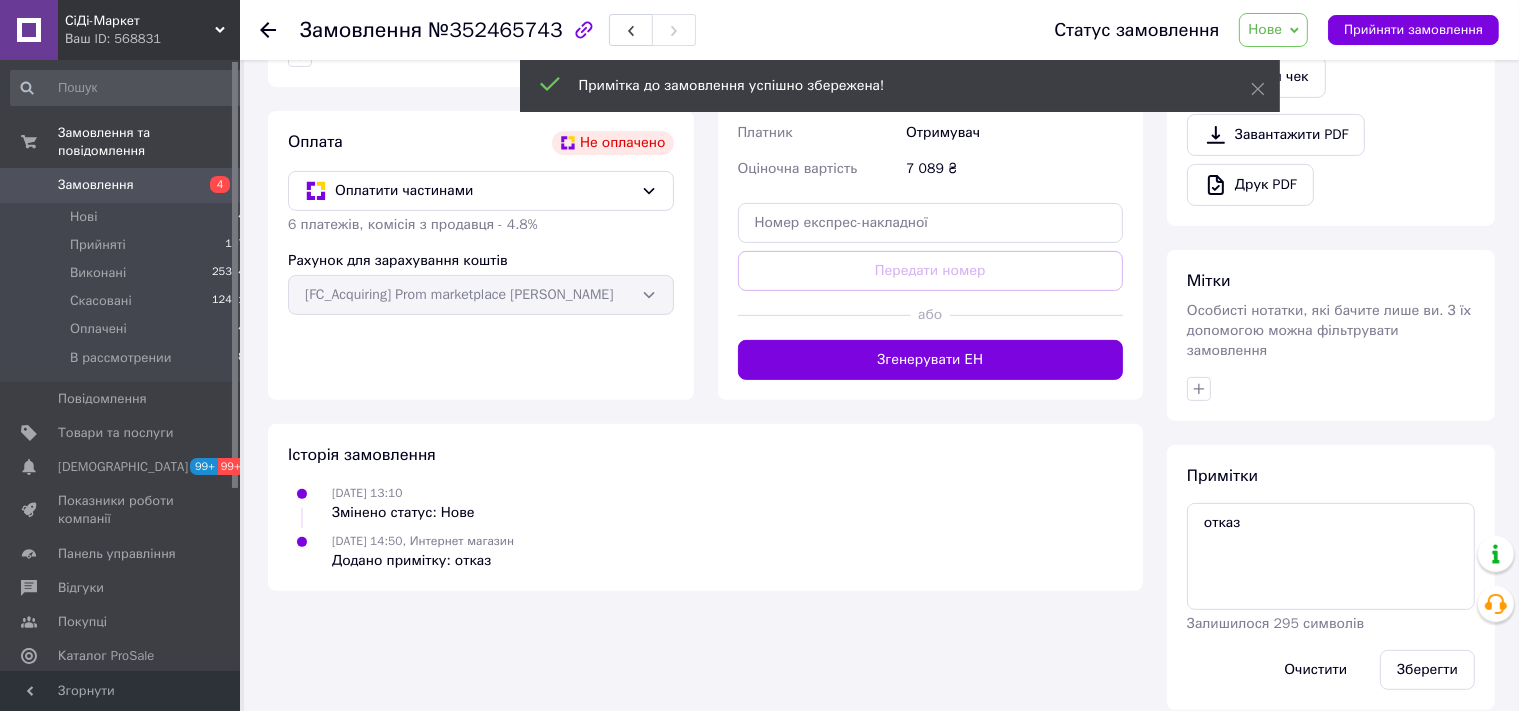 click on "Нове" at bounding box center [1273, 30] 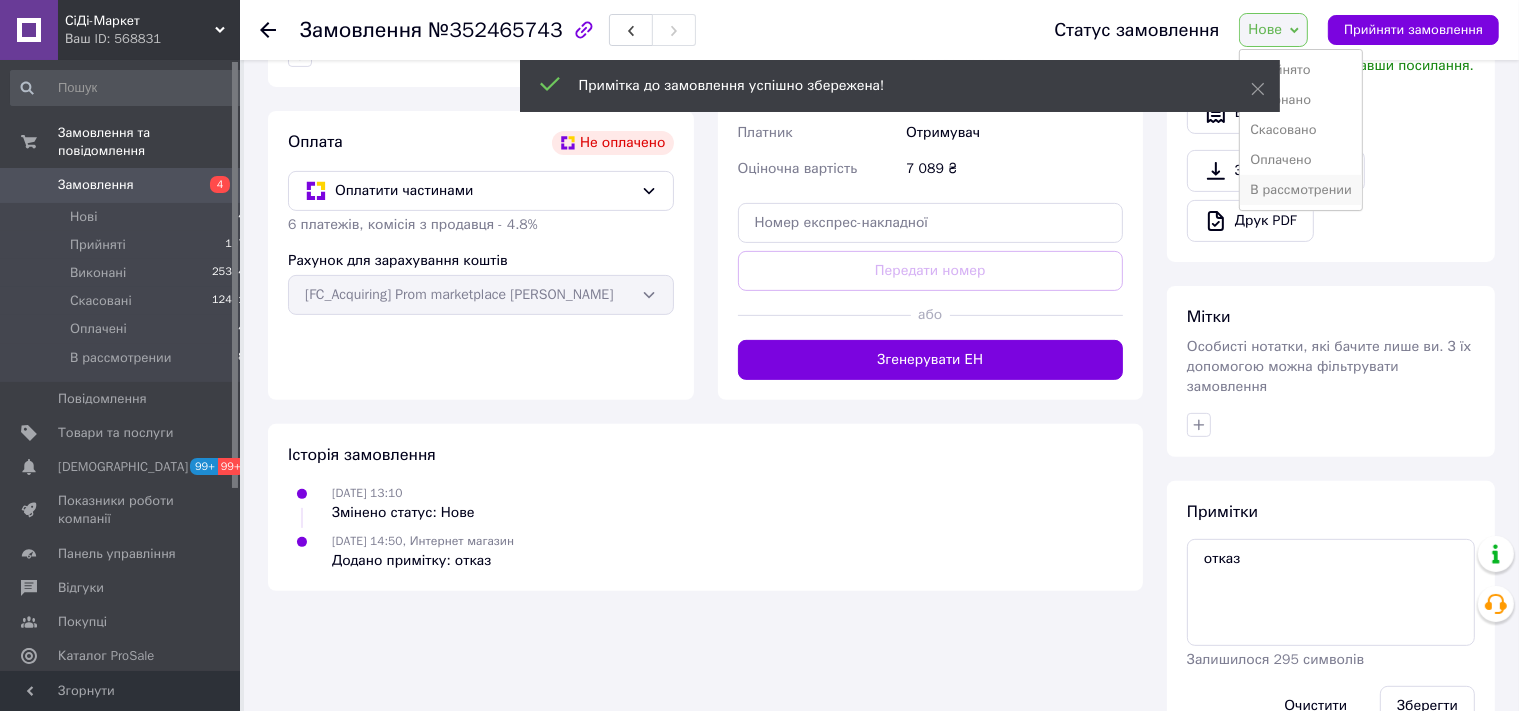 click on "В рассмотрении" at bounding box center [1301, 190] 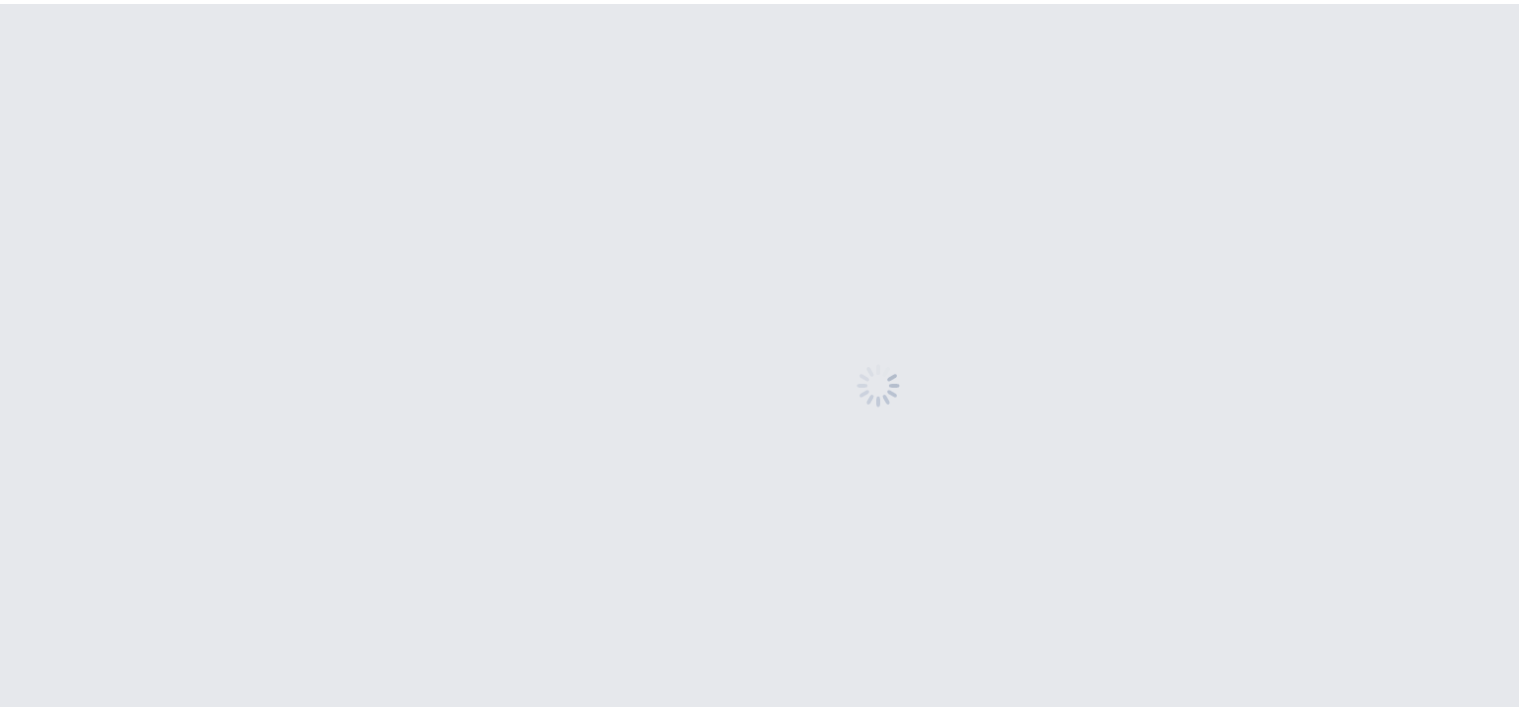 scroll, scrollTop: 0, scrollLeft: 0, axis: both 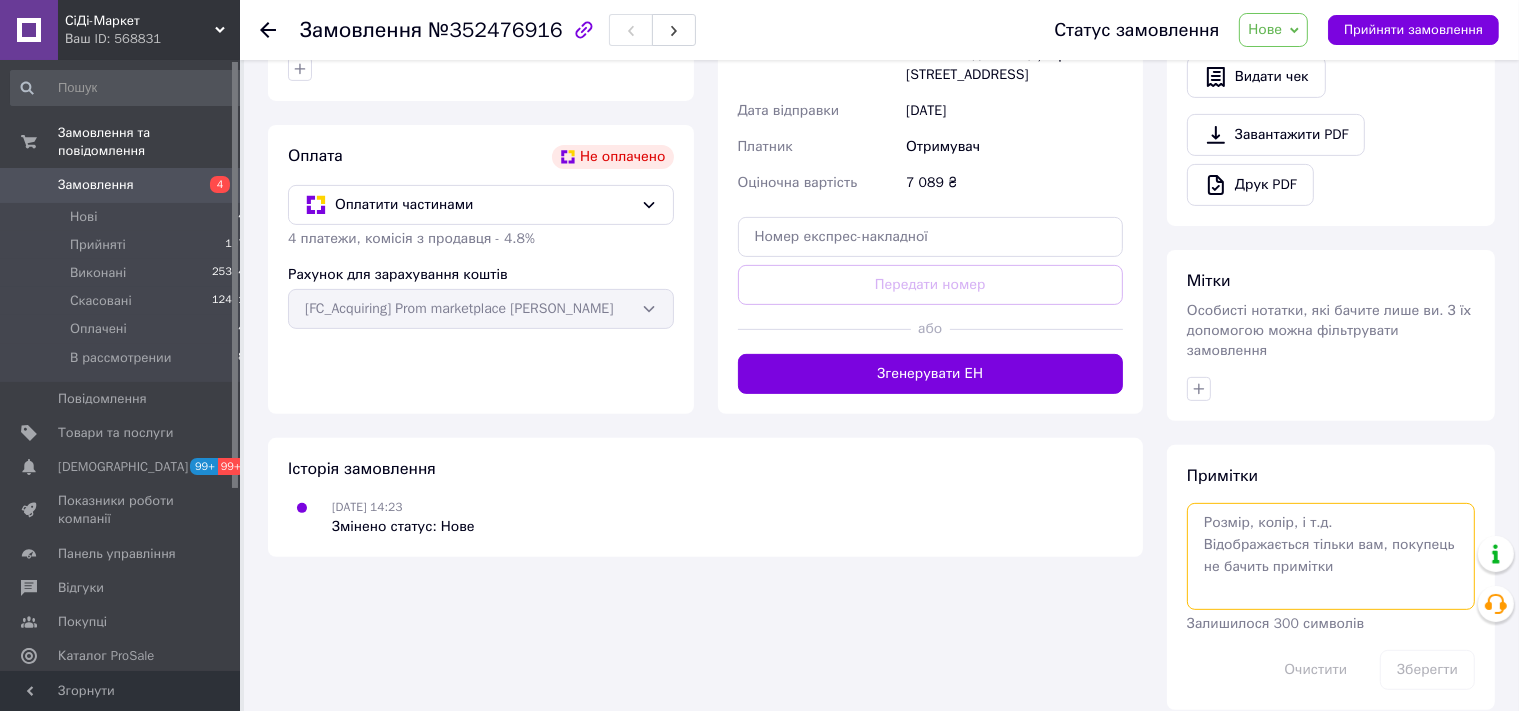 click at bounding box center (1331, 556) 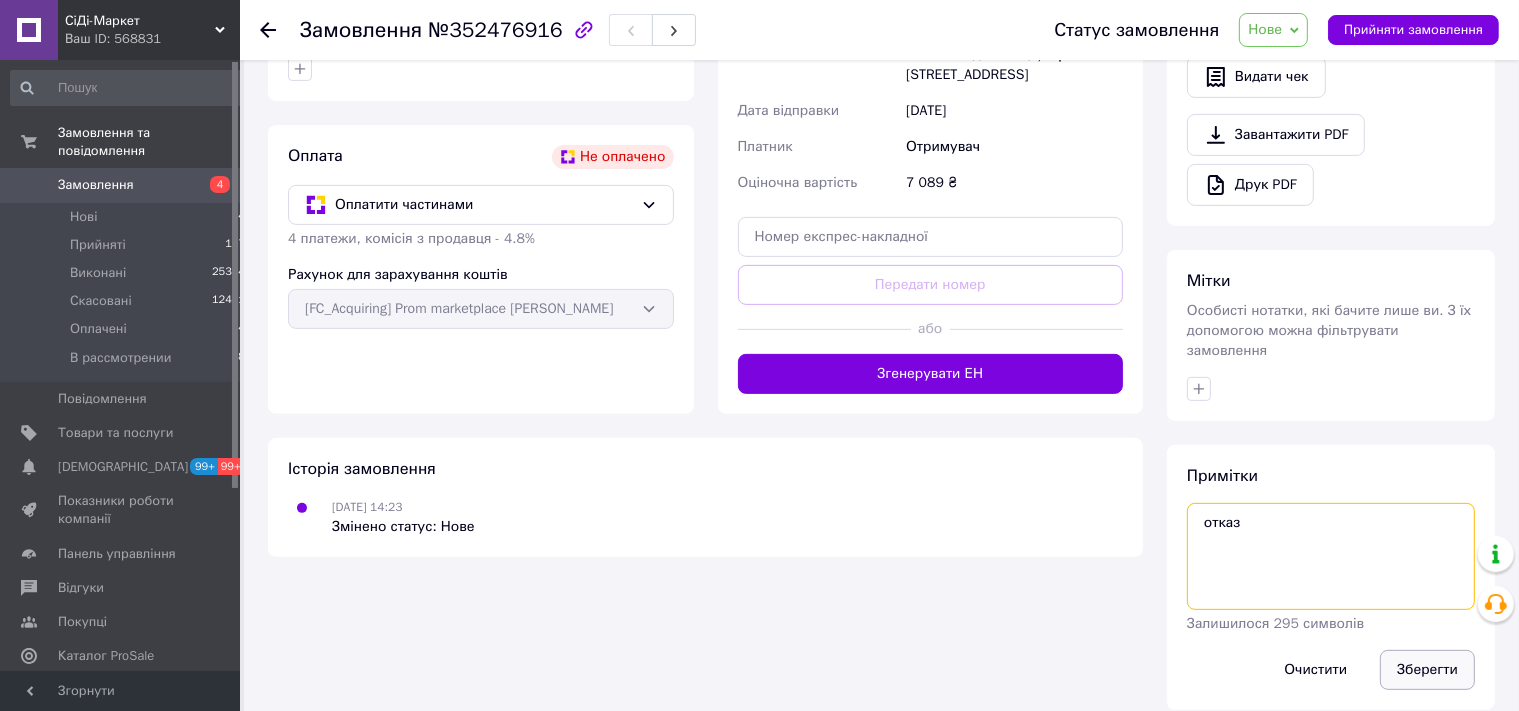 type on "отказ" 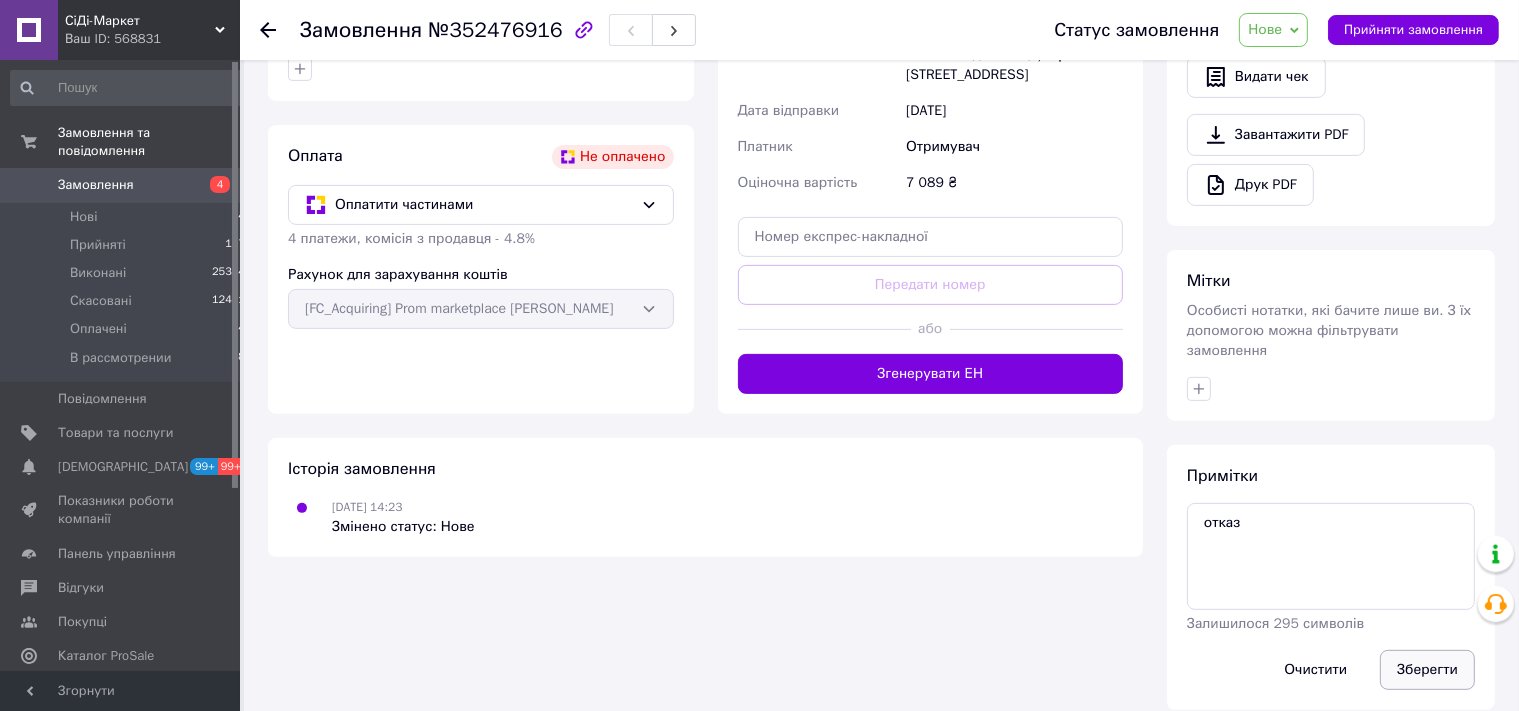 click on "Зберегти" at bounding box center (1427, 670) 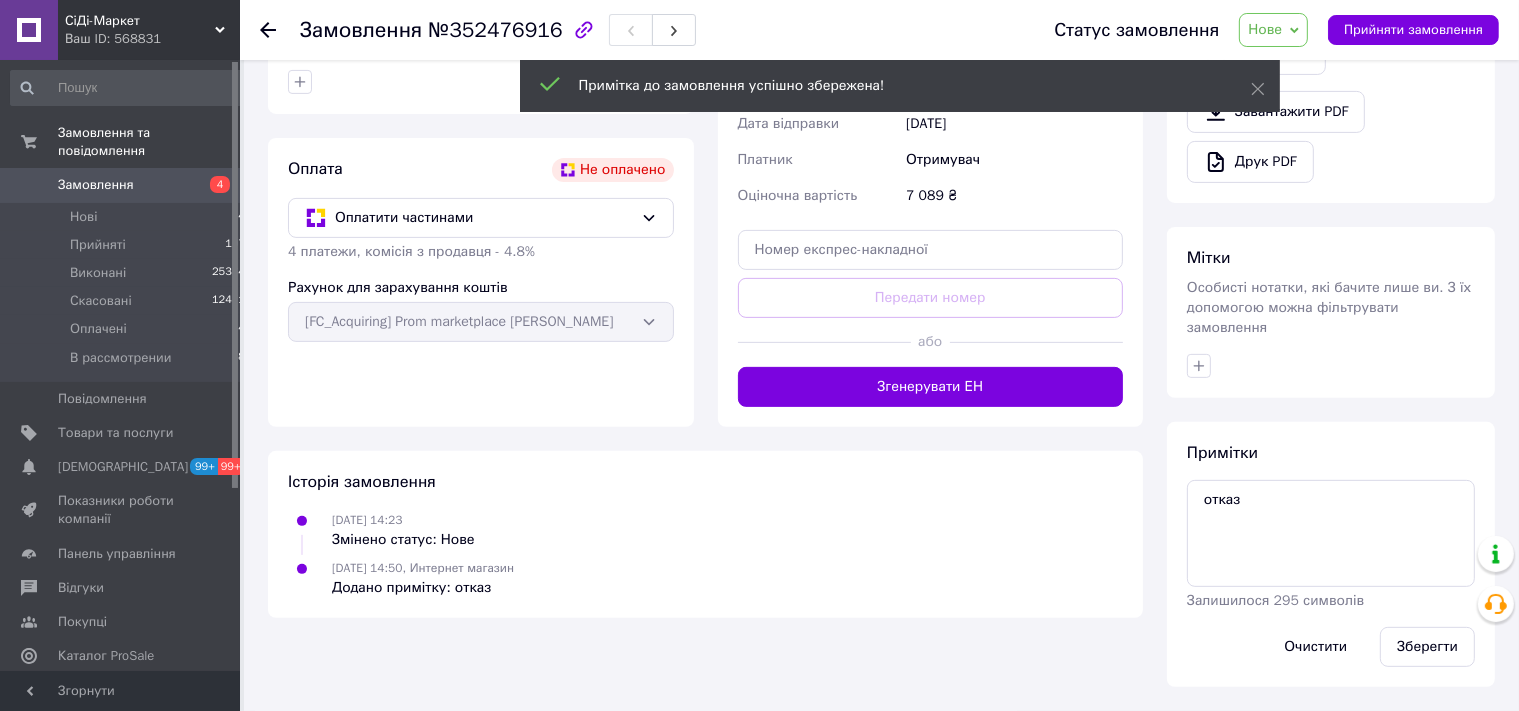 scroll, scrollTop: 601, scrollLeft: 0, axis: vertical 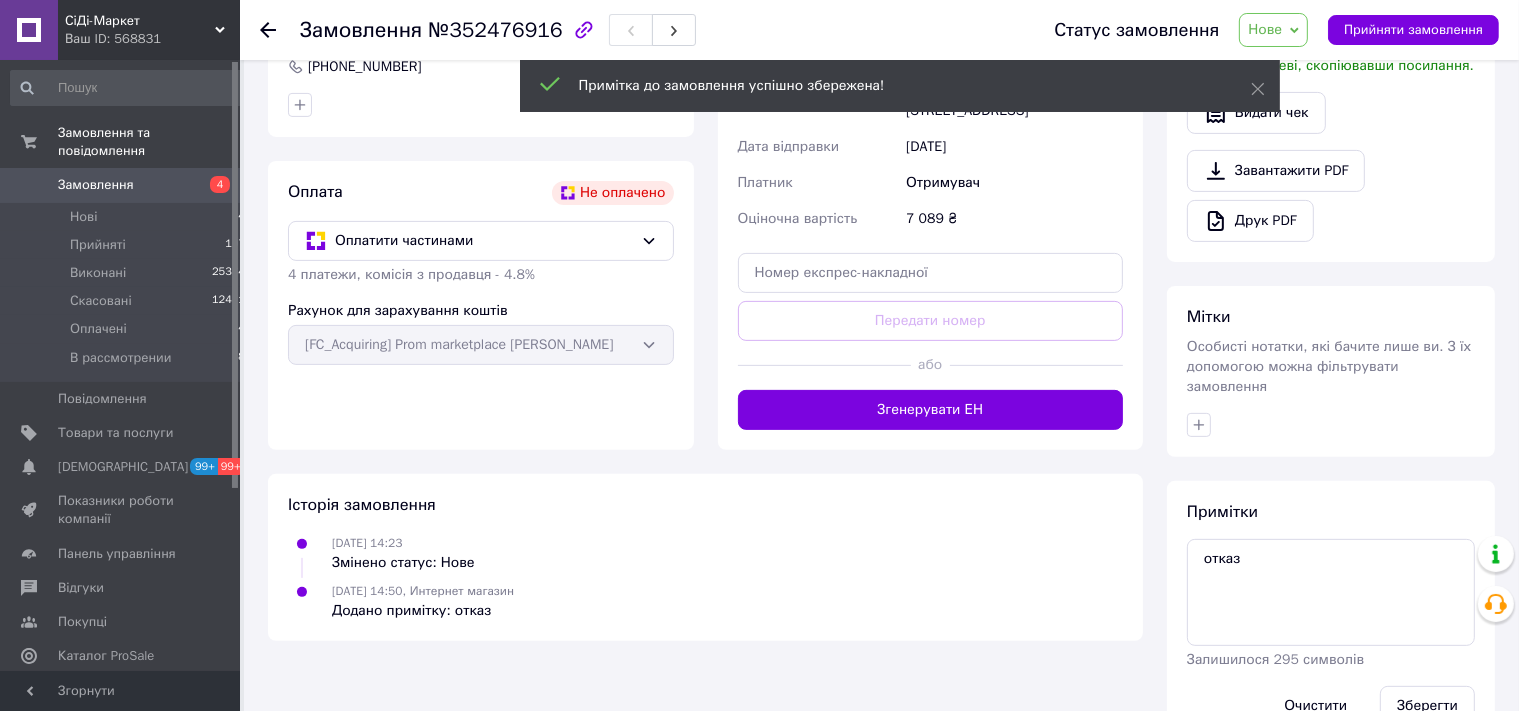 click 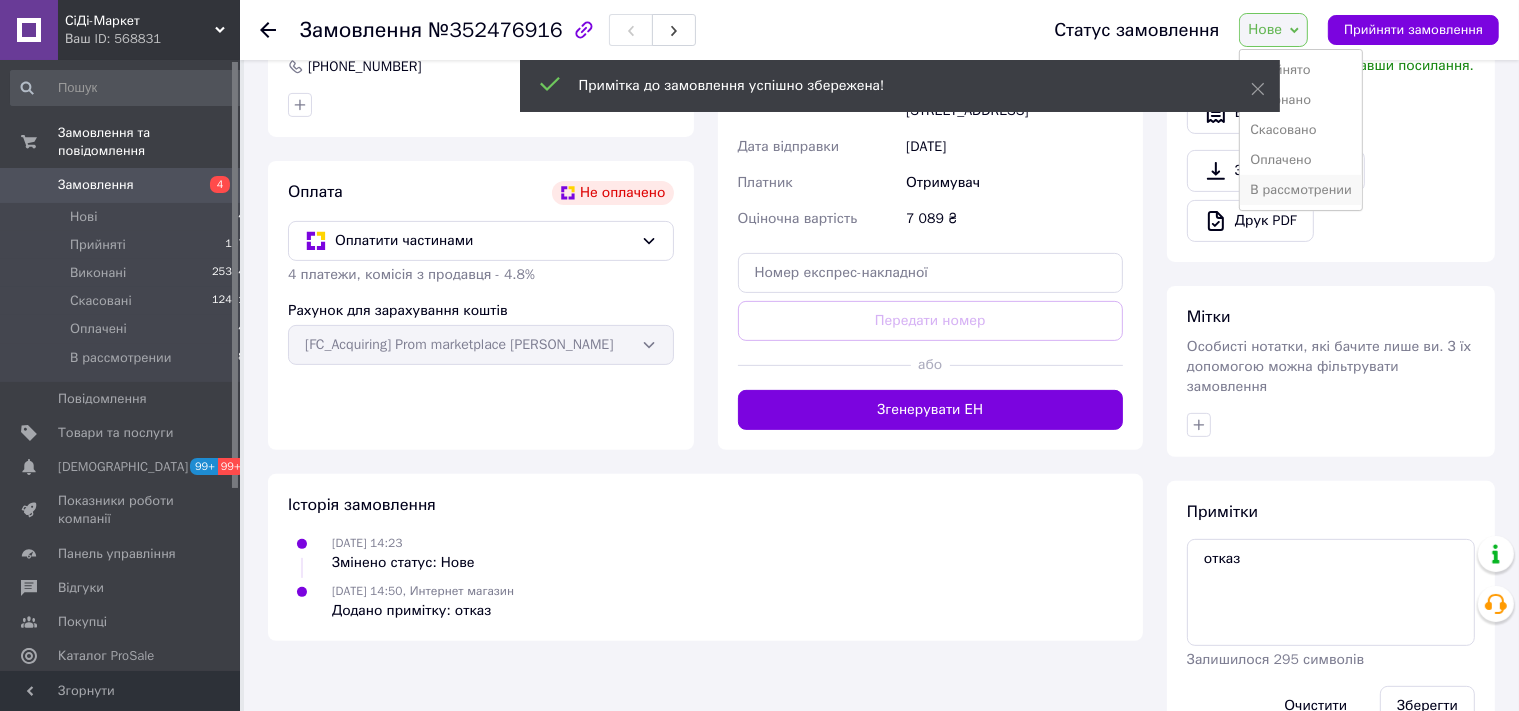 click on "В рассмотрении" at bounding box center [1301, 190] 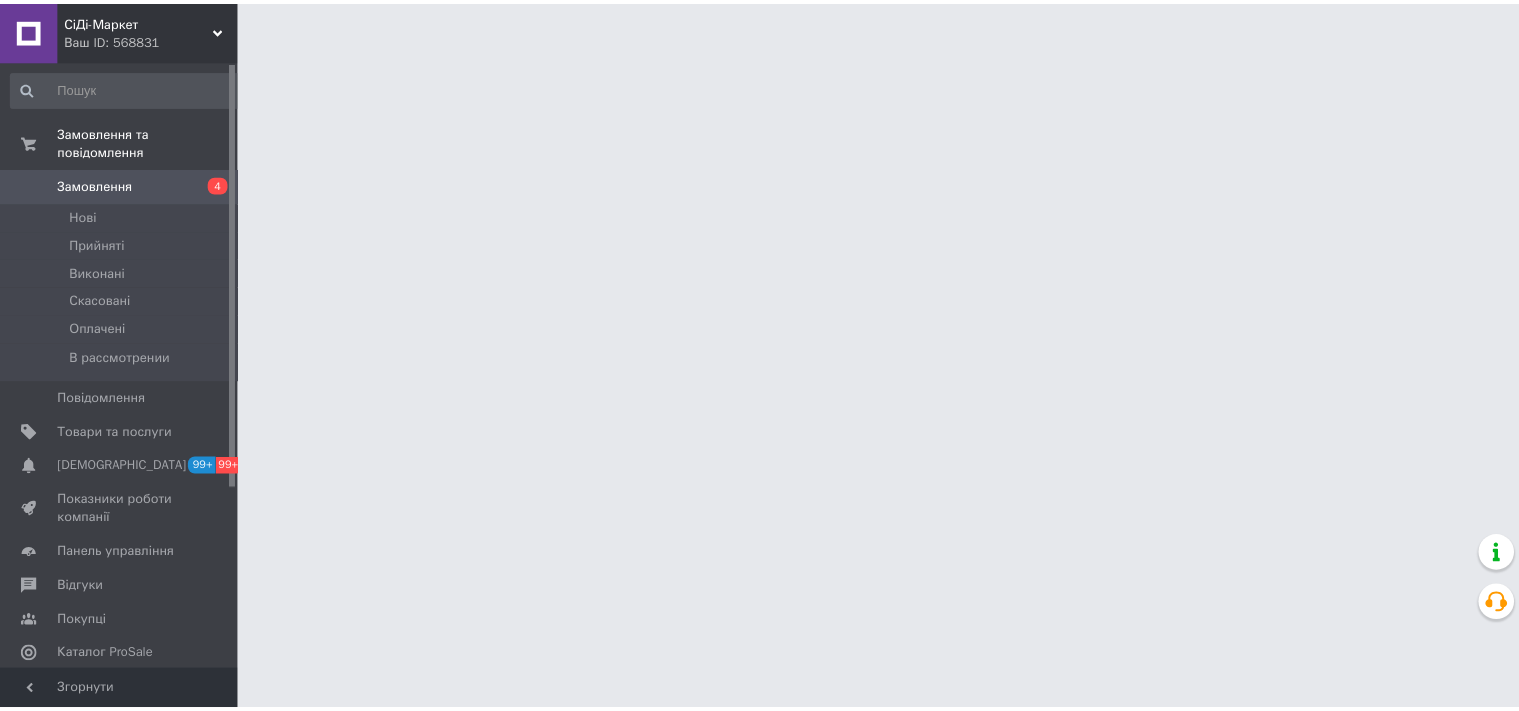 scroll, scrollTop: 0, scrollLeft: 0, axis: both 